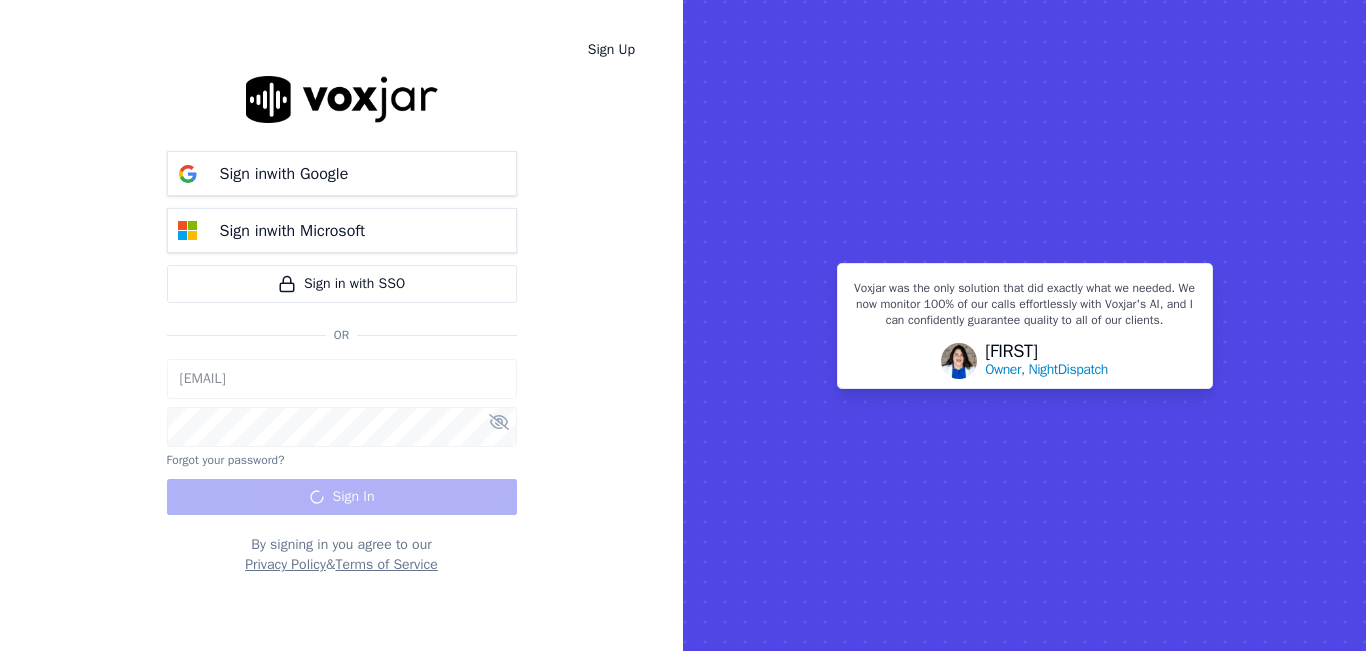 scroll, scrollTop: 0, scrollLeft: 0, axis: both 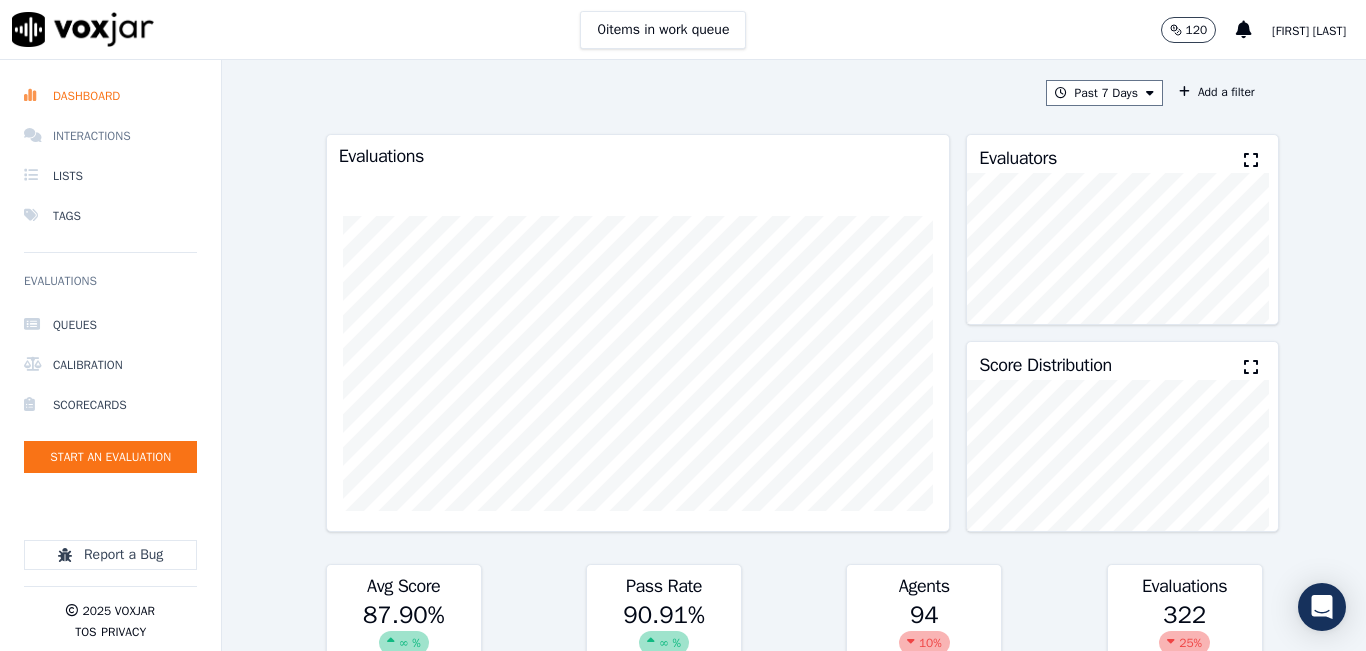 click on "Interactions" at bounding box center [110, 136] 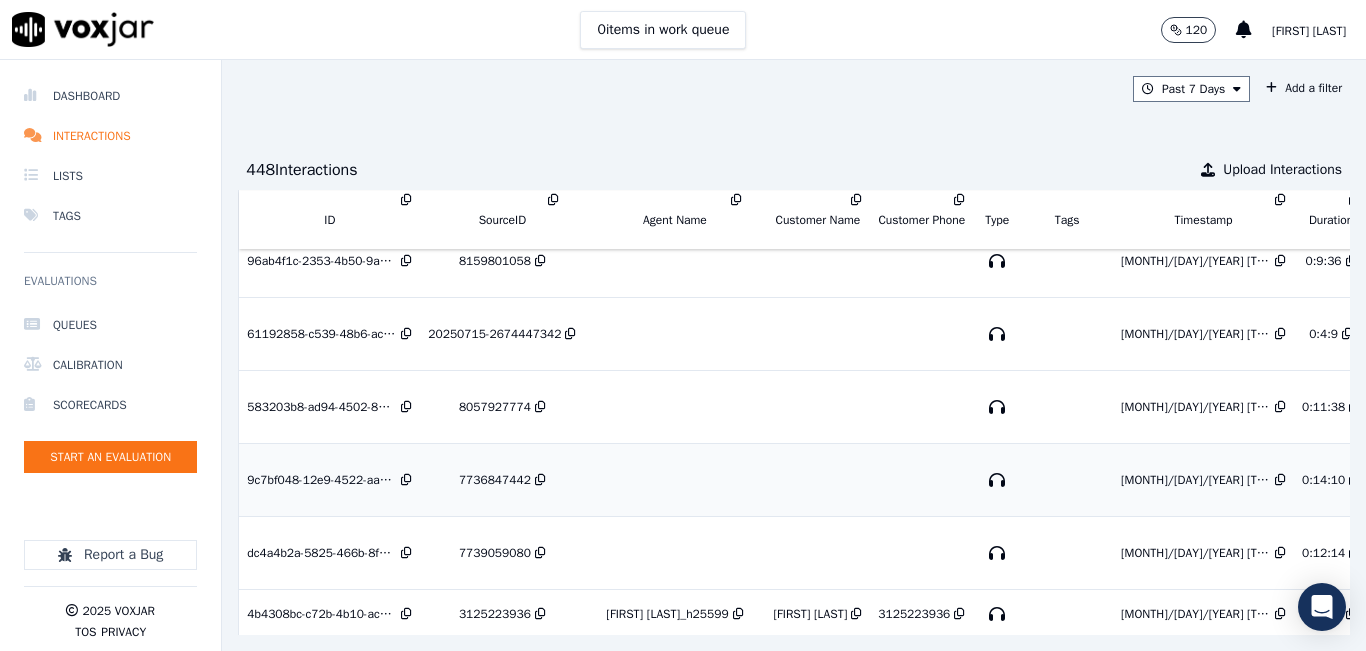 scroll, scrollTop: 100, scrollLeft: 0, axis: vertical 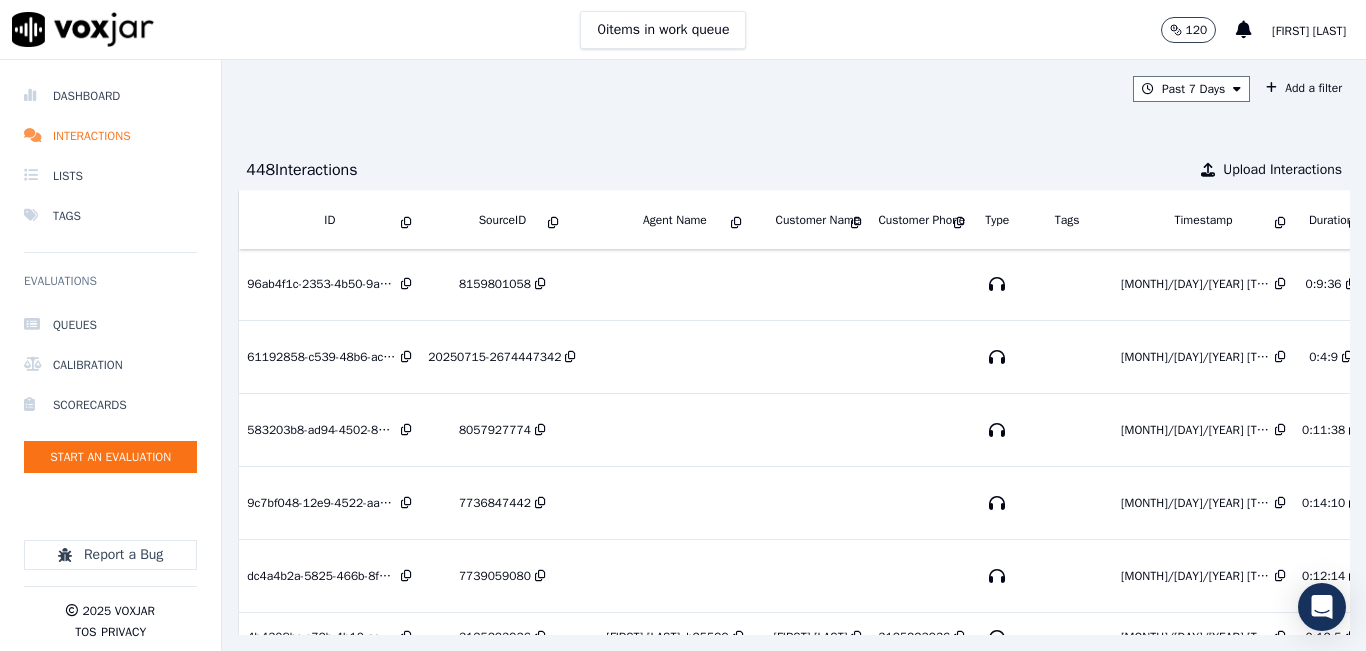 click on "Past 7 Days
Add a filter
448  Interaction s       Upload Interactions     ID   SourceID   Agent Name   Customer Name   Customer Phone   Type   Tags   Timestamp   Duration   Direction   Source     Export Scores         40bfed3e-f51f-47a9-b563-effcb2059a4c     8153256619.mp3     Carlos Castano_c27616     Maribel Hurtado      8153256619       NEXTVOLT 9/1/25 07:49 PM     0:15:41     INBOUND           95.97 %
9a9d7fa8-94b5-43f9-a4cc-562f769c6a23     8476418586.mp3     Jose nvarro_j26094     Jasmin Martinez     8476418586       NEXTVOLT 8/7/25 07:27 PM     0:11:34     INBOUND           0 %
96ab4f1c-2353-4b50-9a69-d8233224357b     8159801058             7/16/25 04:31 PM     0:9:36     INBOUND         No Evaluation Yet     61192858-c539-48b6-acfa-7412648c963a     20250715-2674447342             7/16/25 04:31 PM     0:4:9     INBOUND         No Evaluation Yet     583203b8-ad94-4502-8085-2eb2bb5482f6     8057927774             7/16/25 04:30 PM     0:11:38" at bounding box center (794, 355) 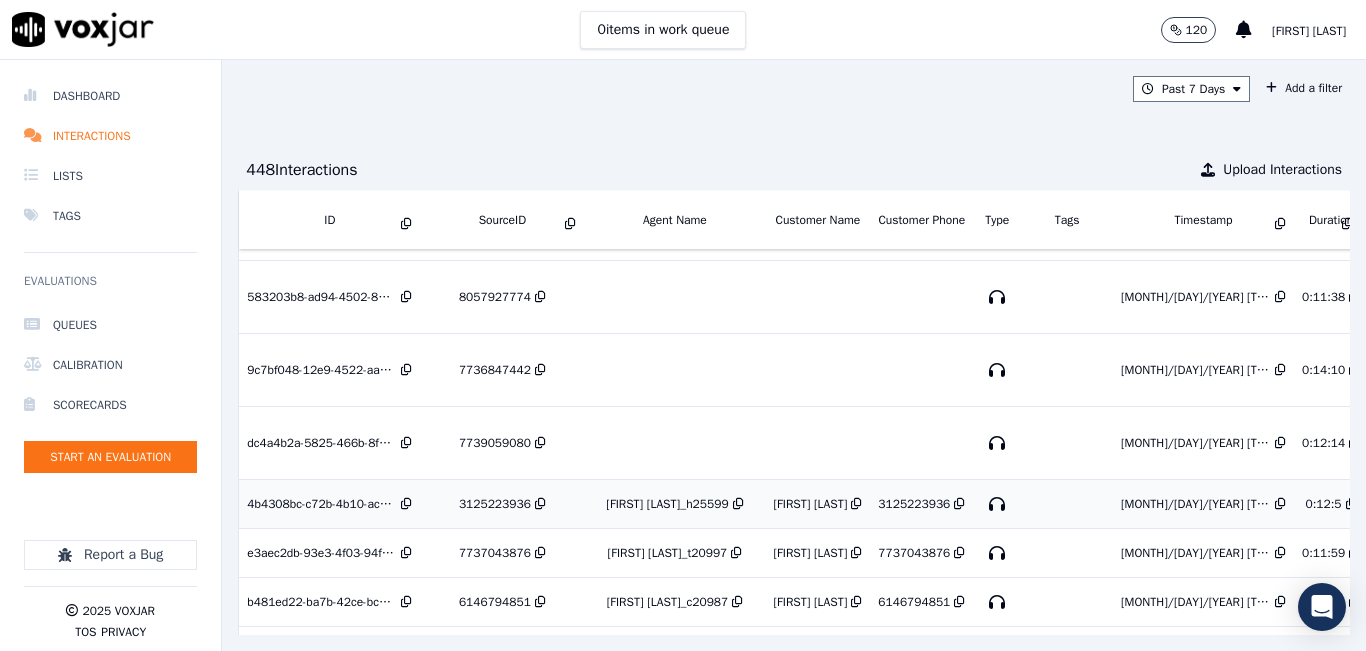 scroll, scrollTop: 200, scrollLeft: 0, axis: vertical 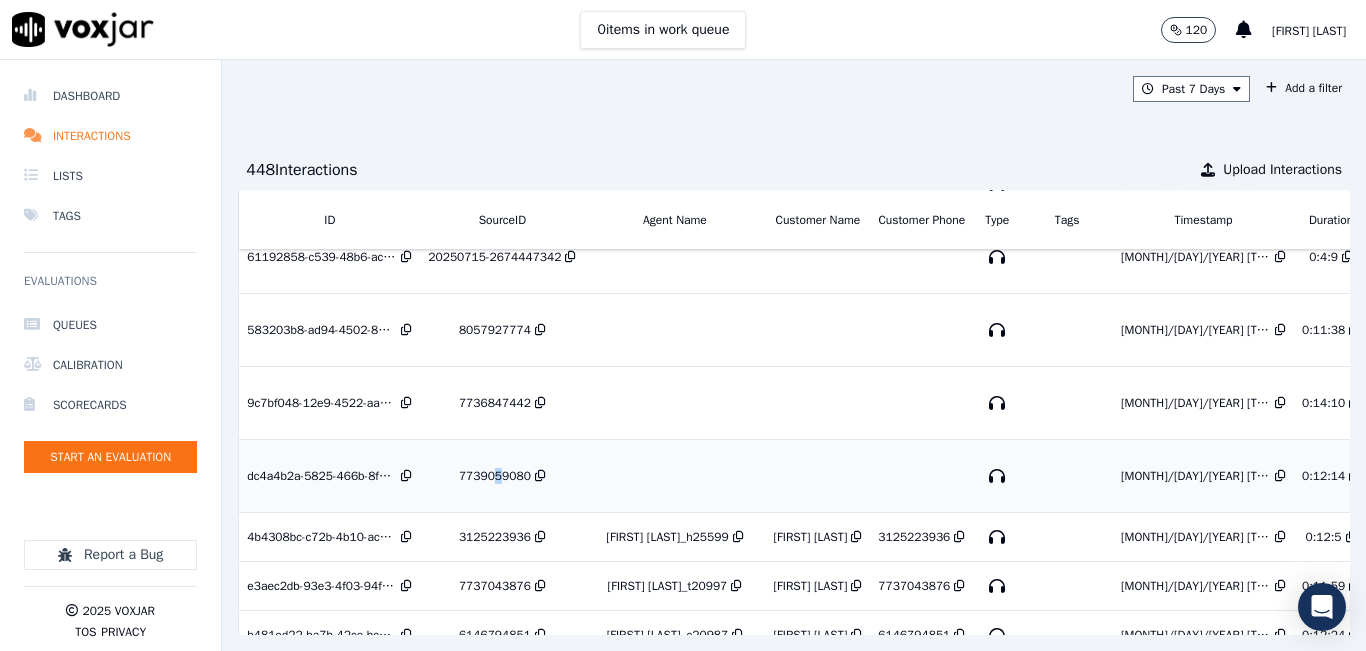 click on "7739059080" at bounding box center (495, 476) 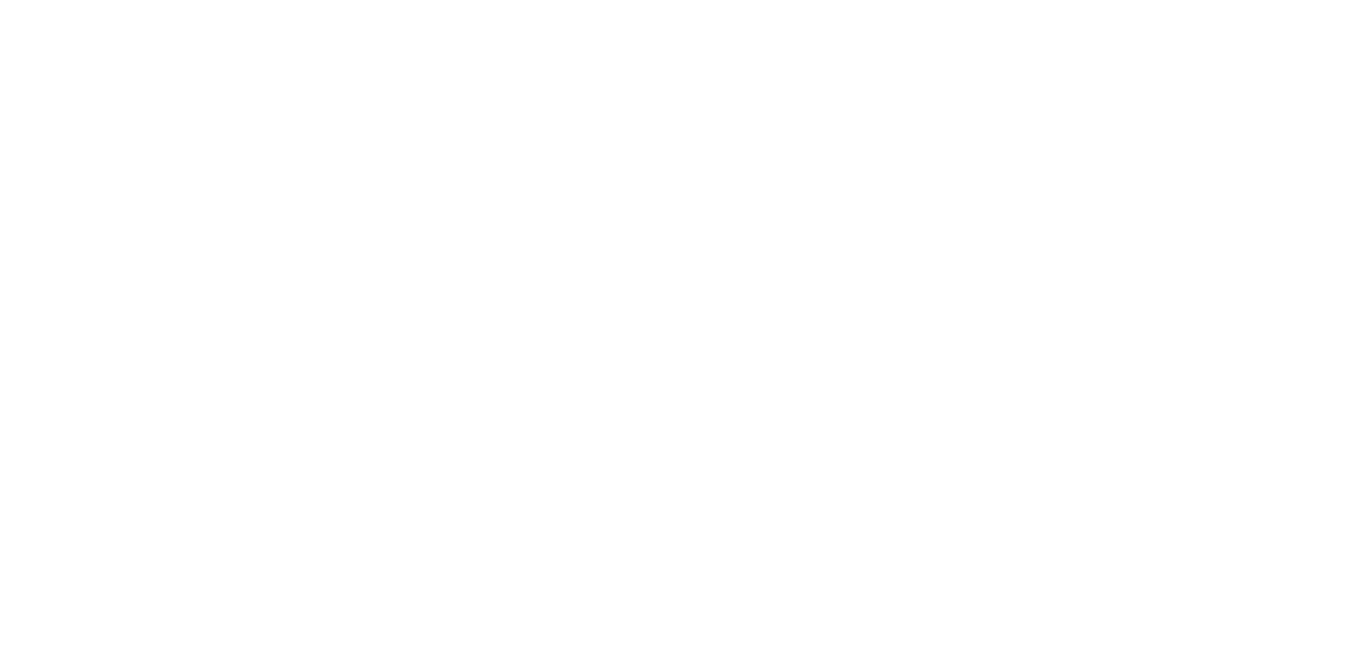 scroll, scrollTop: 0, scrollLeft: 0, axis: both 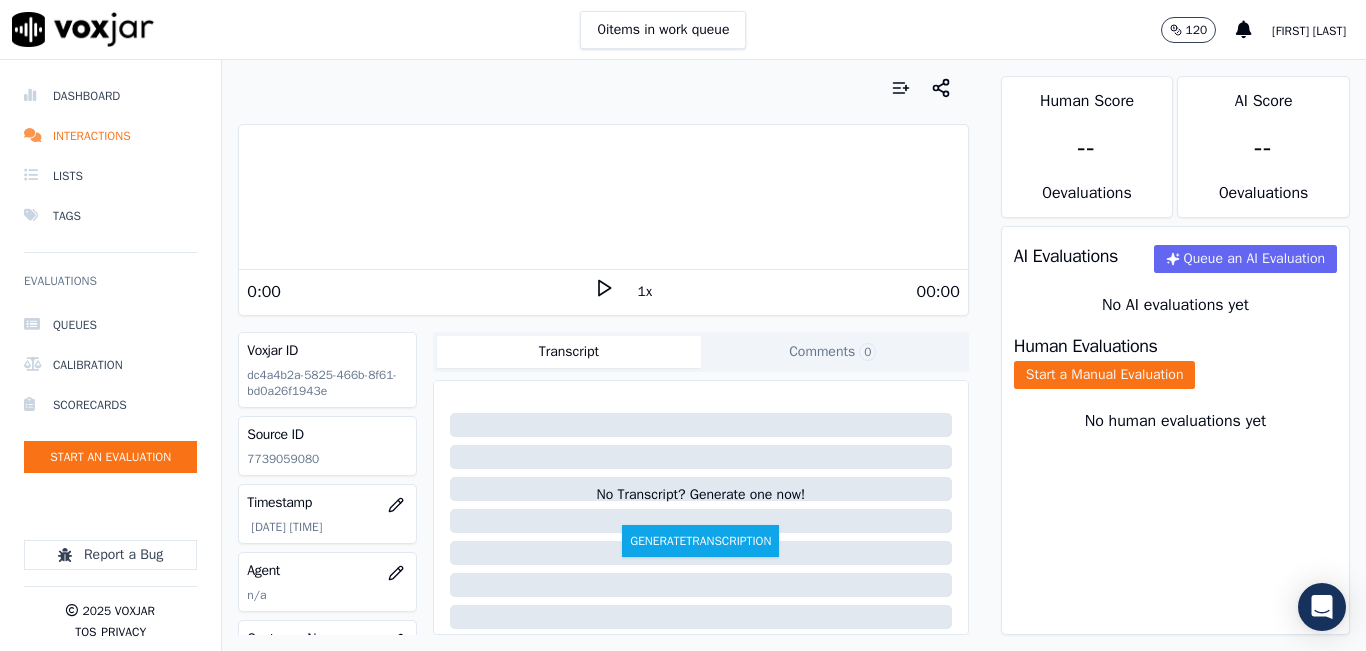 click on "7739059080" 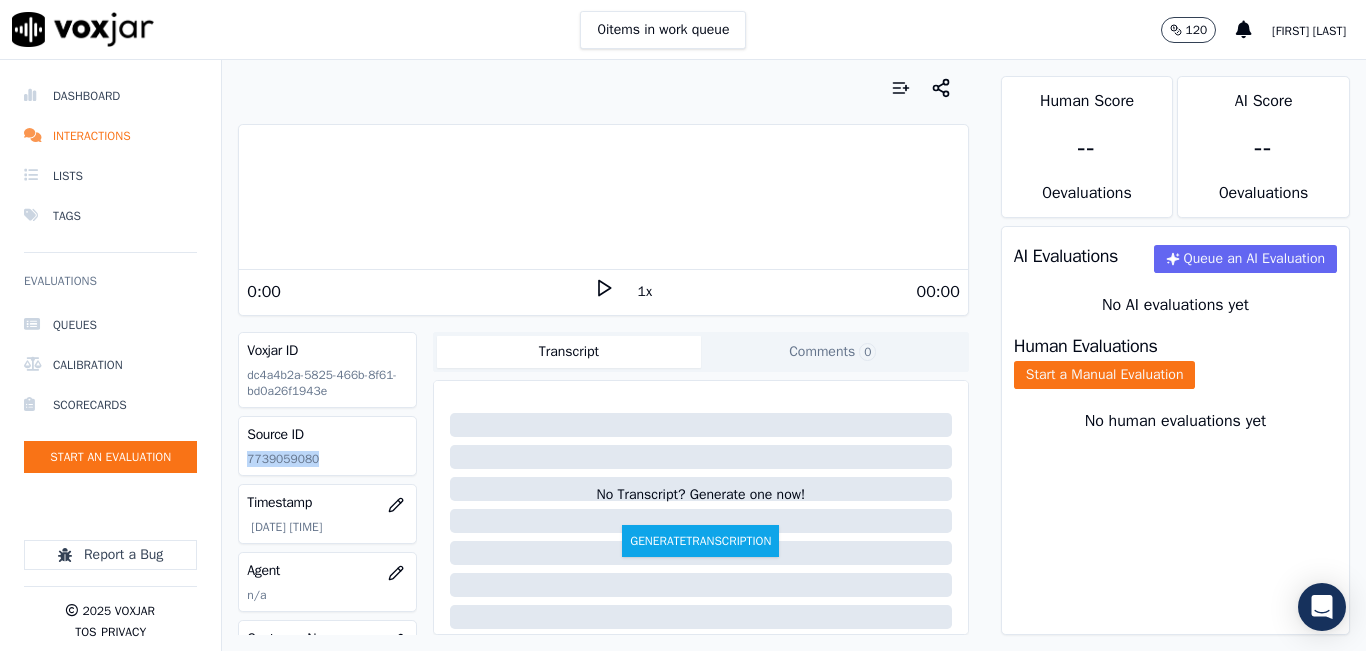 click on "7739059080" 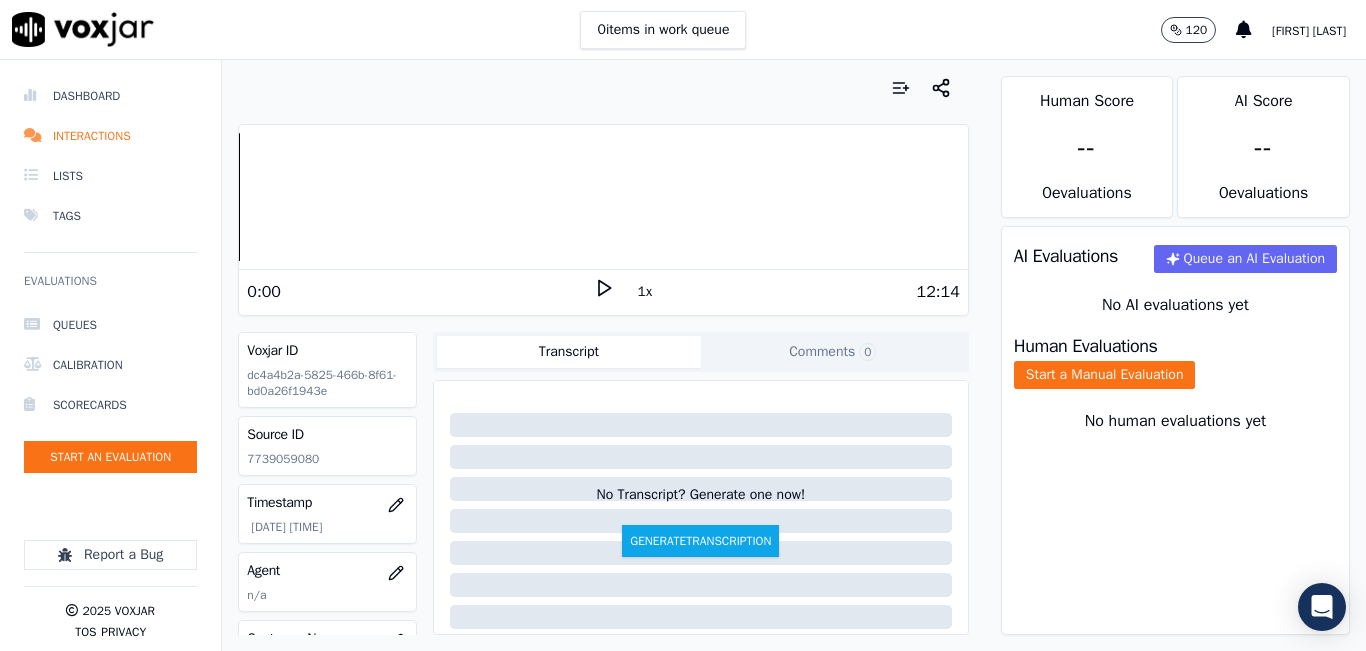 click on "0:00" at bounding box center [420, 292] 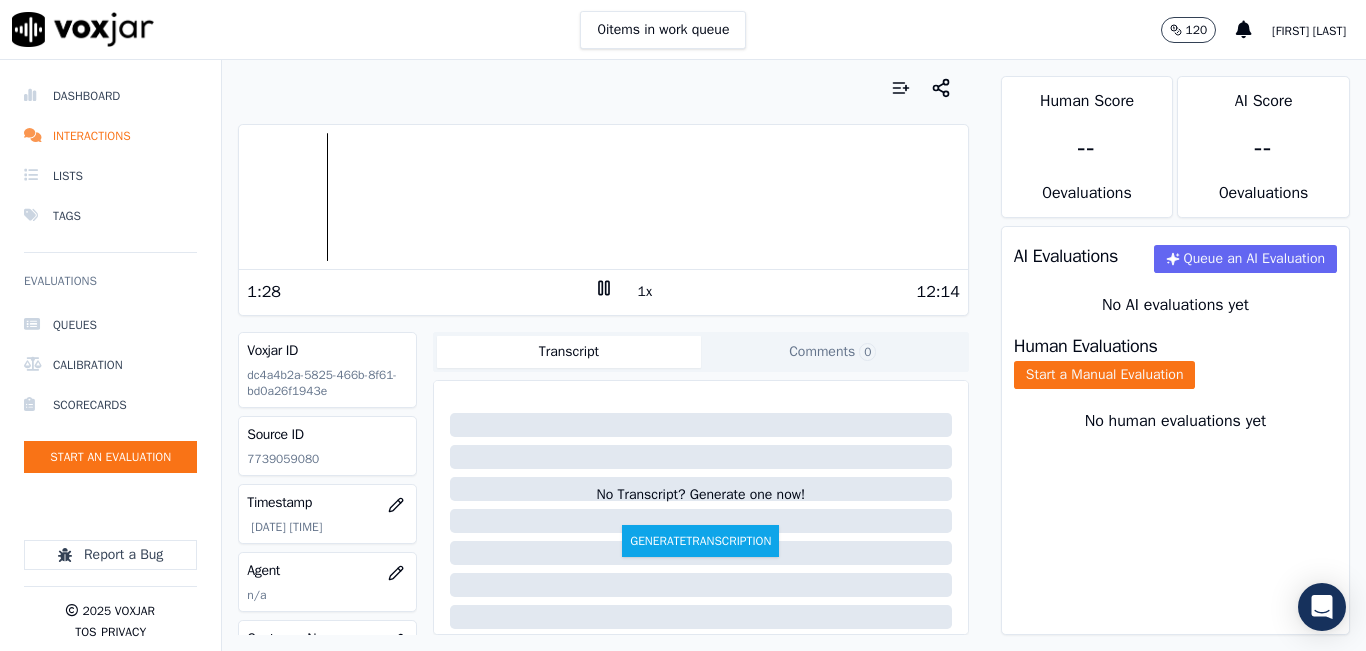drag, startPoint x: 647, startPoint y: 283, endPoint x: 650, endPoint y: 294, distance: 11.401754 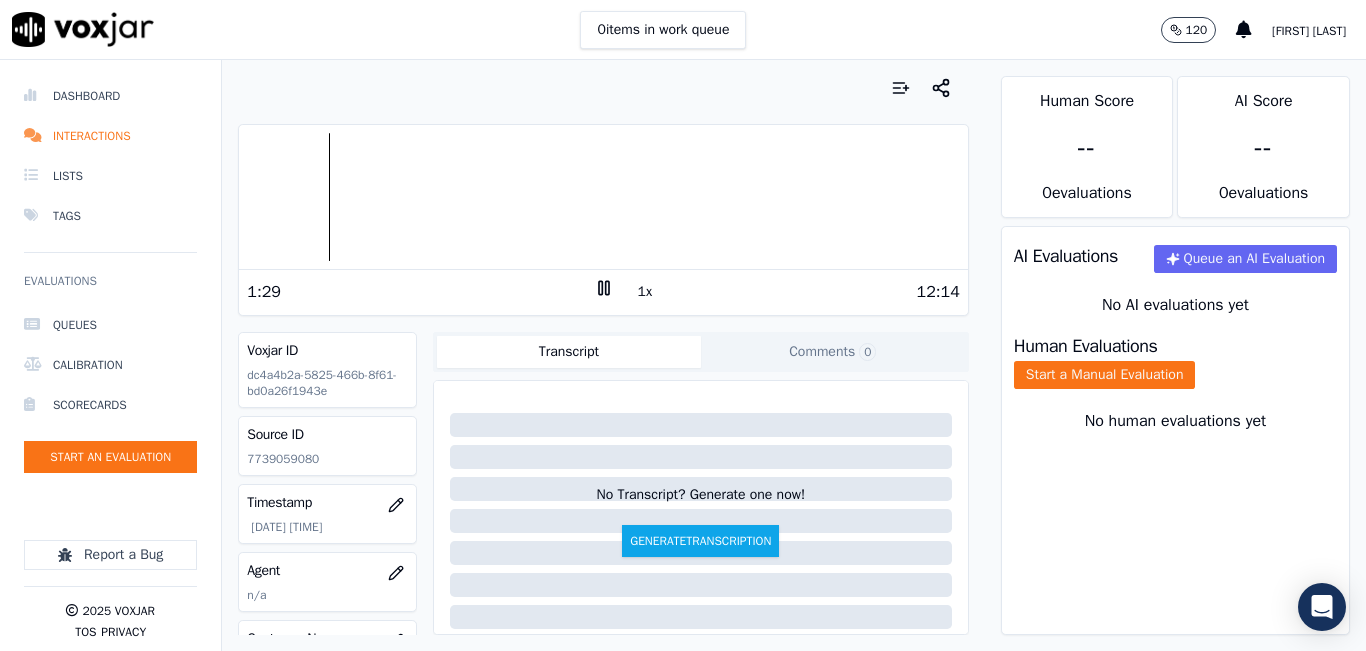 drag, startPoint x: 635, startPoint y: 281, endPoint x: 627, endPoint y: 295, distance: 16.124516 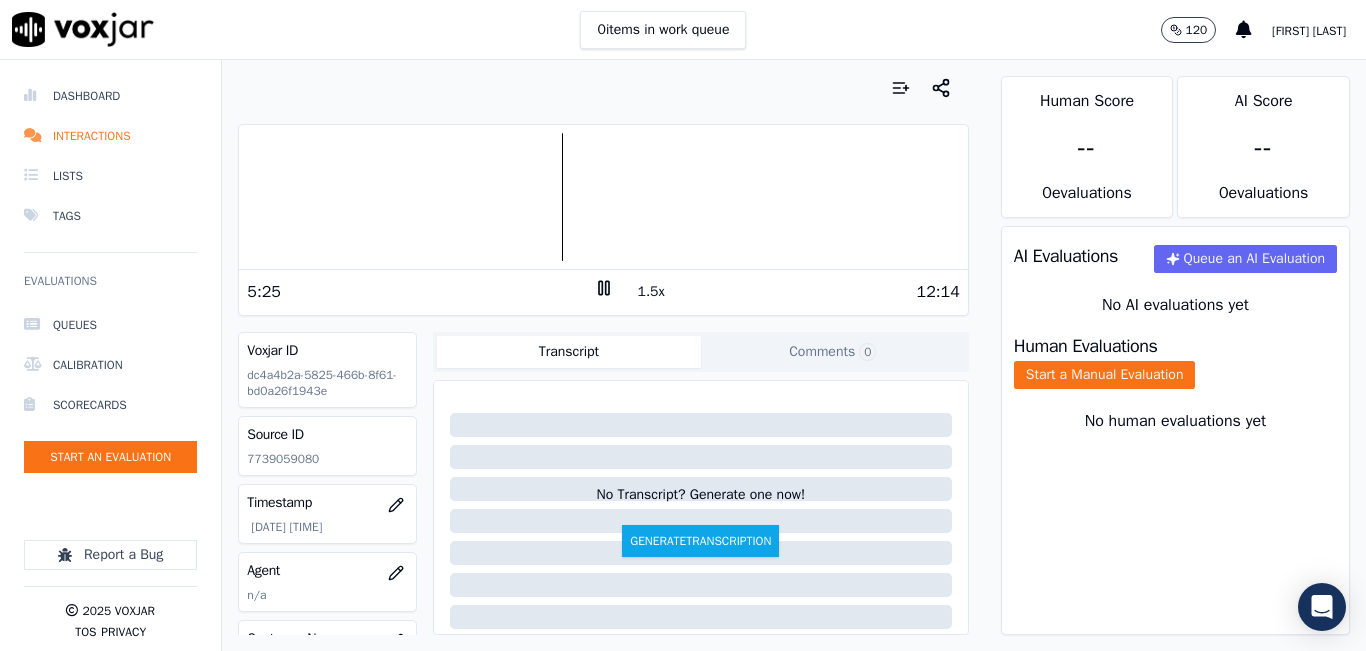 click 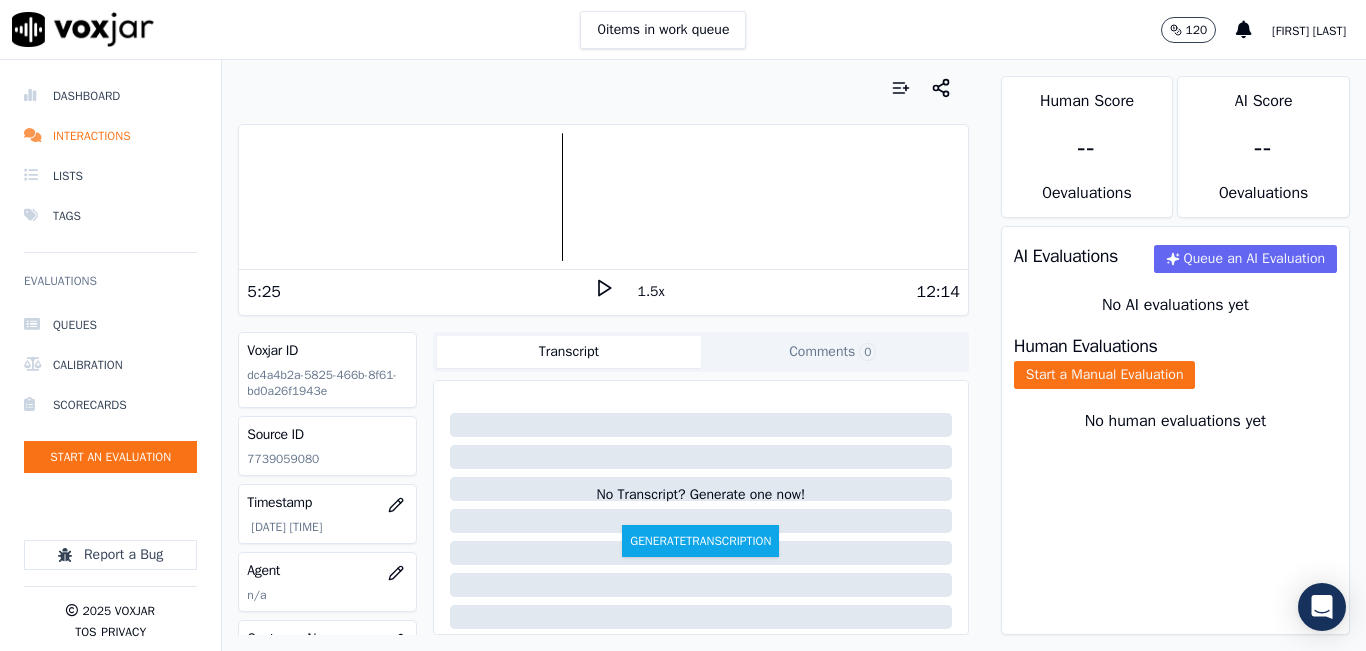 click 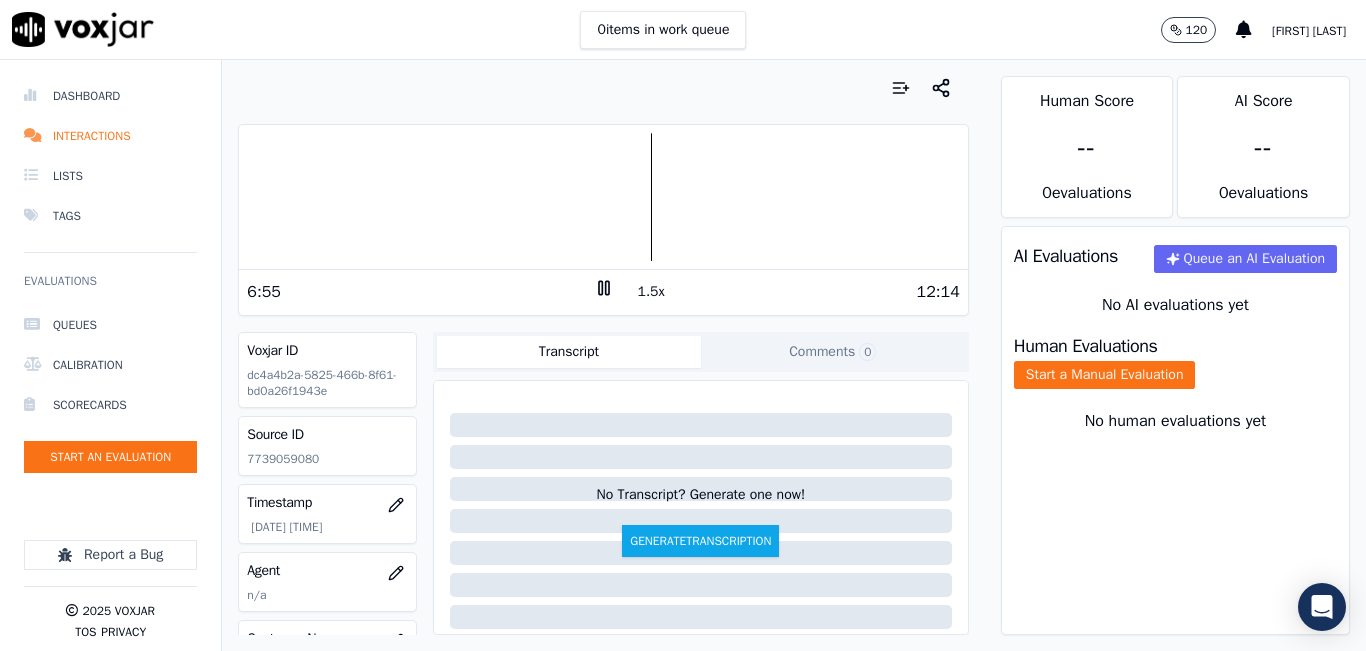 click on "1.5x" at bounding box center [651, 292] 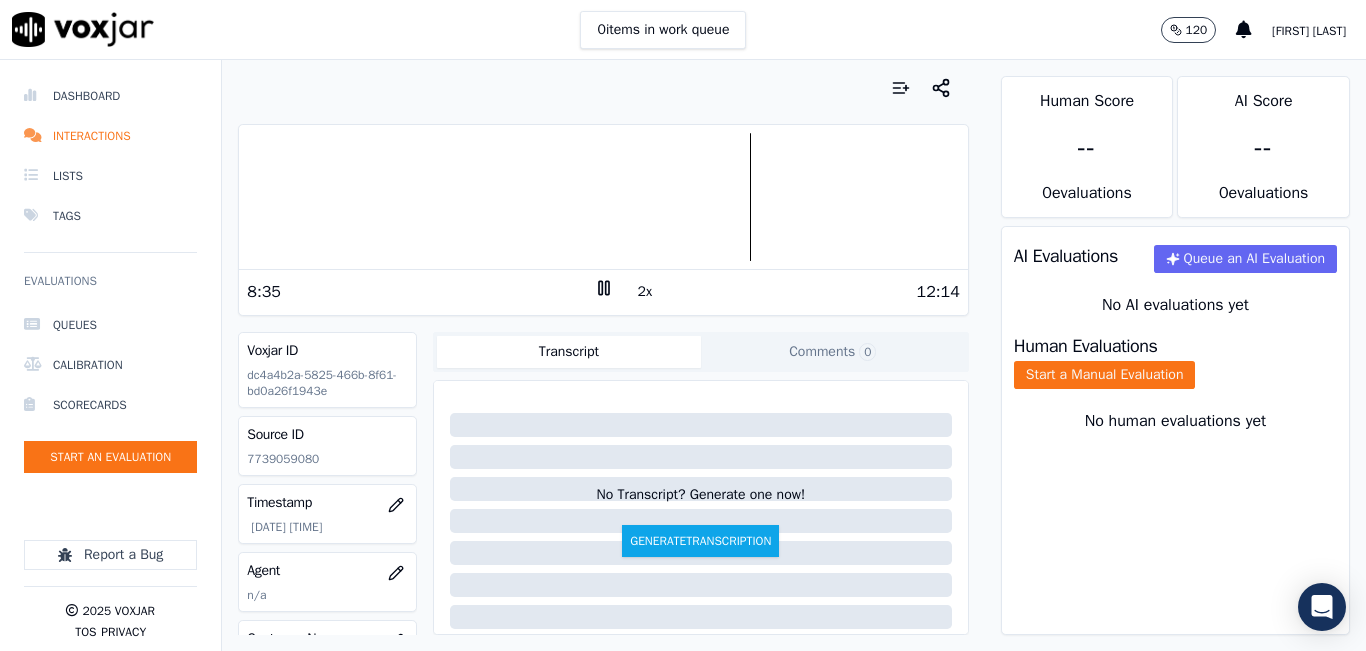 click 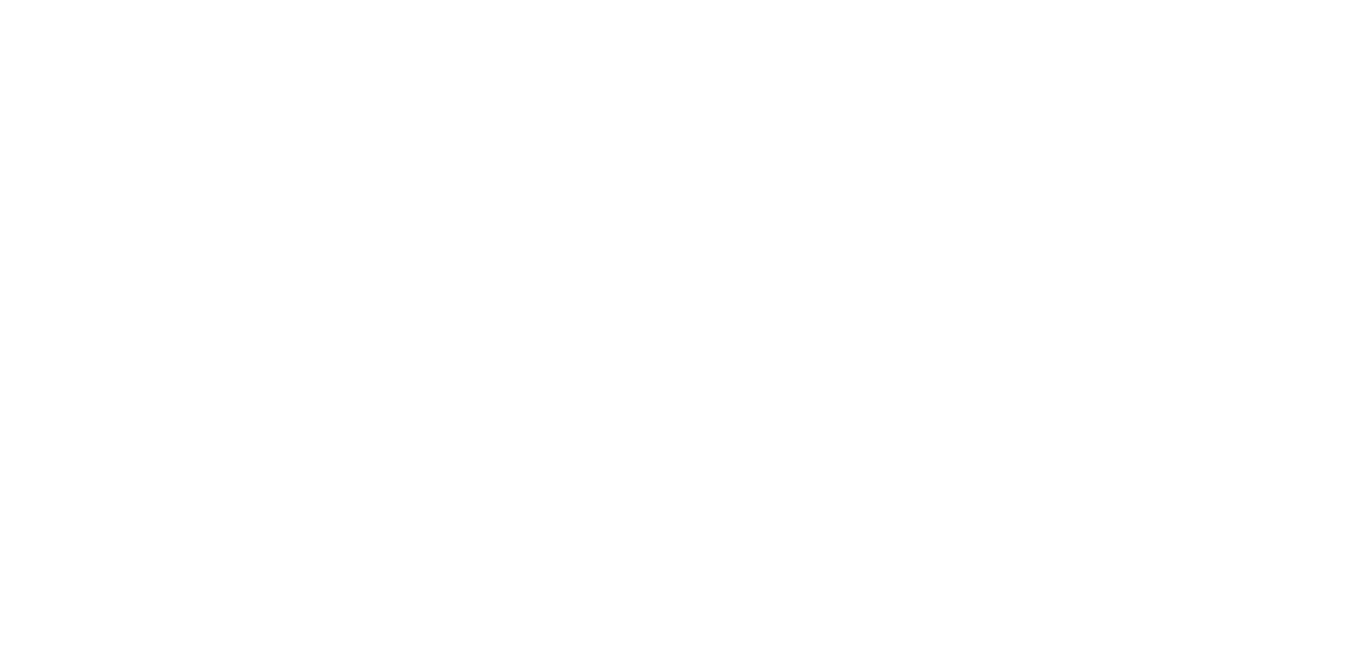 scroll, scrollTop: 0, scrollLeft: 0, axis: both 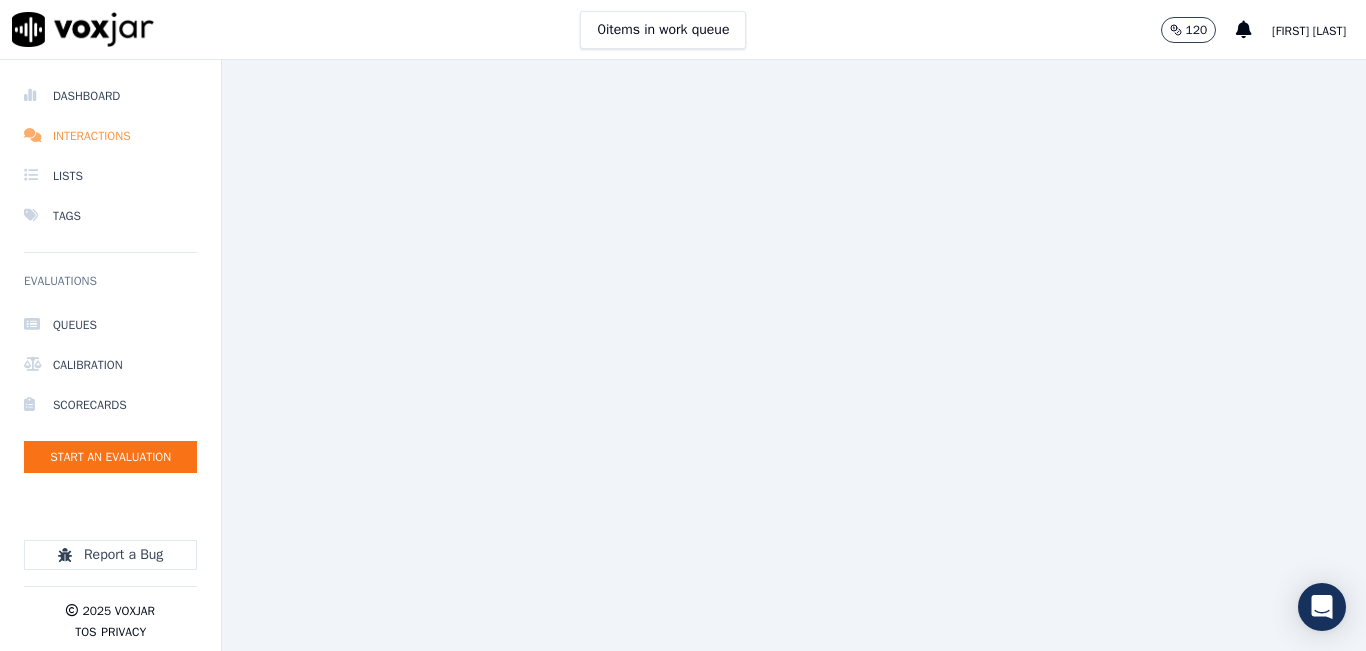 click on "Interactions" at bounding box center [110, 136] 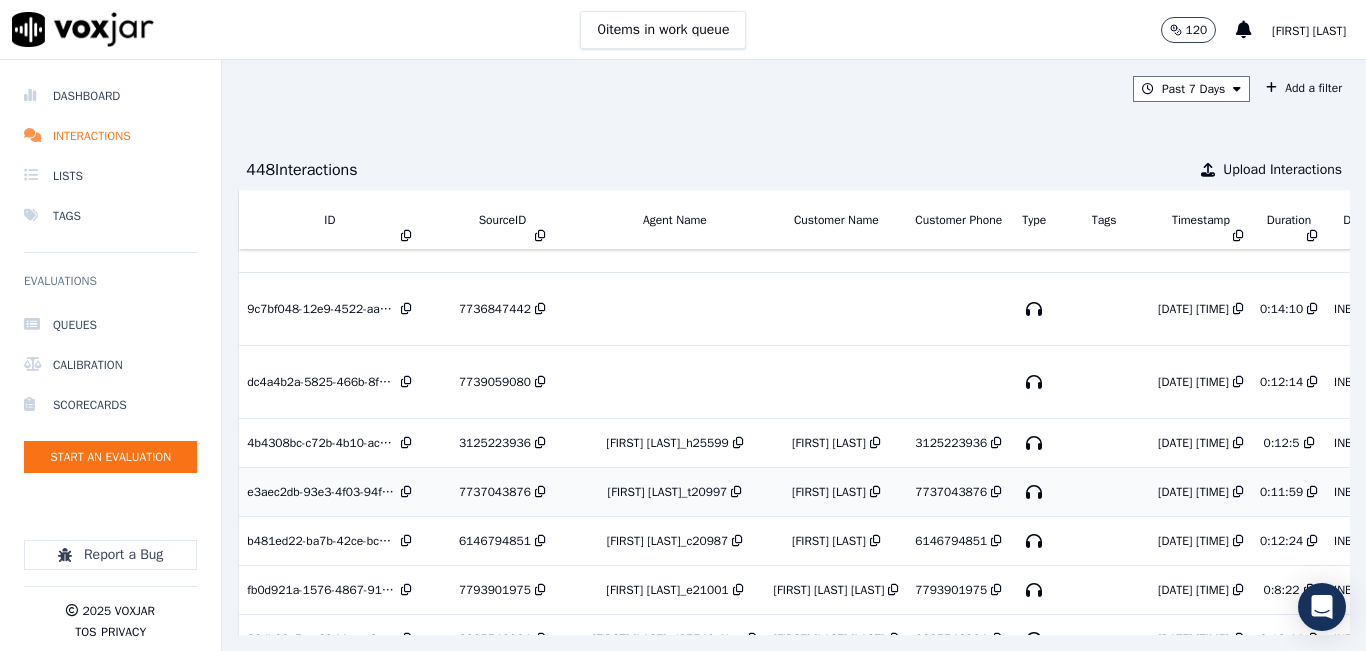 scroll, scrollTop: 300, scrollLeft: 0, axis: vertical 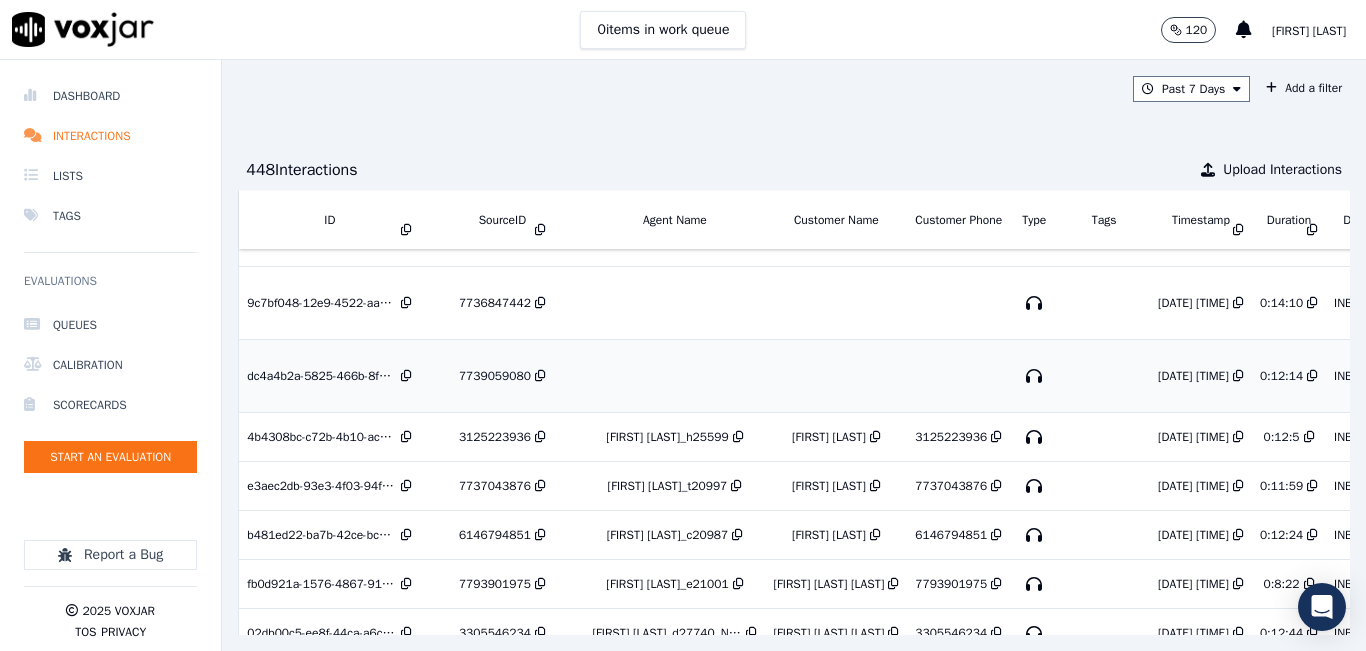 click on "7739059080" at bounding box center [495, 376] 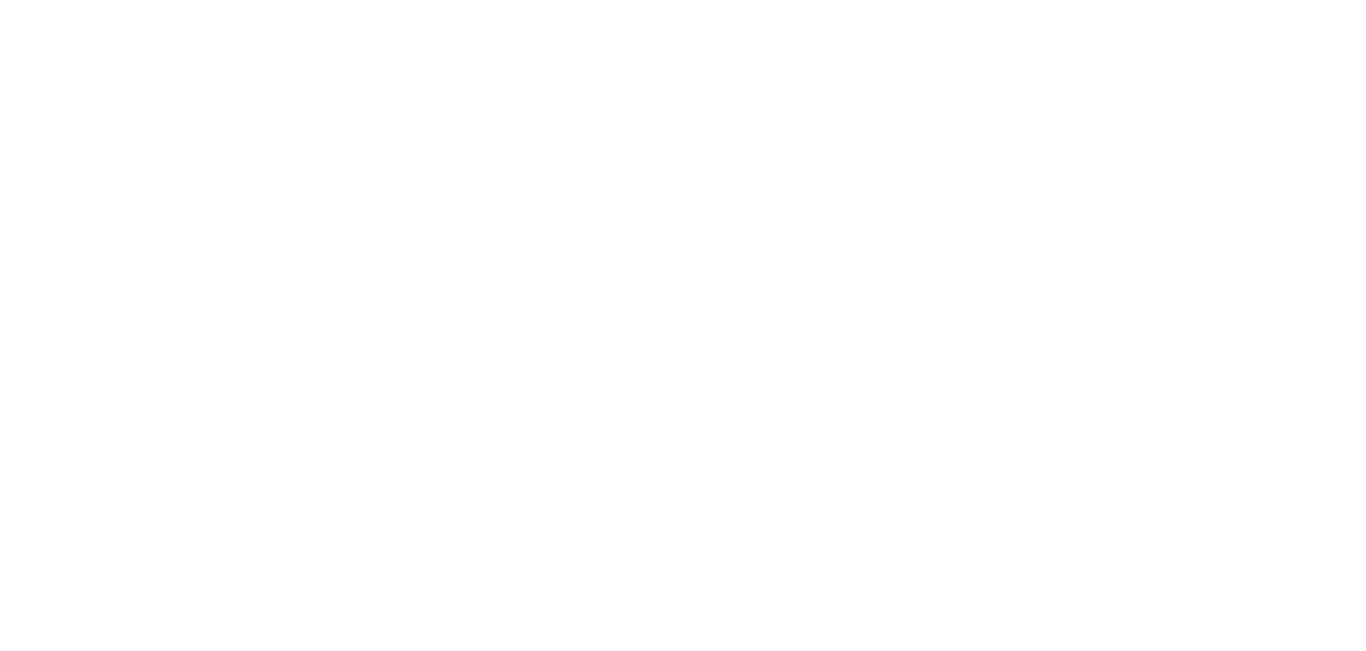 scroll, scrollTop: 0, scrollLeft: 0, axis: both 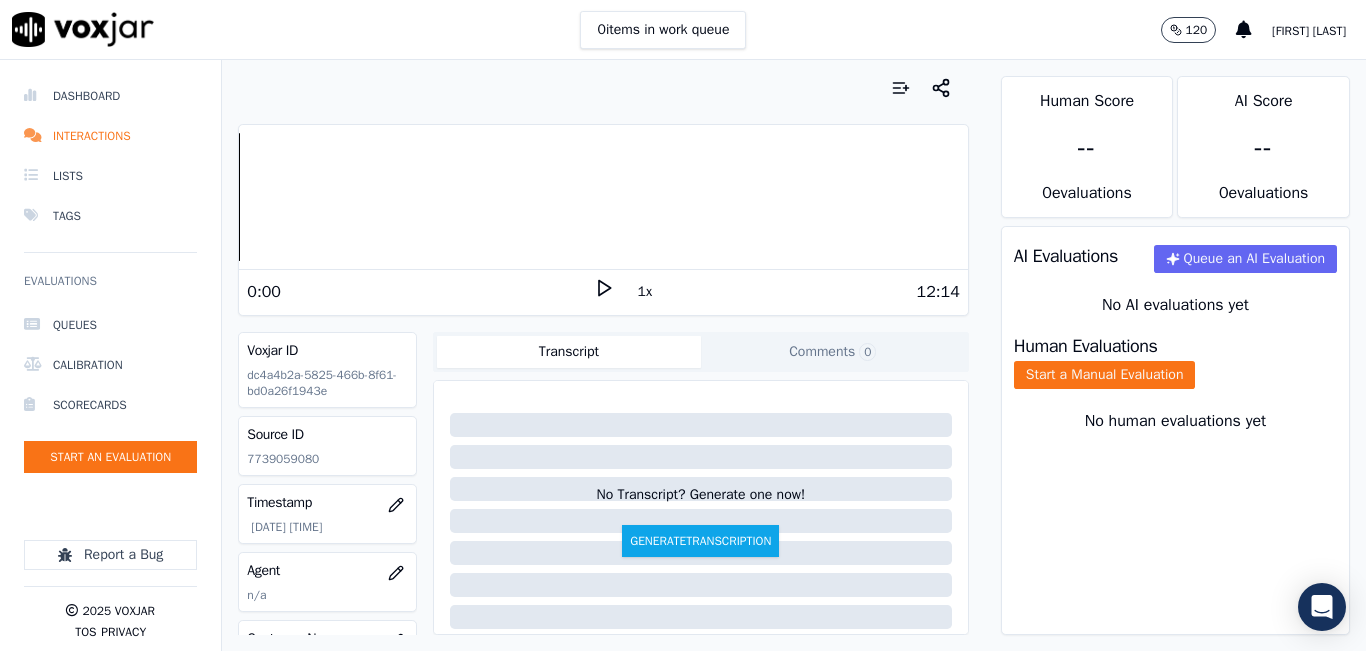 click on "7739059080" 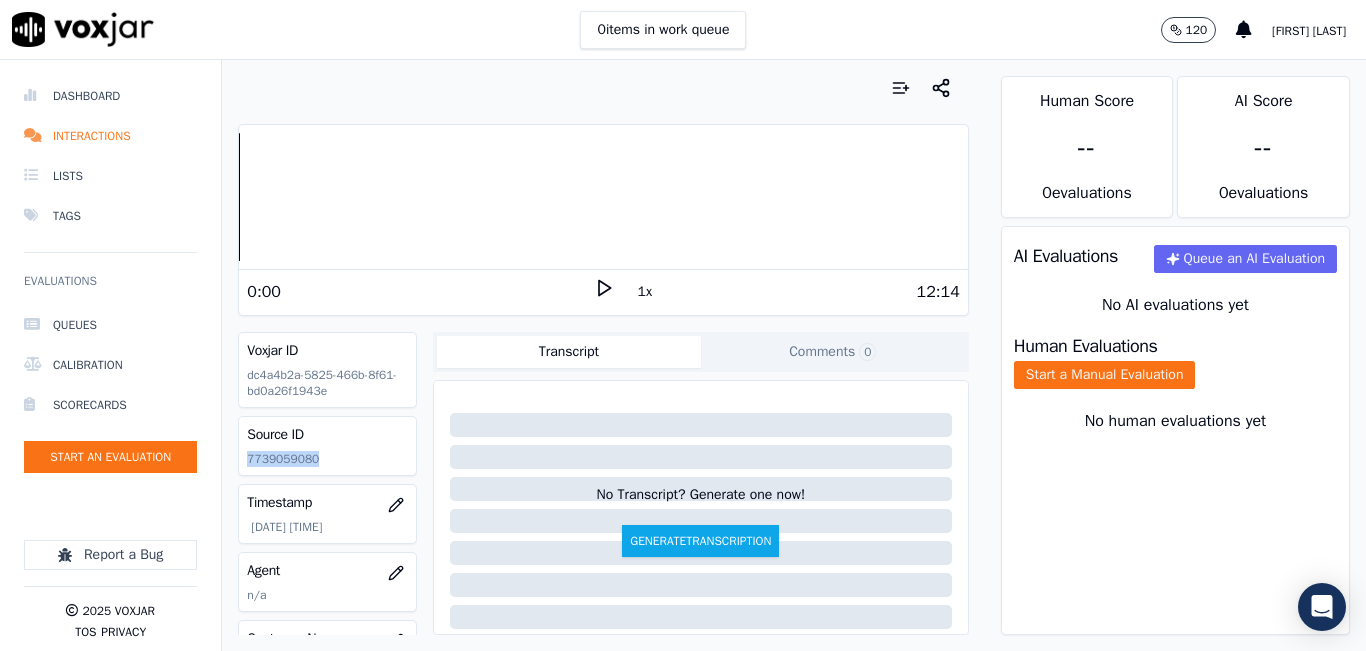 click on "7739059080" 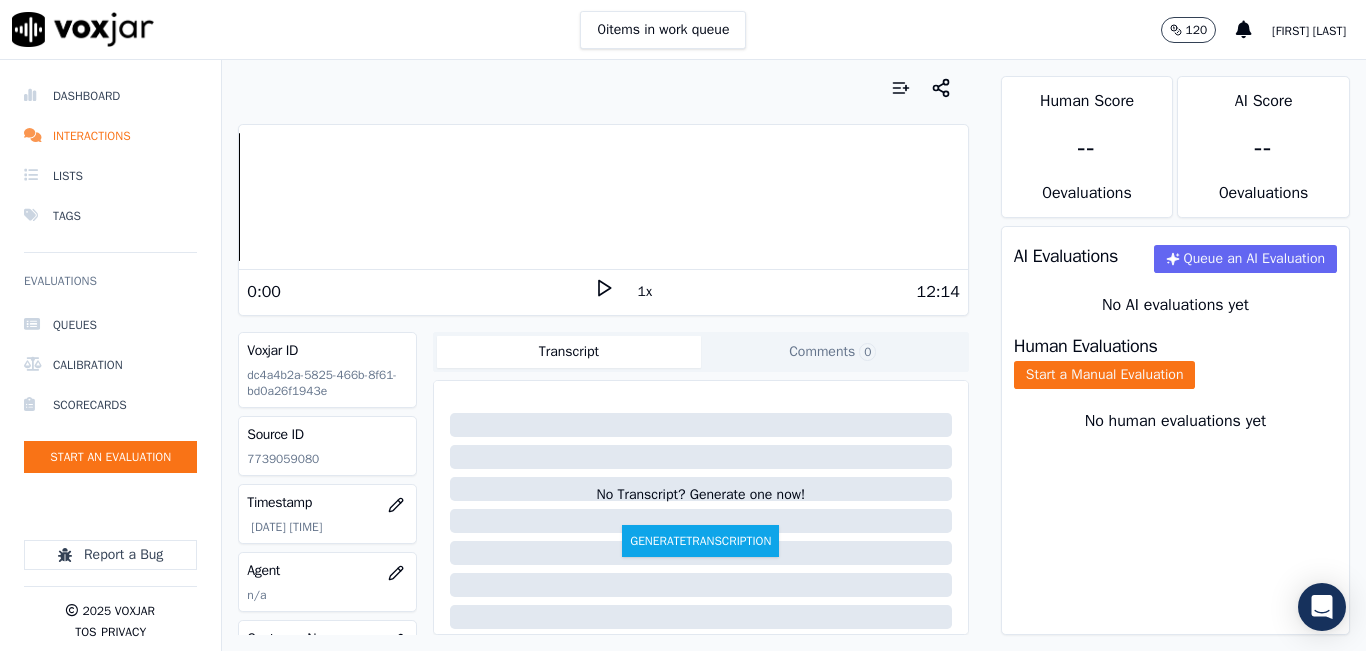 drag, startPoint x: 288, startPoint y: 464, endPoint x: 254, endPoint y: 470, distance: 34.525352 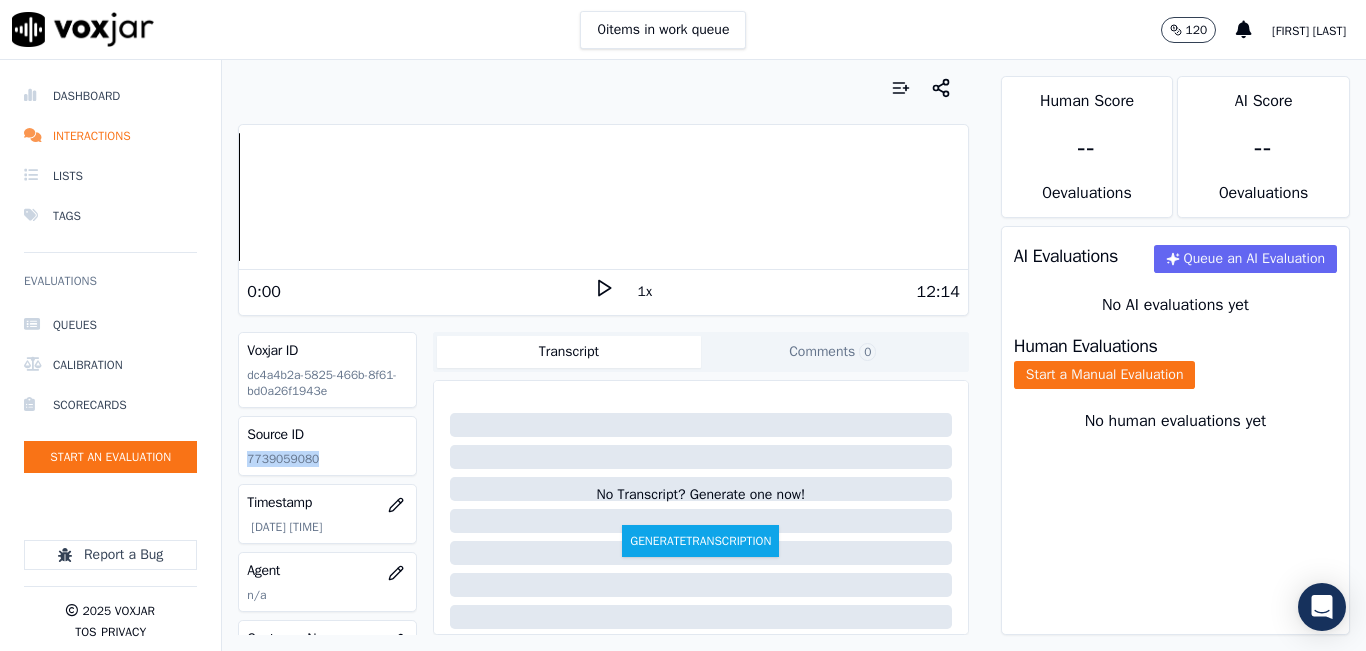 click on "7739059080" 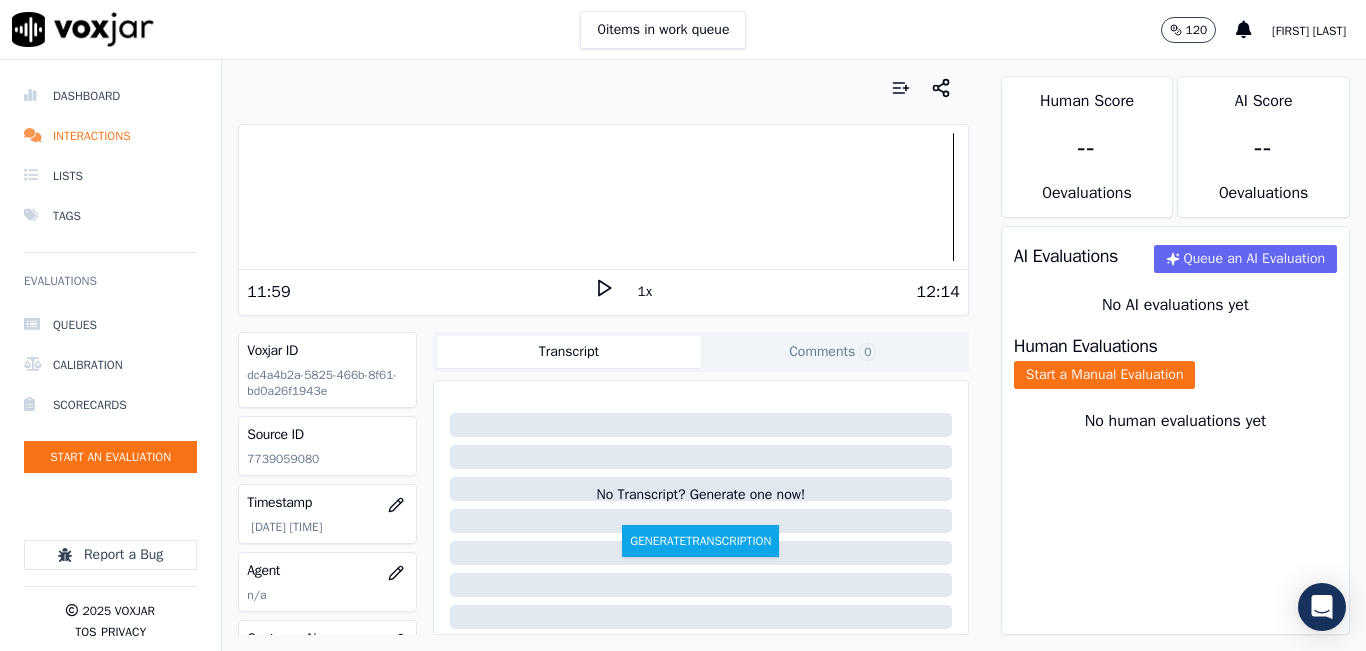 click on "Human Evaluations" at bounding box center [1086, 346] 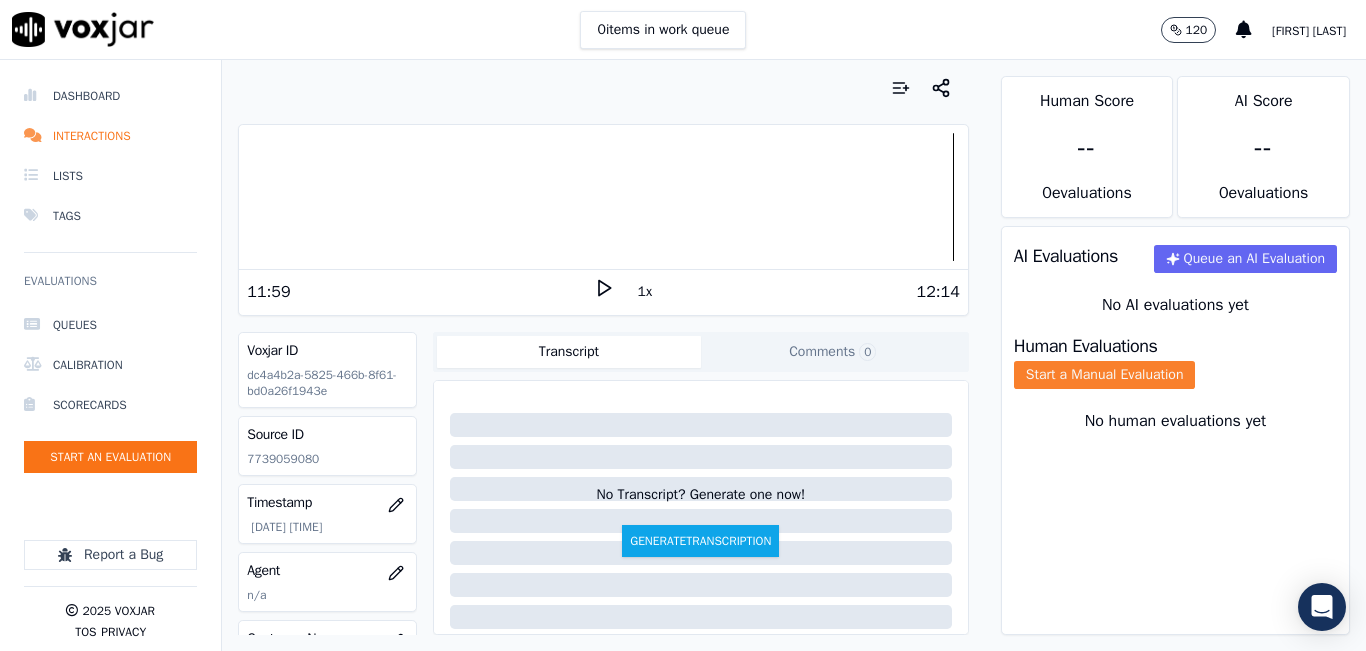 click on "Start a Manual Evaluation" 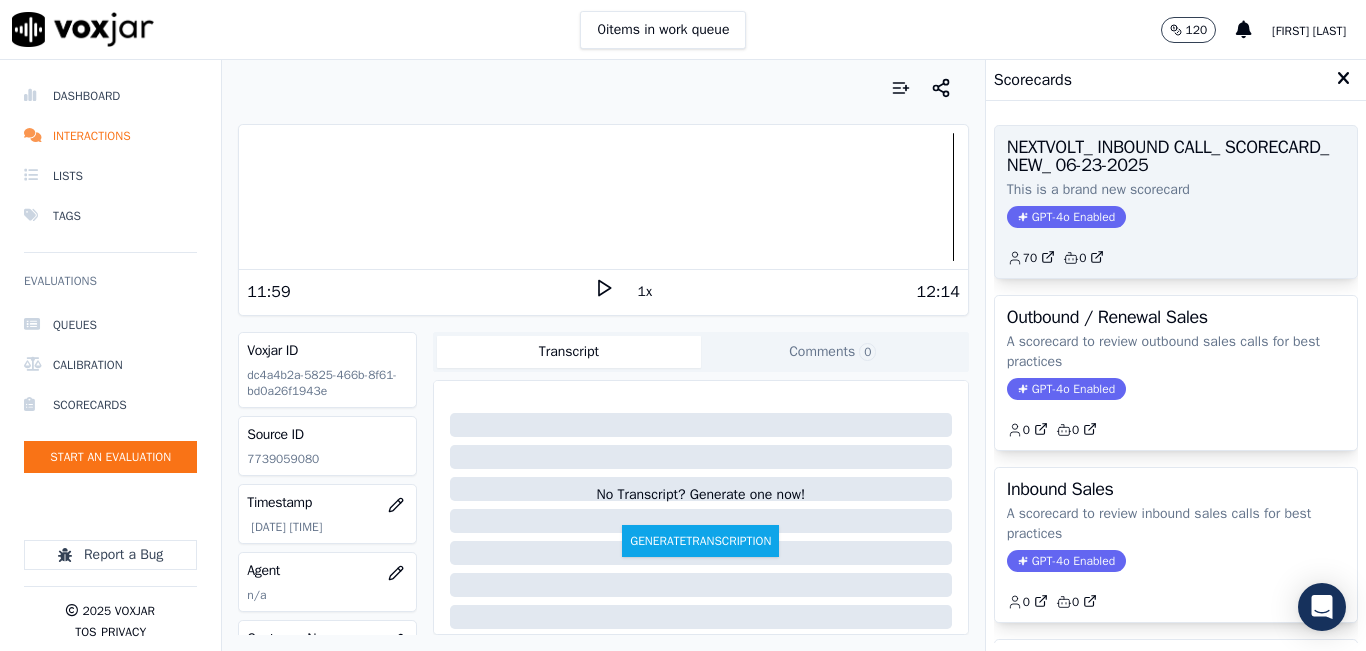 click on "This is a brand new scorecard" 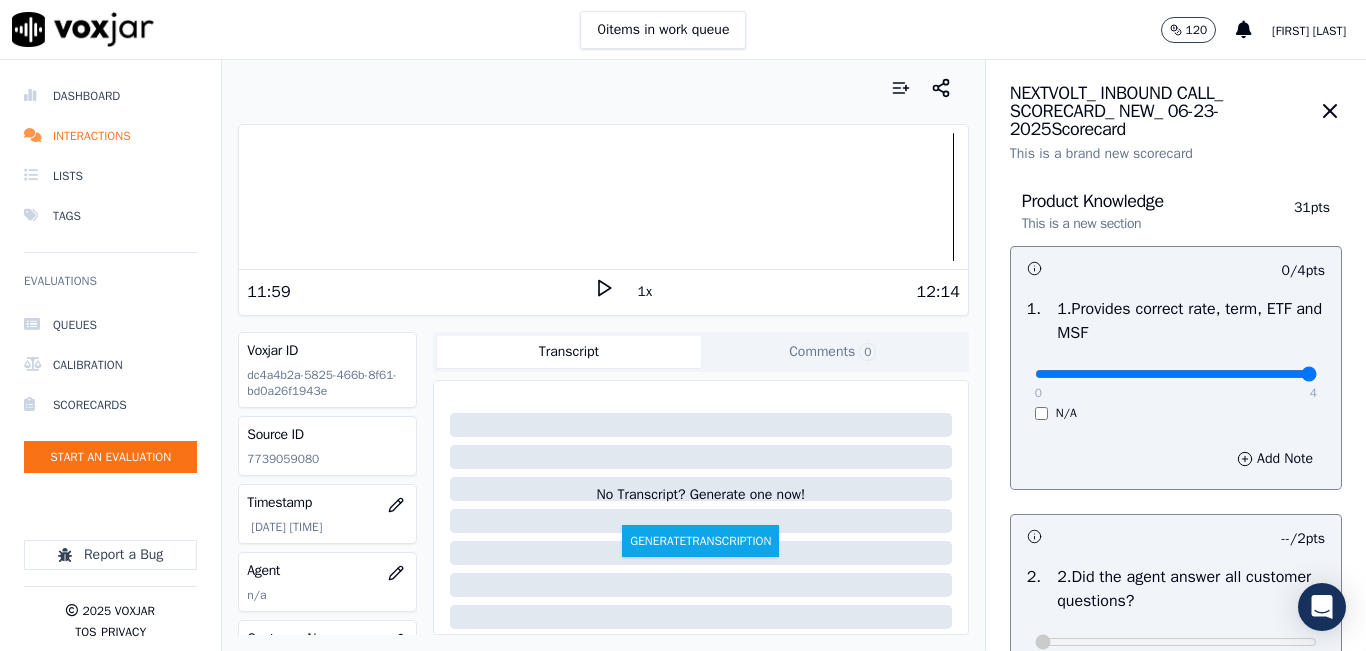 type on "4" 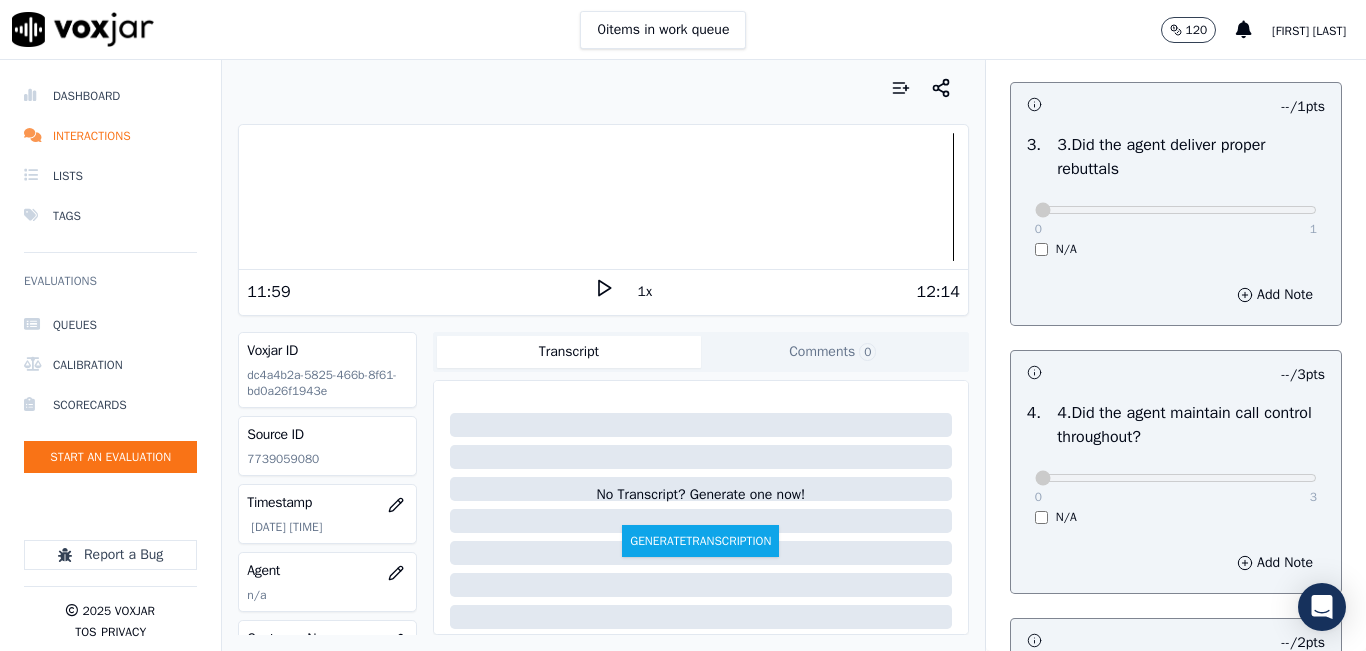 scroll, scrollTop: 800, scrollLeft: 0, axis: vertical 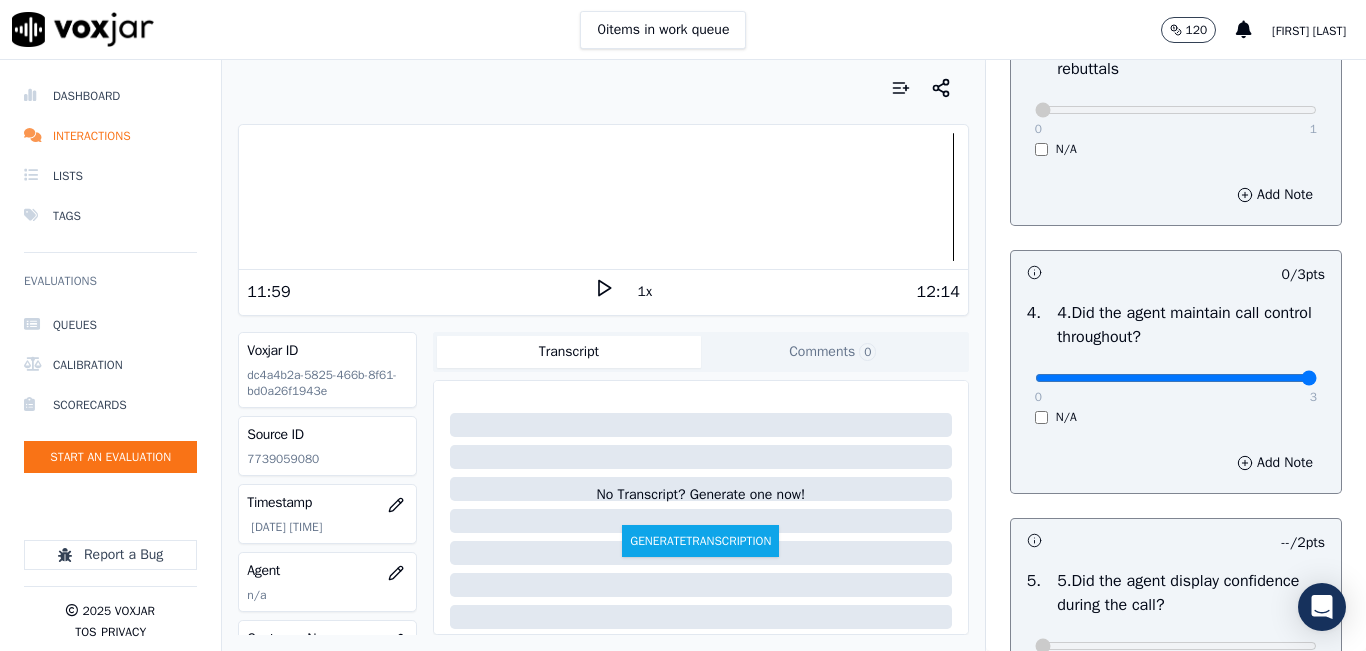 type on "3" 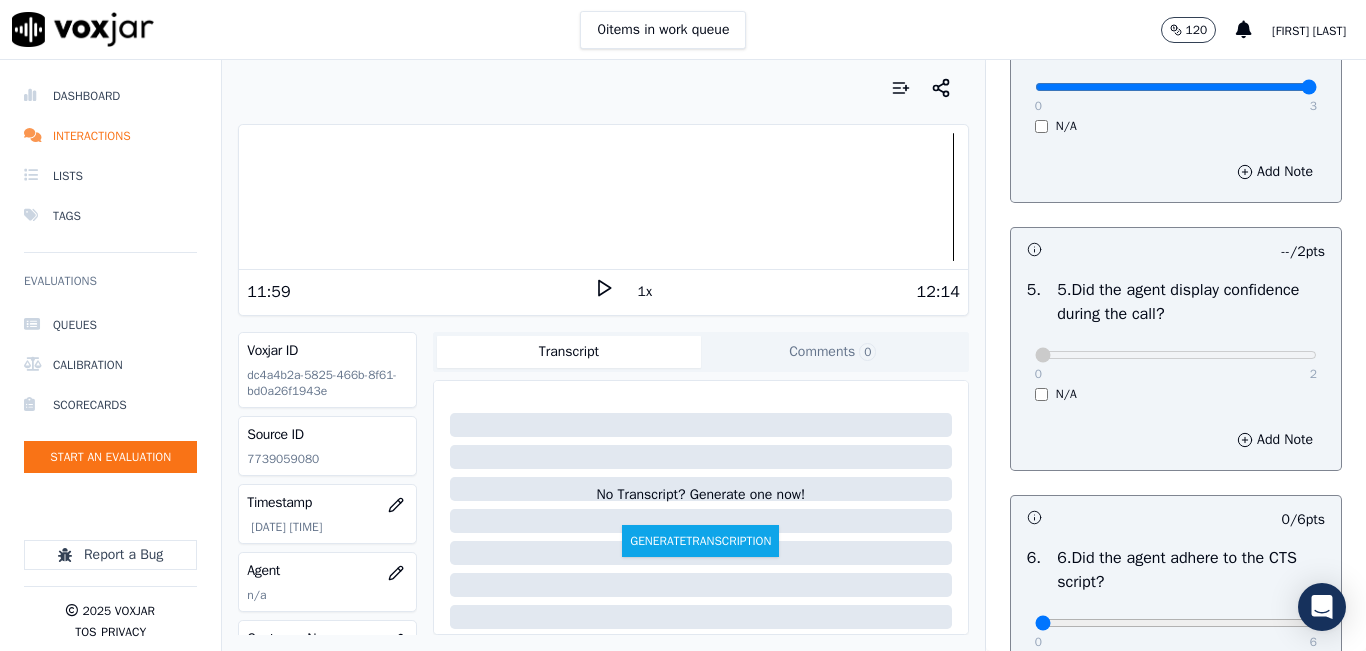 scroll, scrollTop: 1100, scrollLeft: 0, axis: vertical 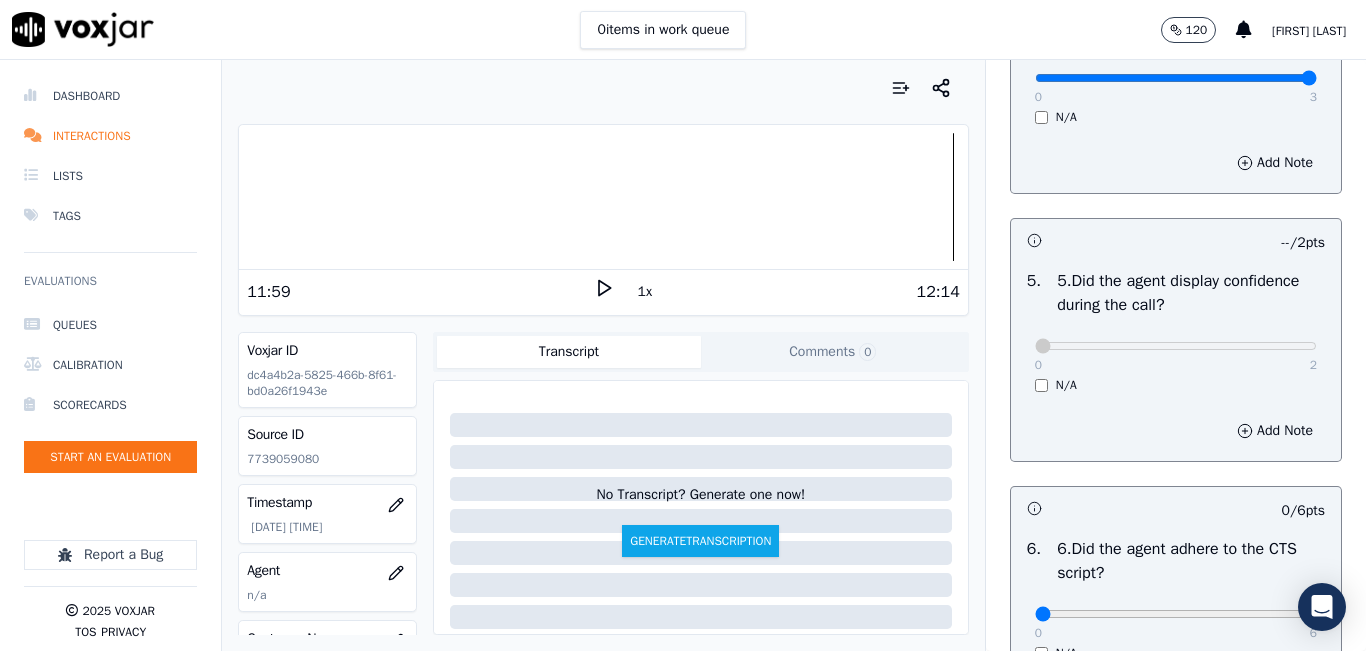 click on "N/A" at bounding box center [1176, 385] 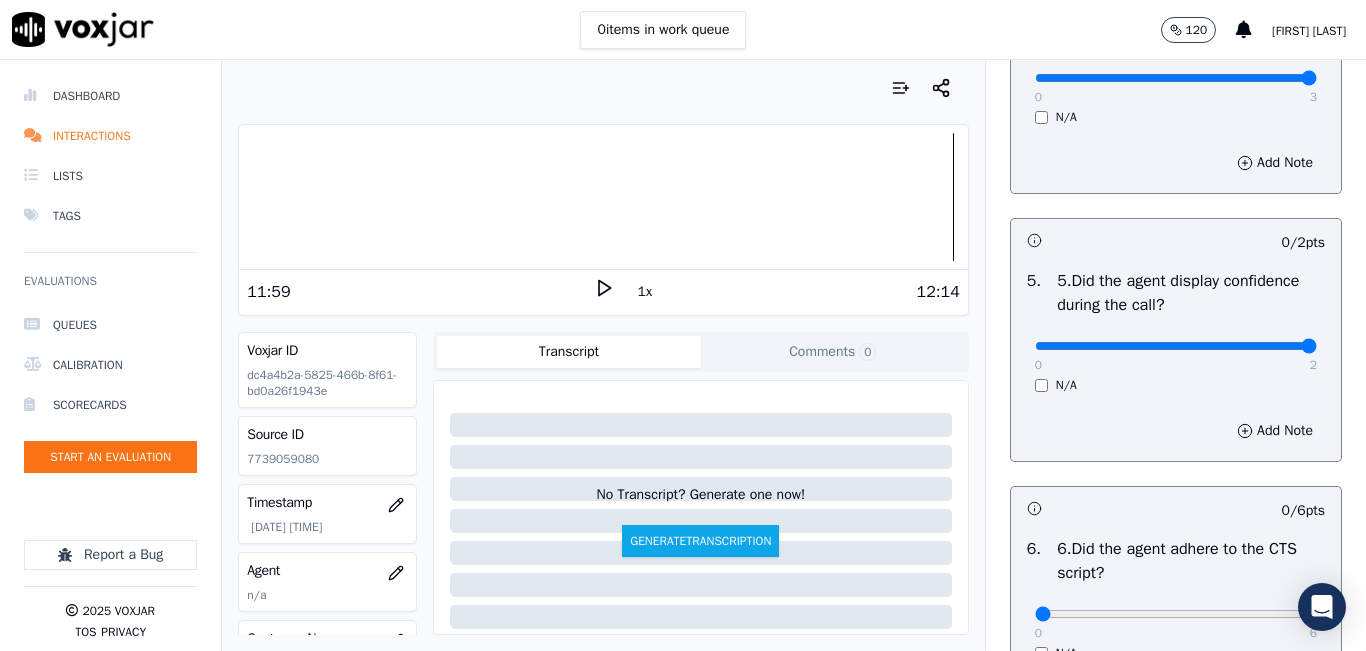 type on "2" 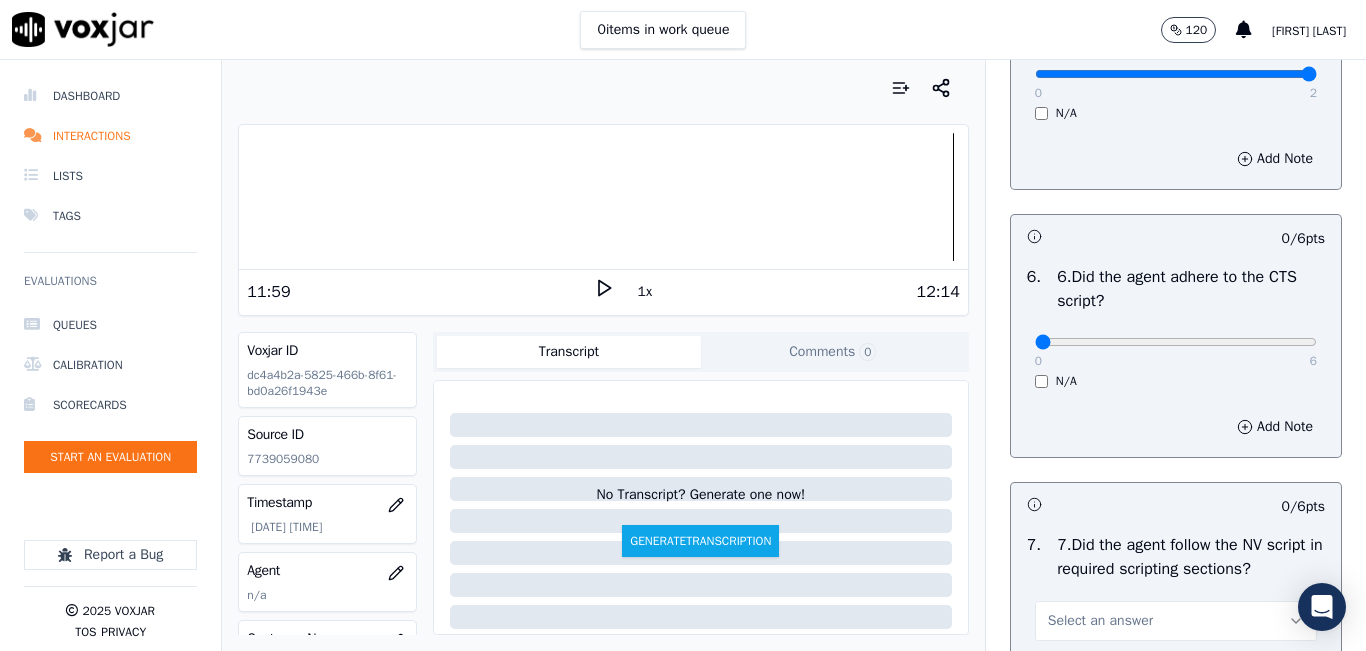 scroll, scrollTop: 1400, scrollLeft: 0, axis: vertical 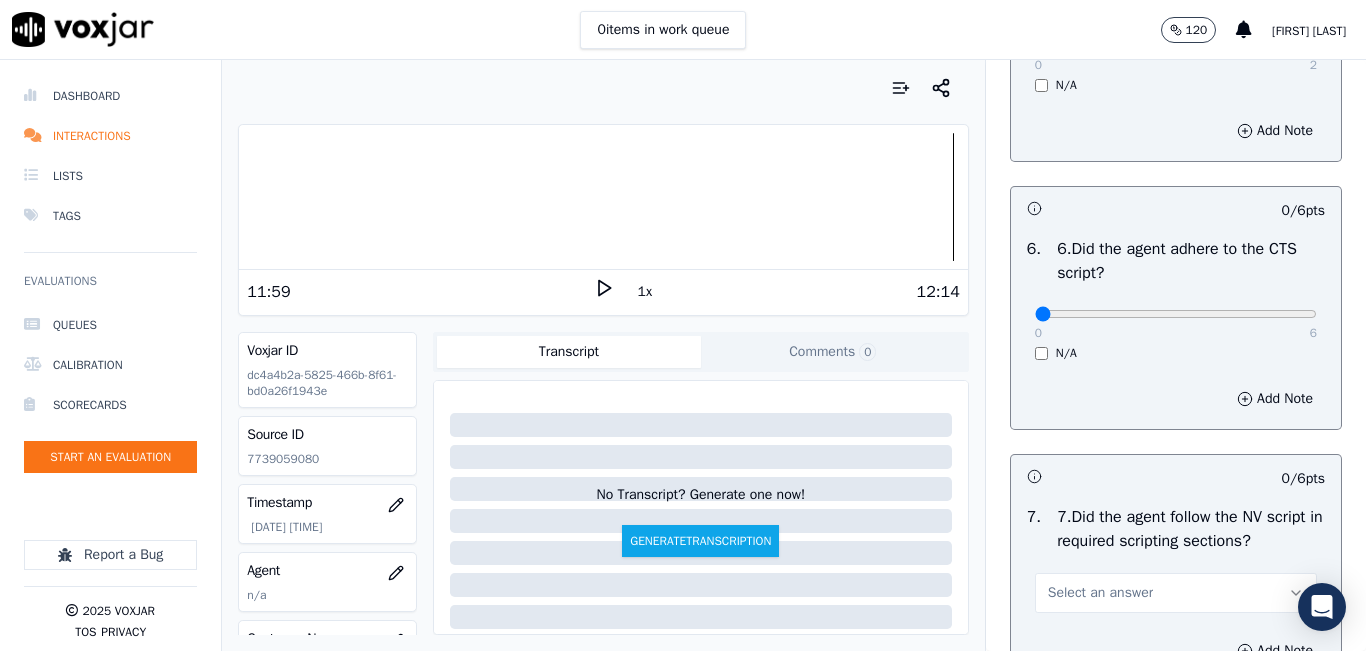 click on "0   6" at bounding box center [1176, 313] 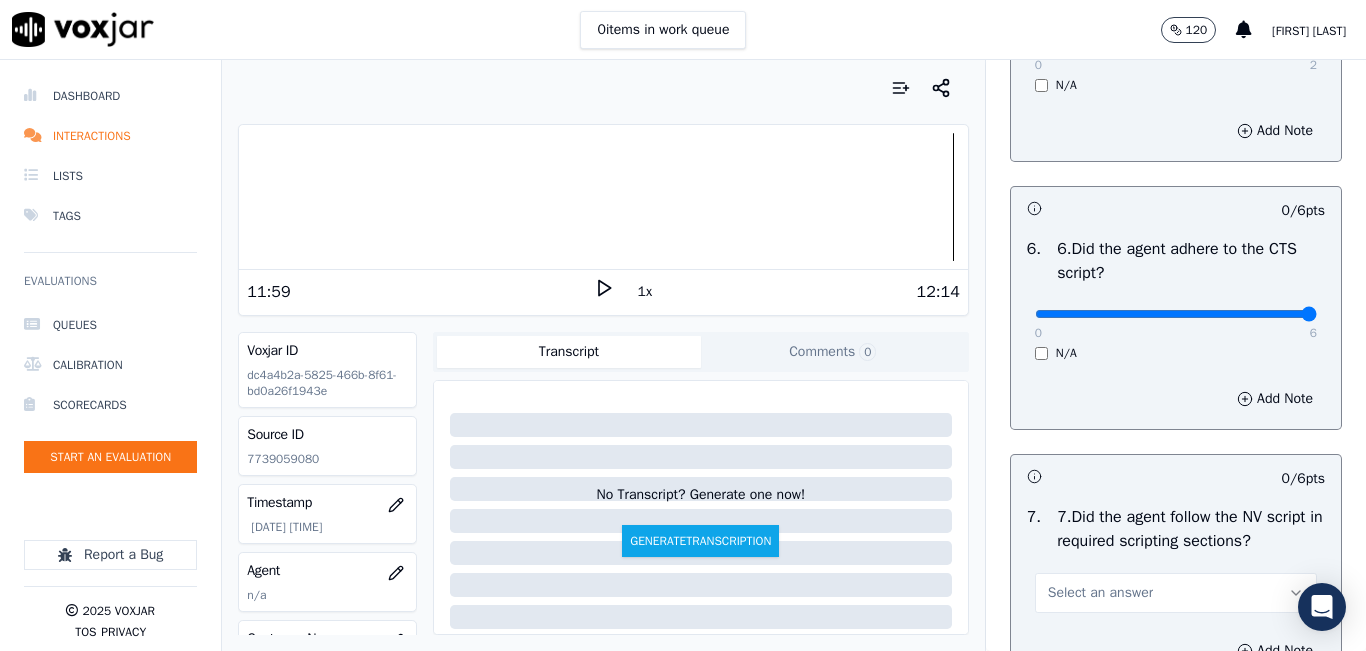 type on "6" 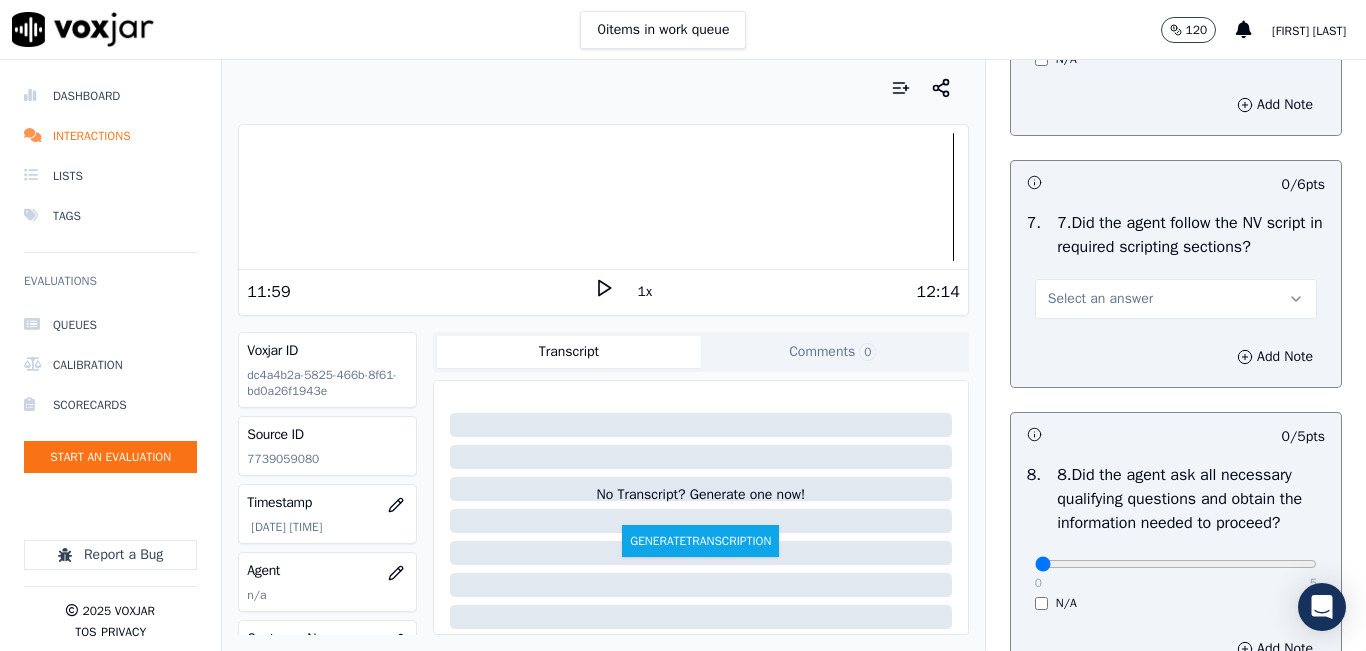 scroll, scrollTop: 1700, scrollLeft: 0, axis: vertical 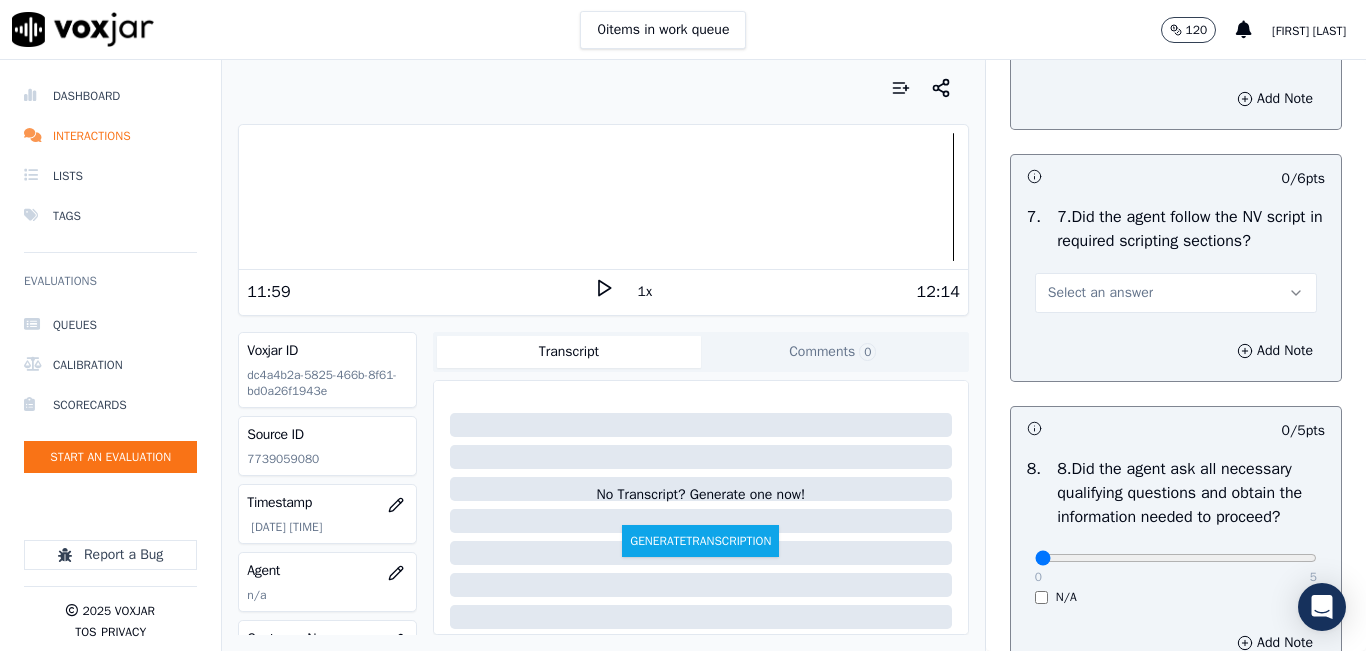click on "Select an answer" at bounding box center (1176, 293) 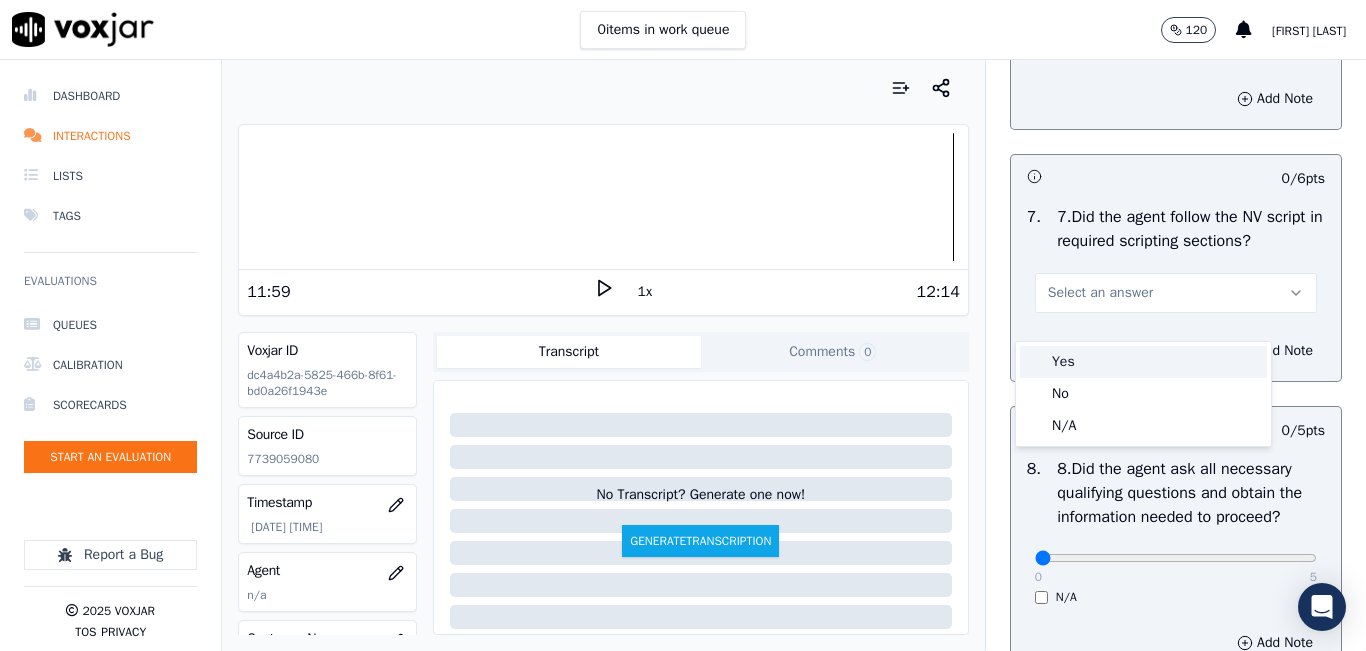 click on "Yes" at bounding box center (1143, 362) 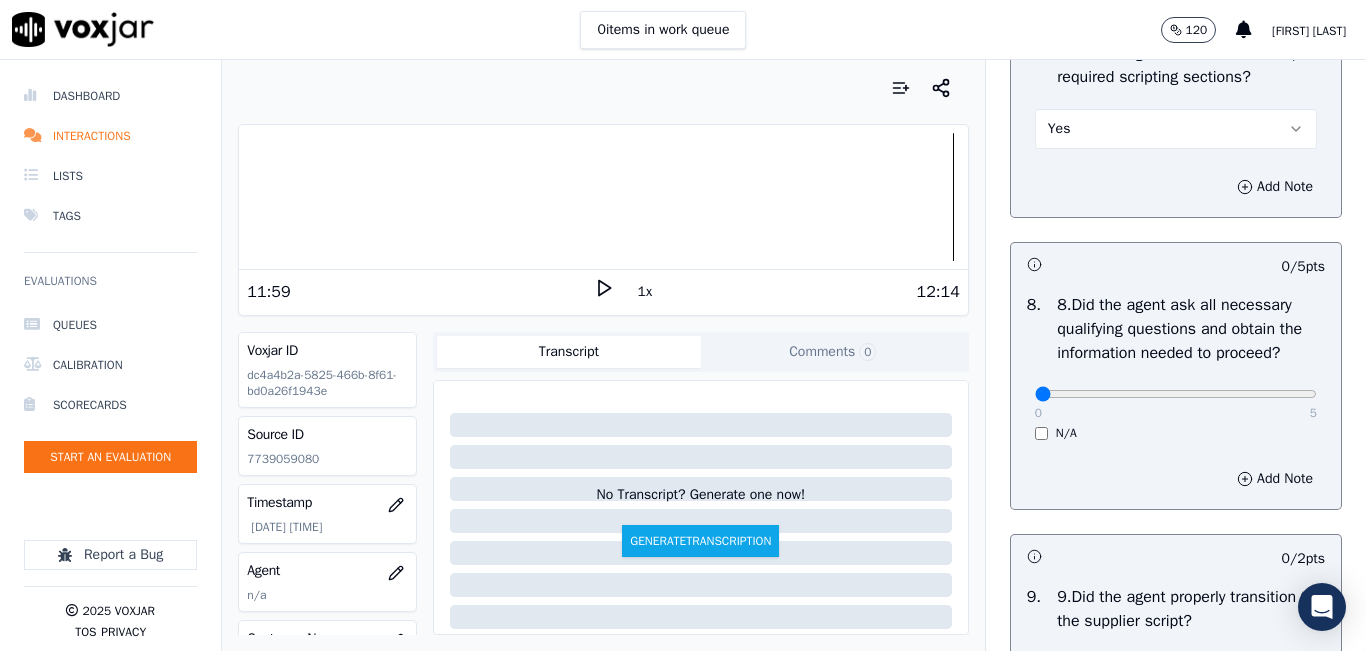 scroll, scrollTop: 1900, scrollLeft: 0, axis: vertical 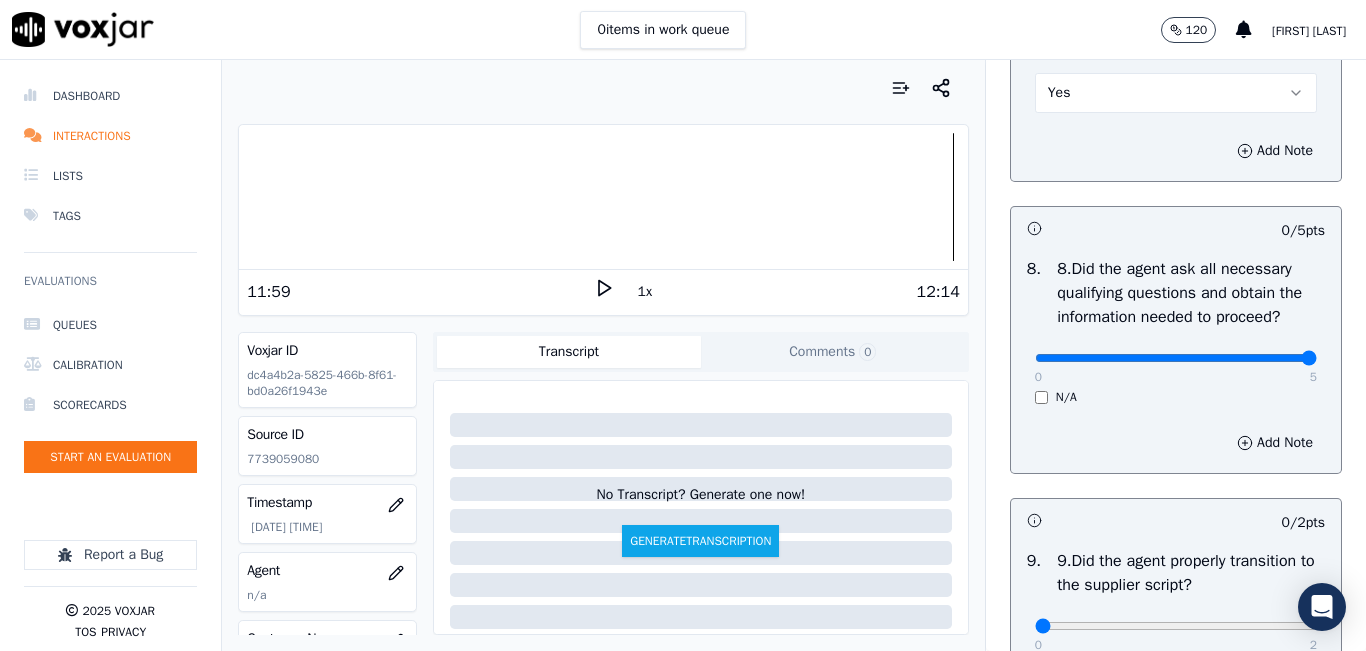 type on "5" 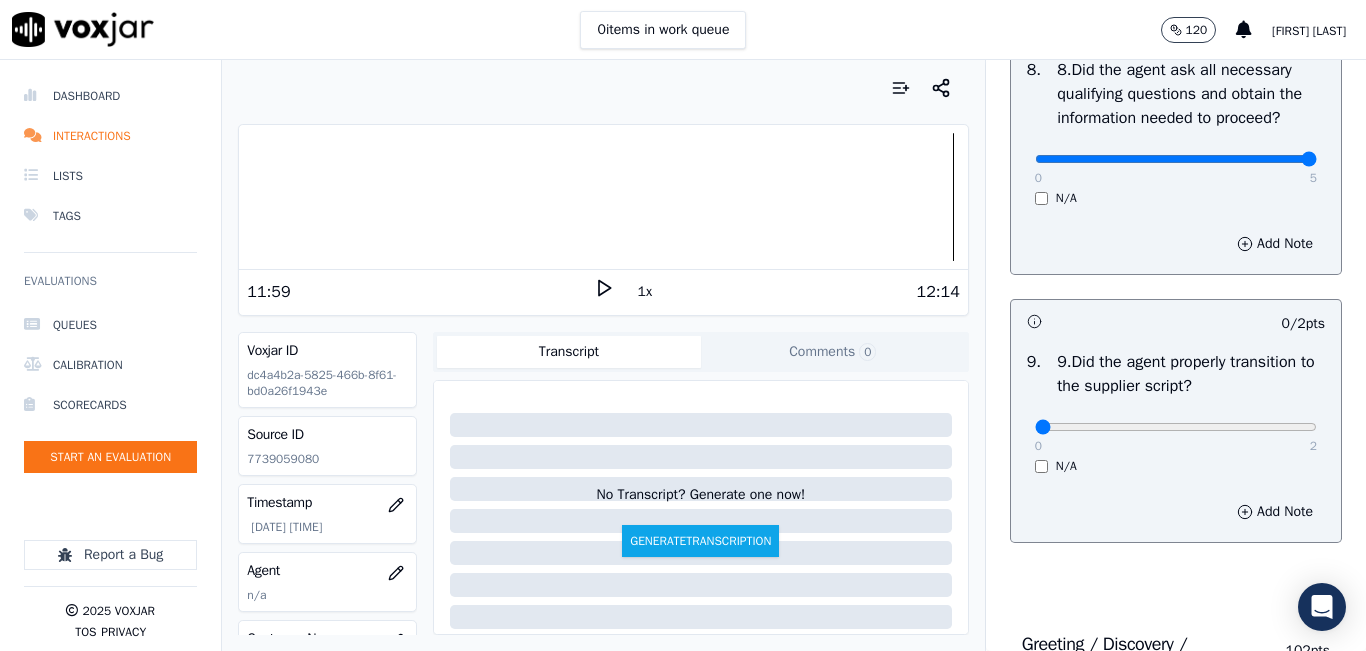 scroll, scrollTop: 2200, scrollLeft: 0, axis: vertical 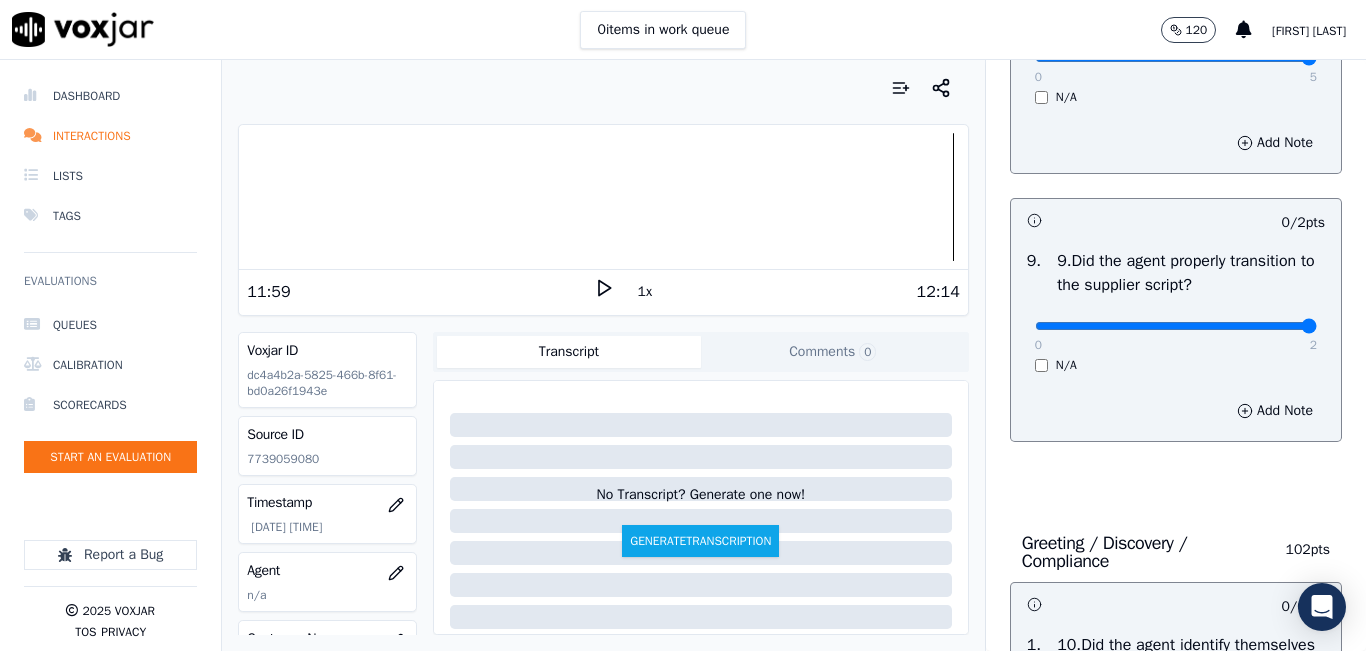 type on "2" 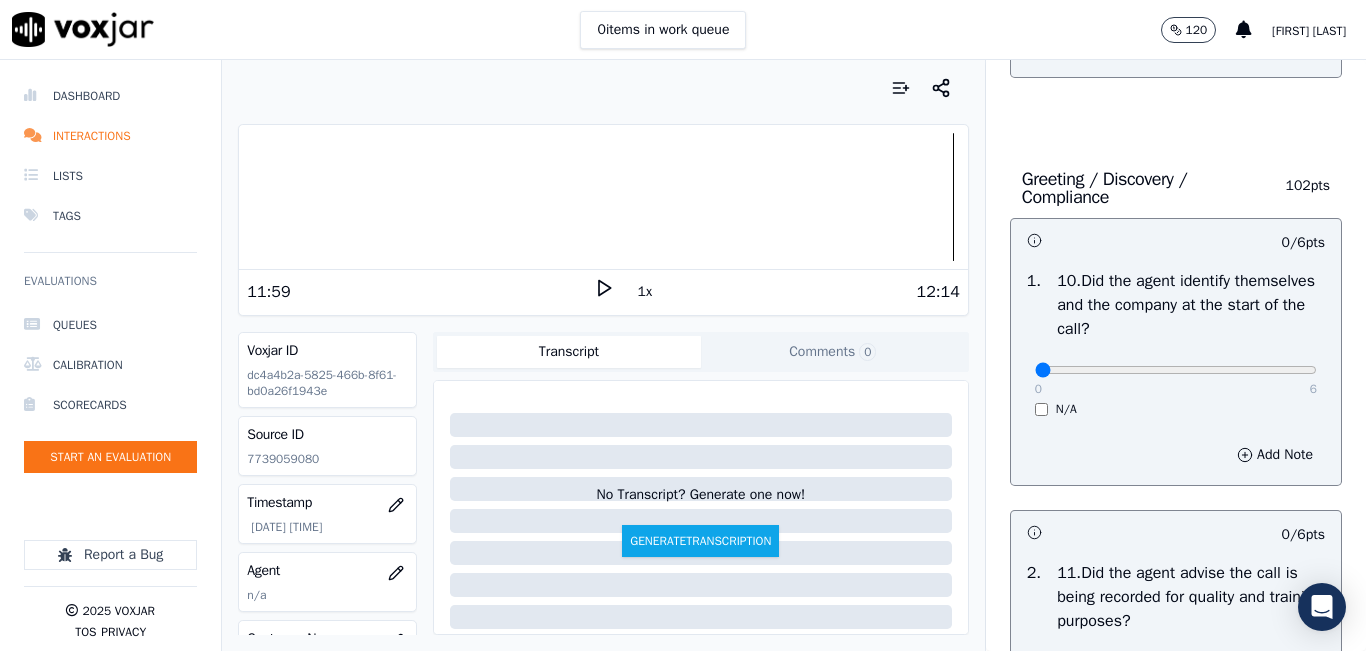 scroll, scrollTop: 2600, scrollLeft: 0, axis: vertical 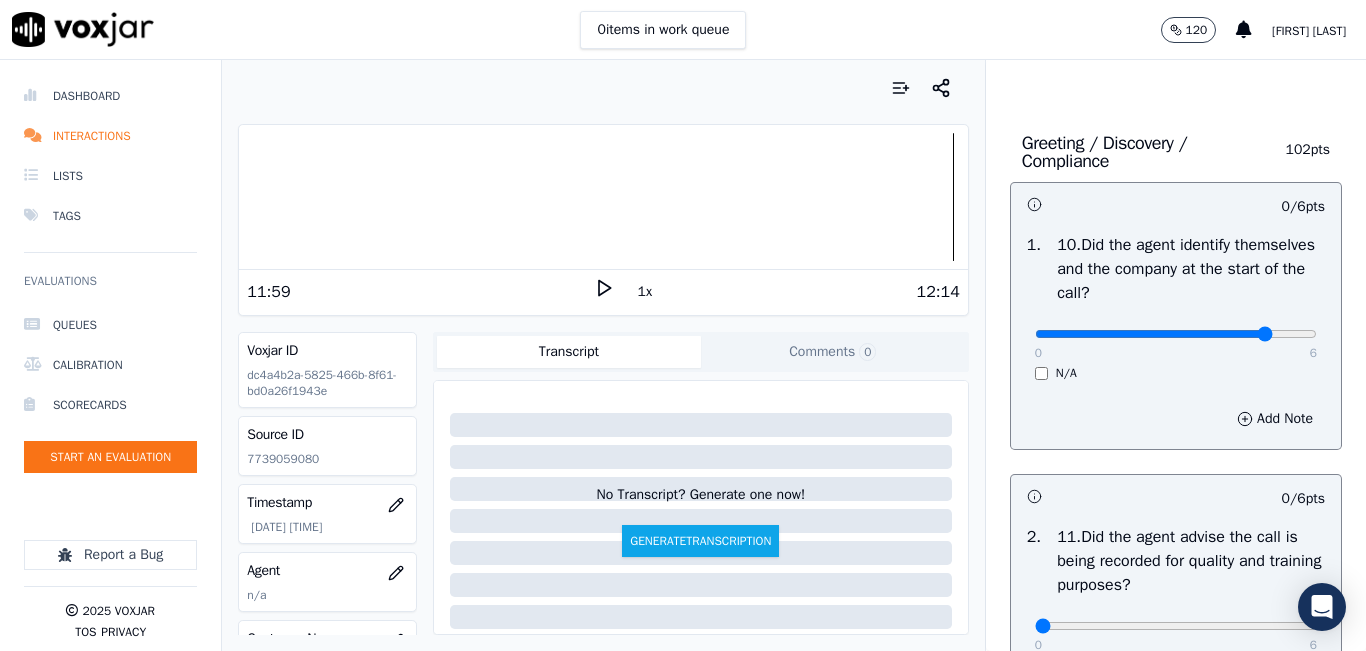 click at bounding box center (1176, -2226) 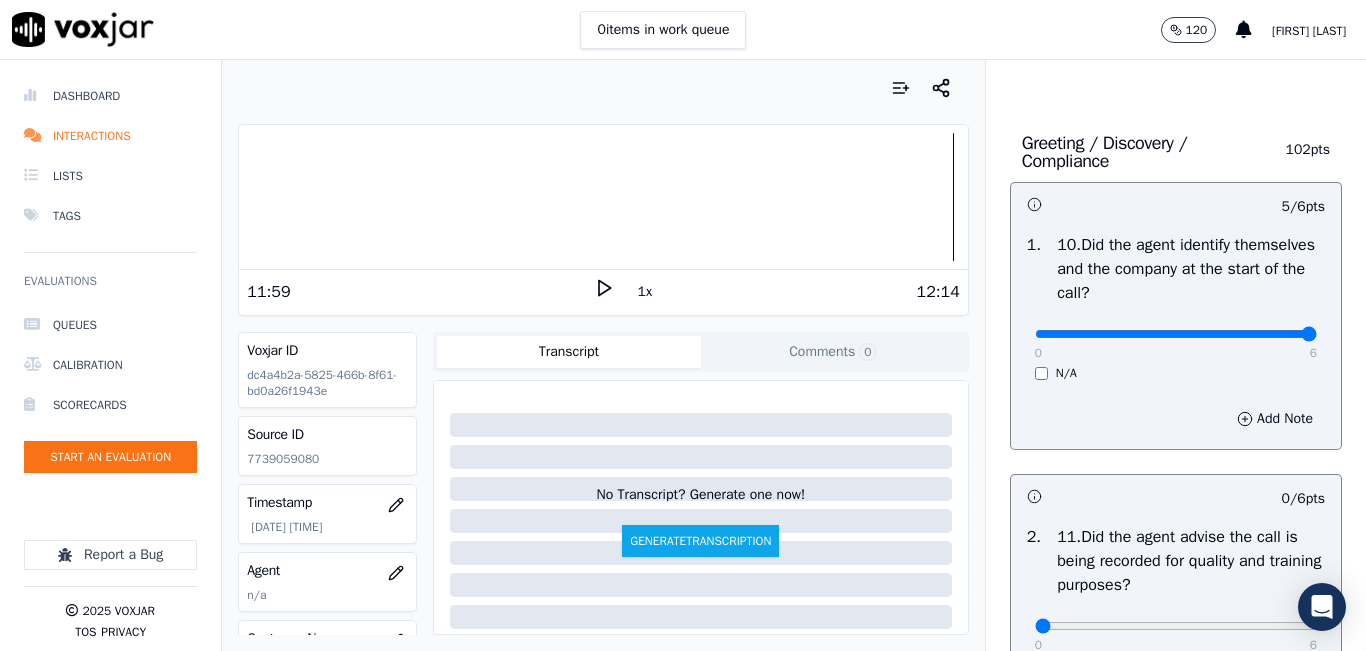 type on "6" 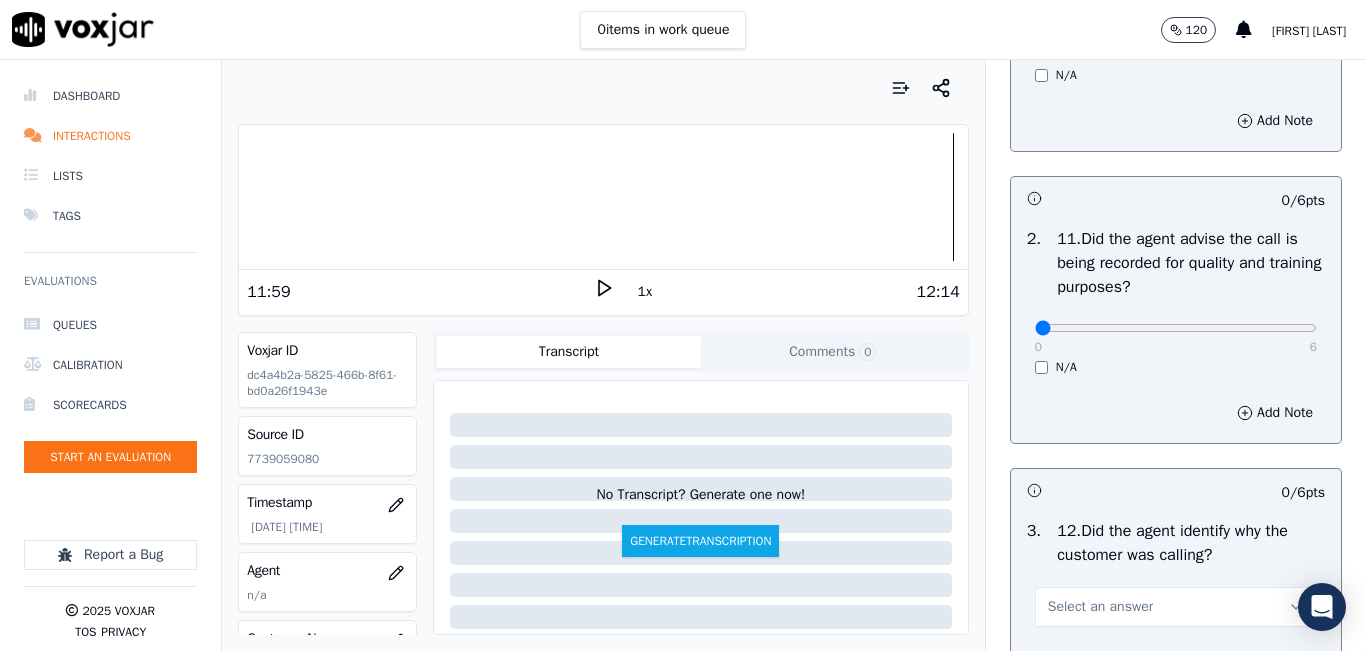 scroll, scrollTop: 2900, scrollLeft: 0, axis: vertical 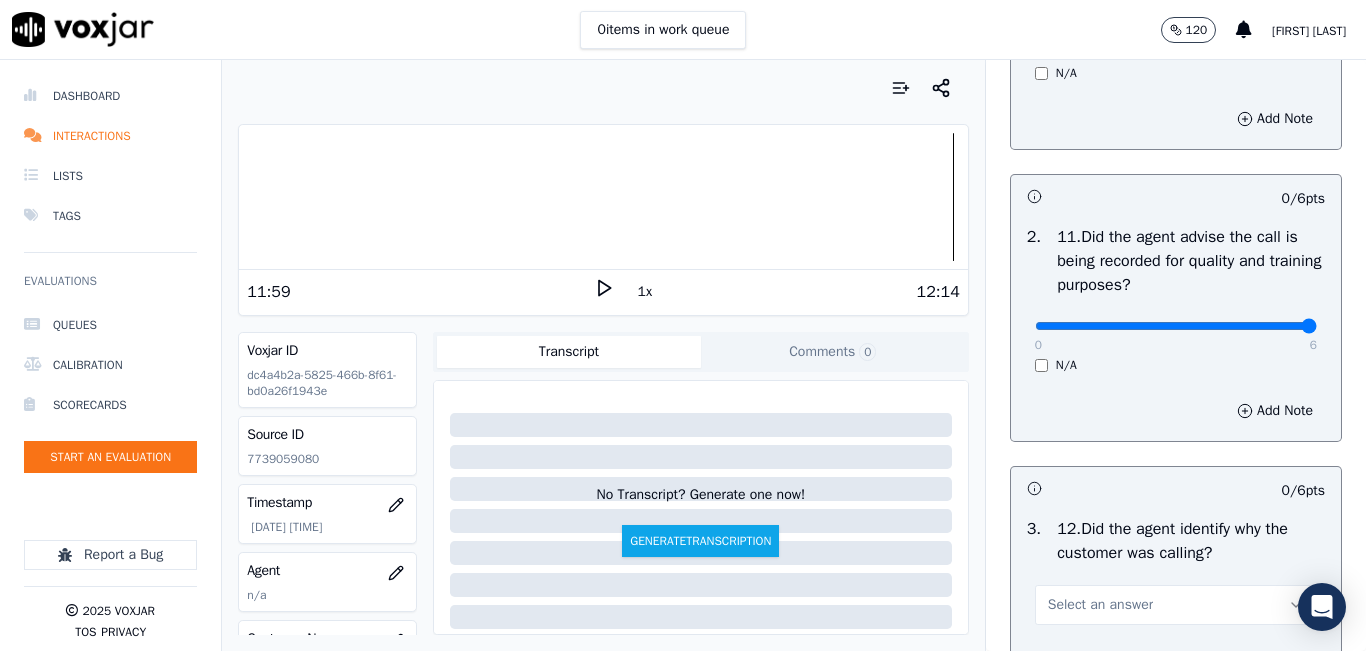 type on "6" 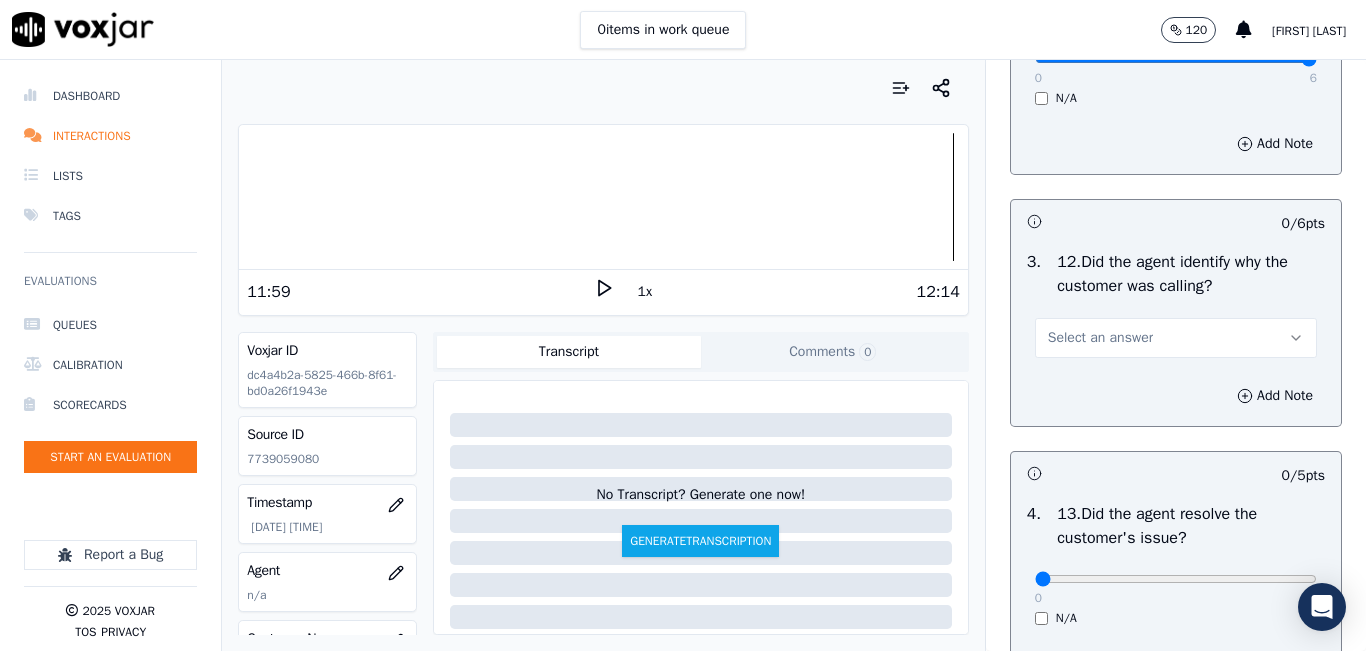 scroll, scrollTop: 3200, scrollLeft: 0, axis: vertical 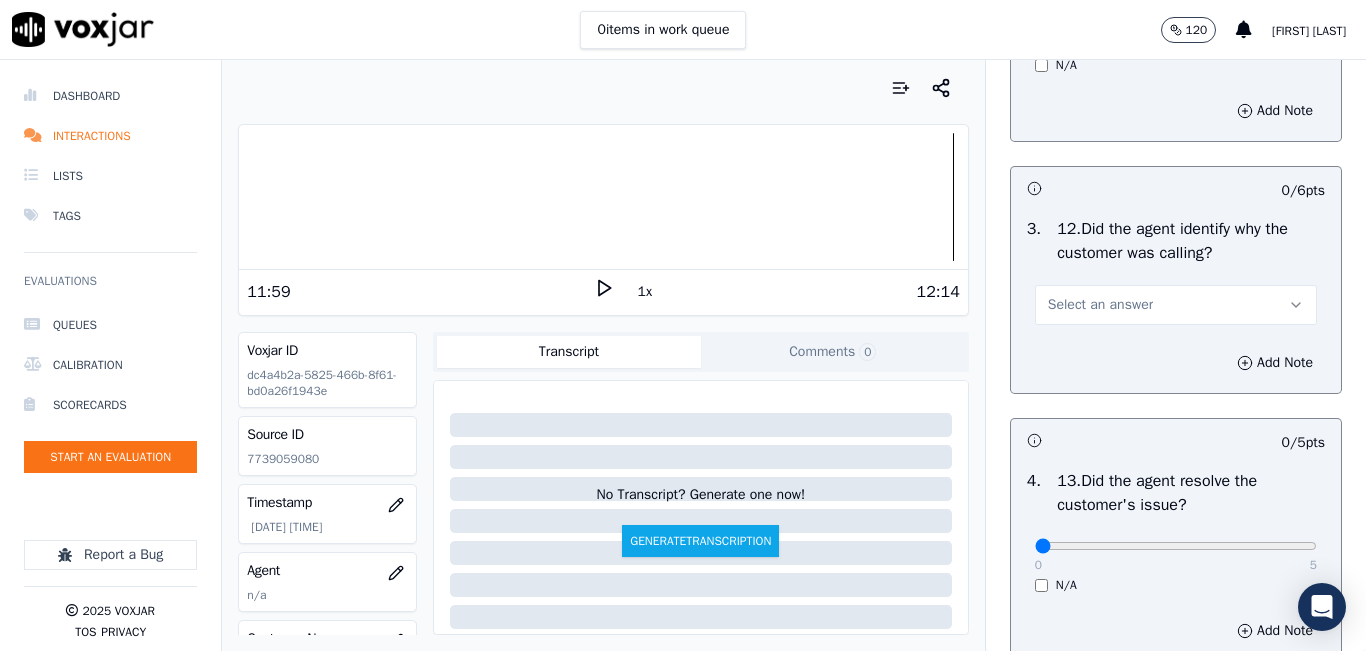 click on "Select an answer" at bounding box center [1176, 305] 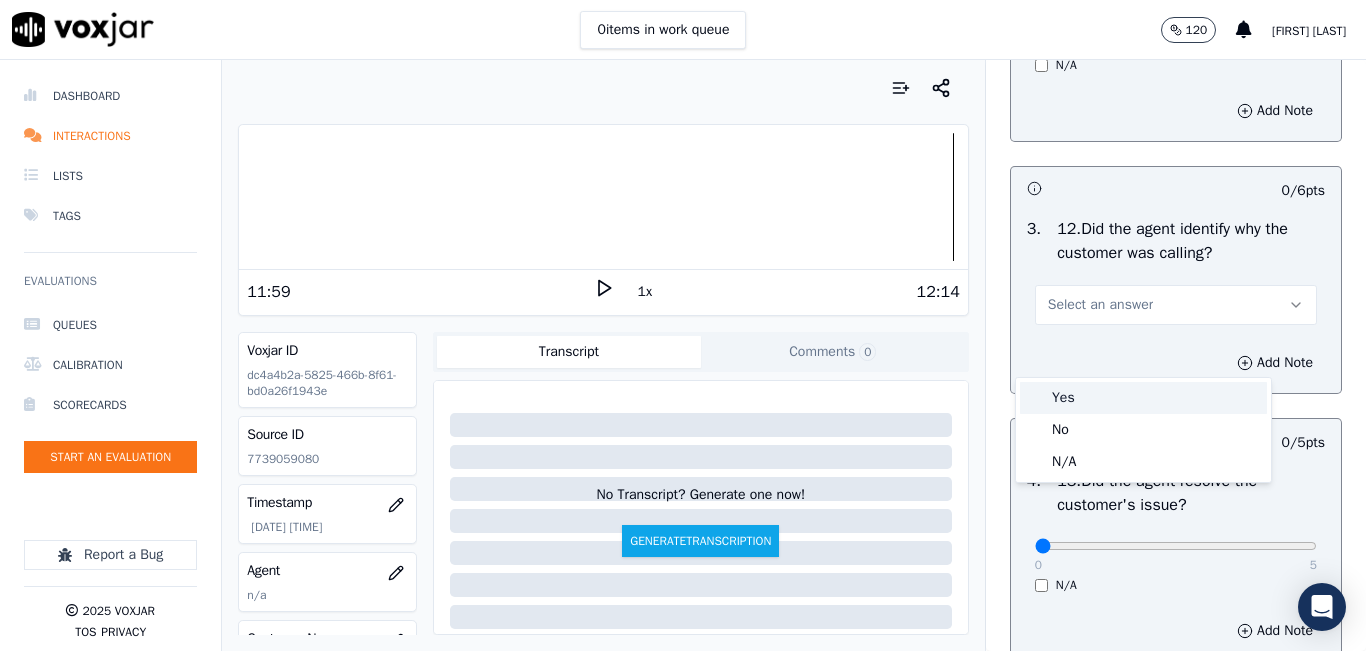 click on "Yes" at bounding box center [1143, 398] 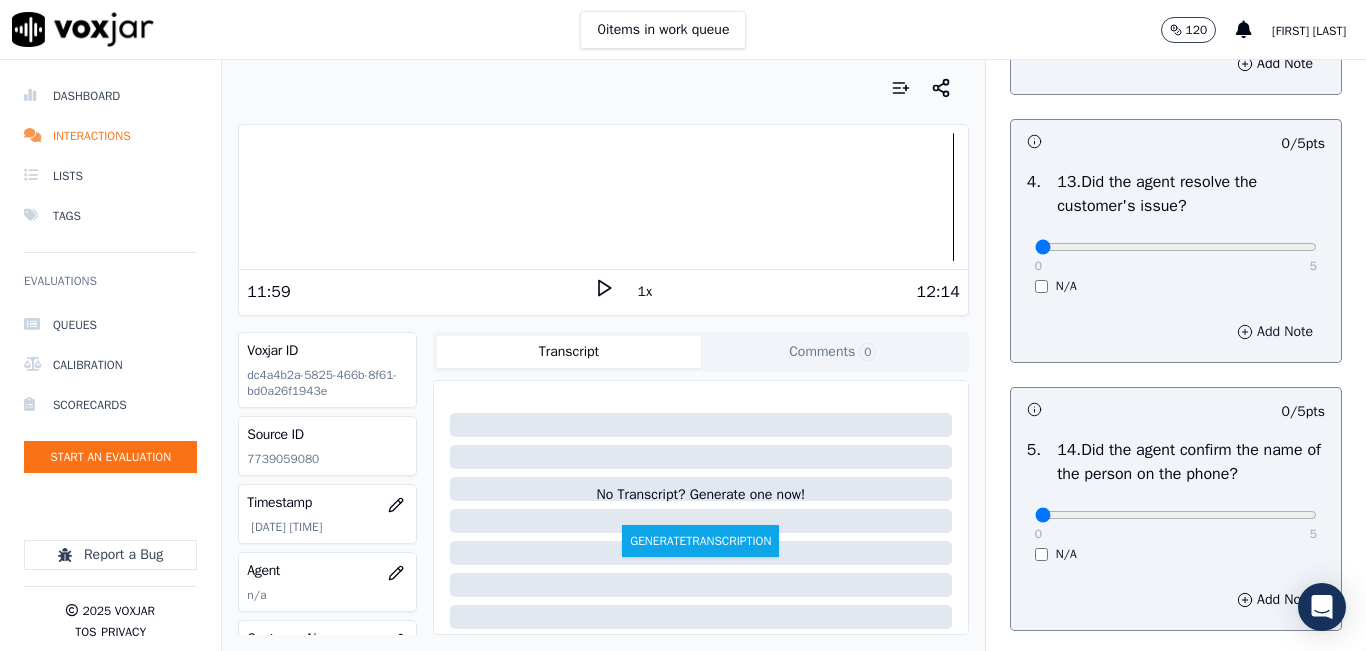 scroll, scrollTop: 3500, scrollLeft: 0, axis: vertical 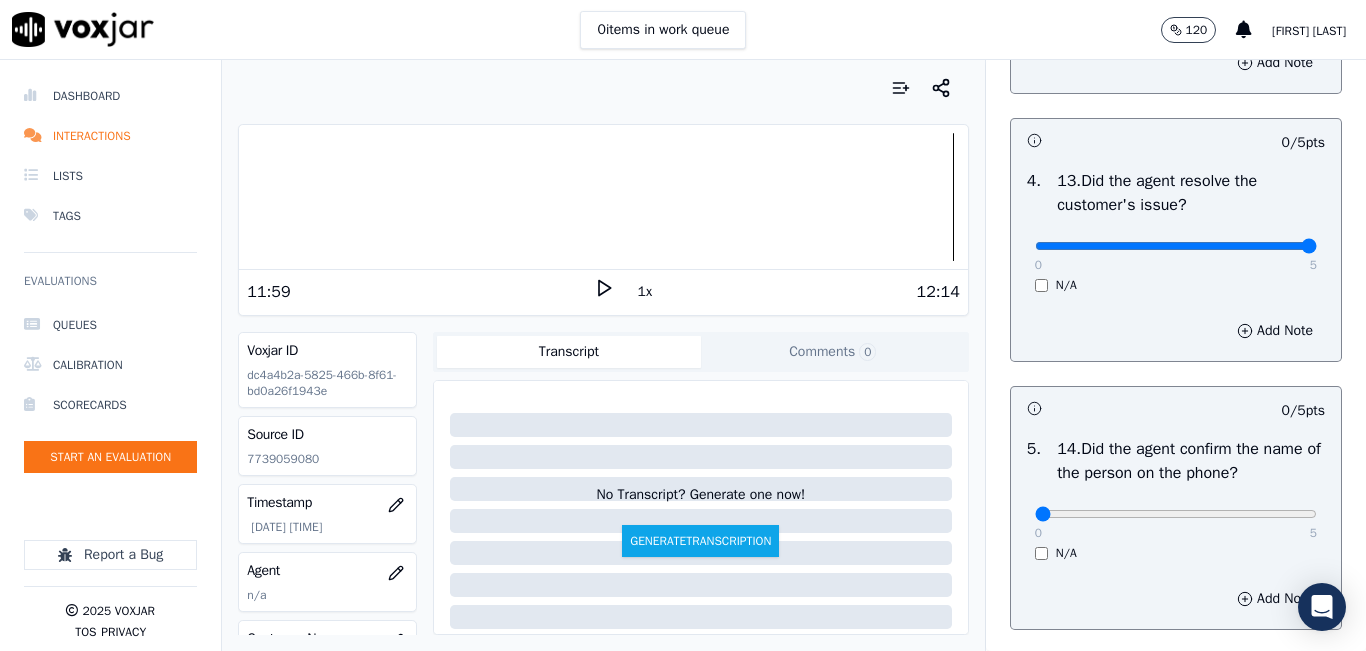 type on "5" 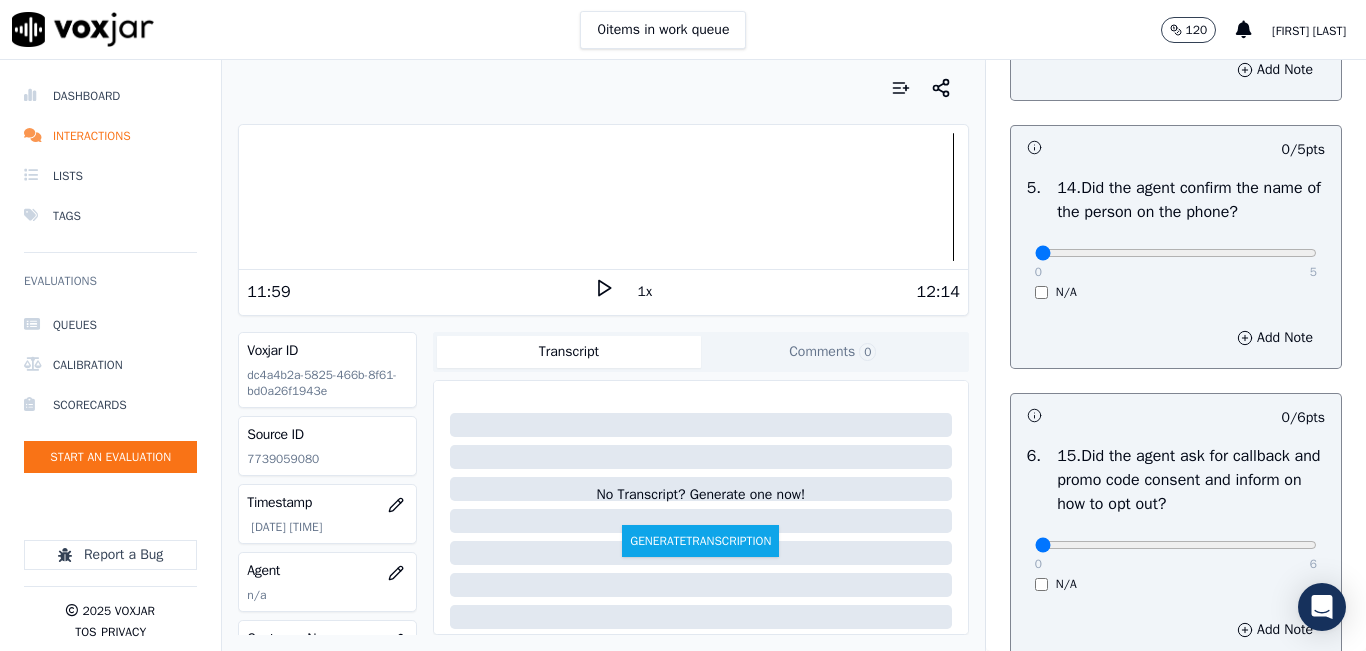 scroll, scrollTop: 3800, scrollLeft: 0, axis: vertical 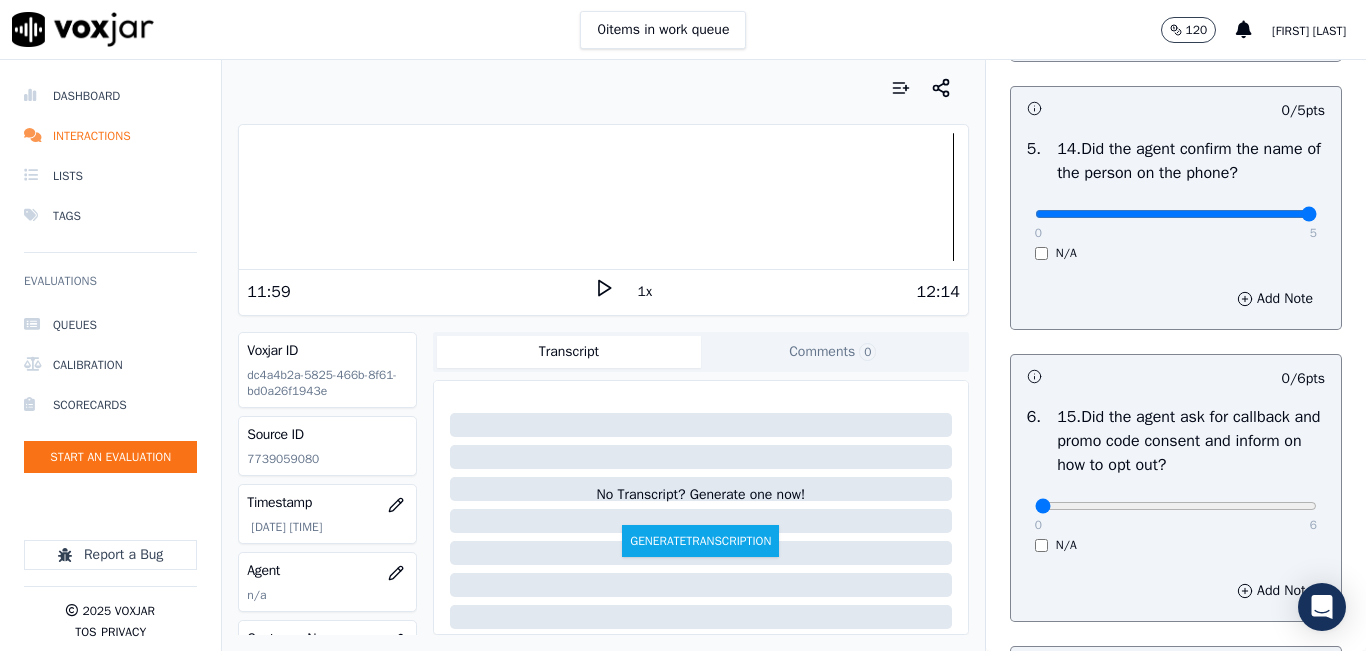 type on "5" 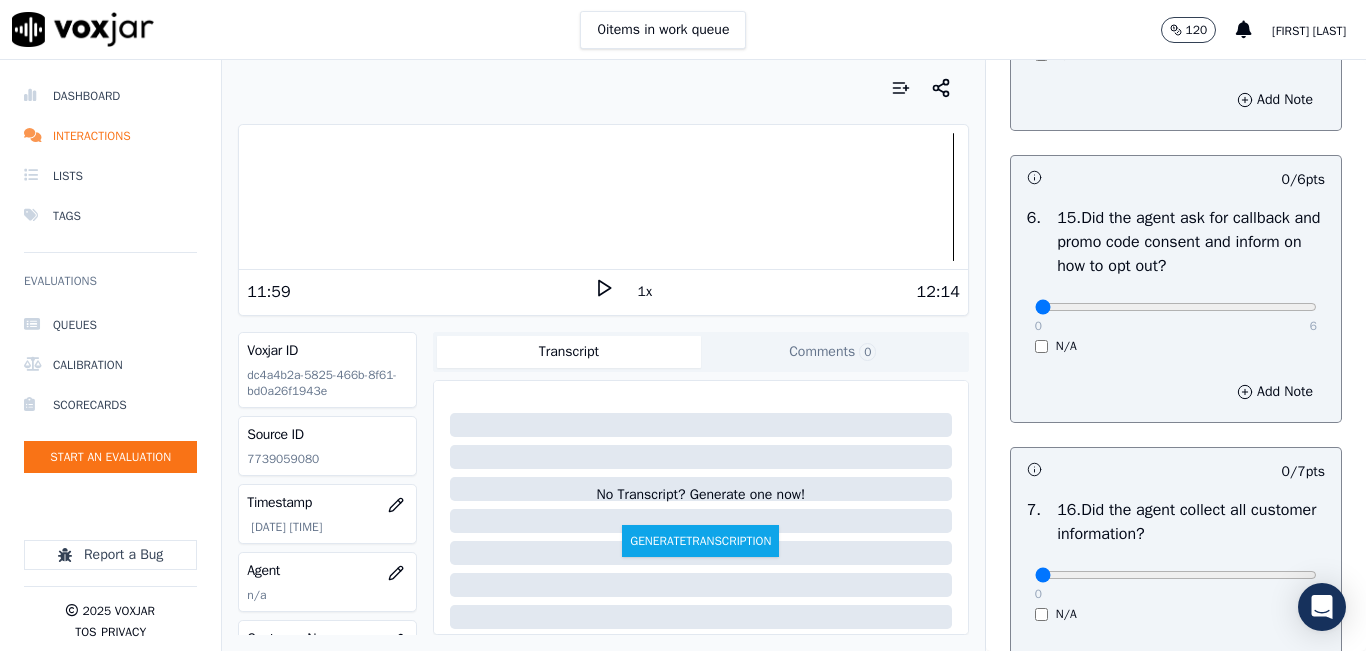 scroll, scrollTop: 4100, scrollLeft: 0, axis: vertical 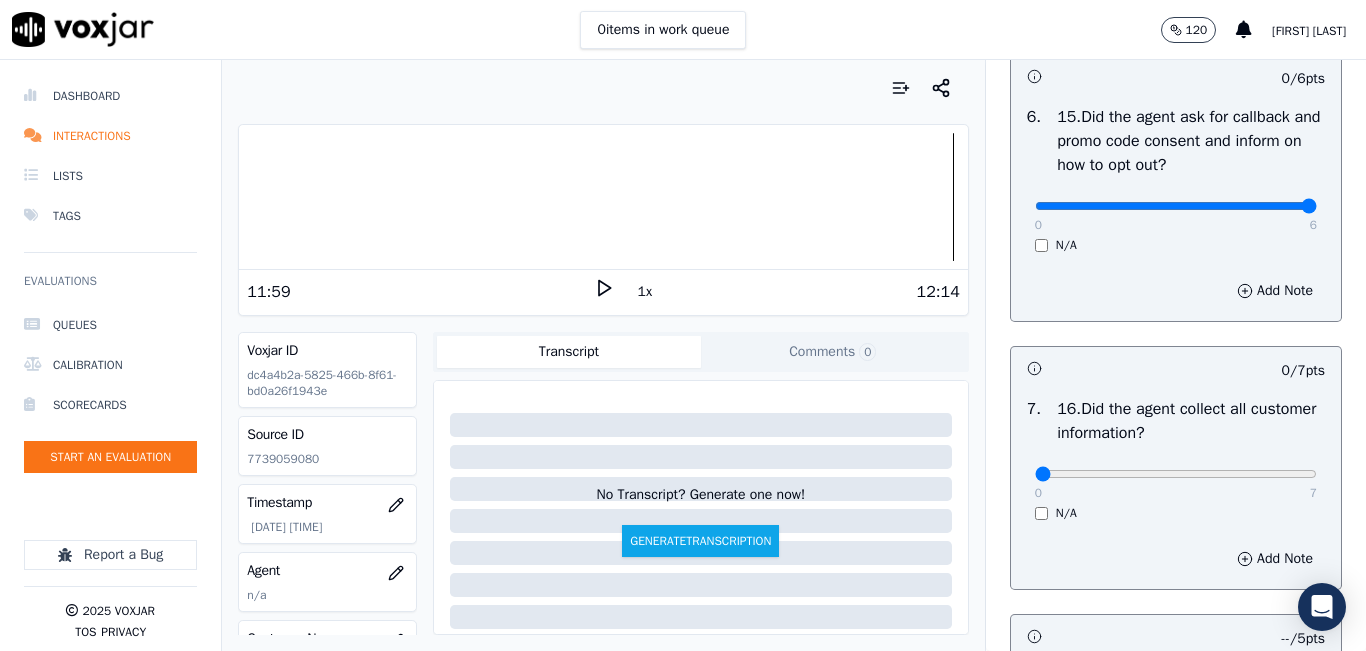type on "6" 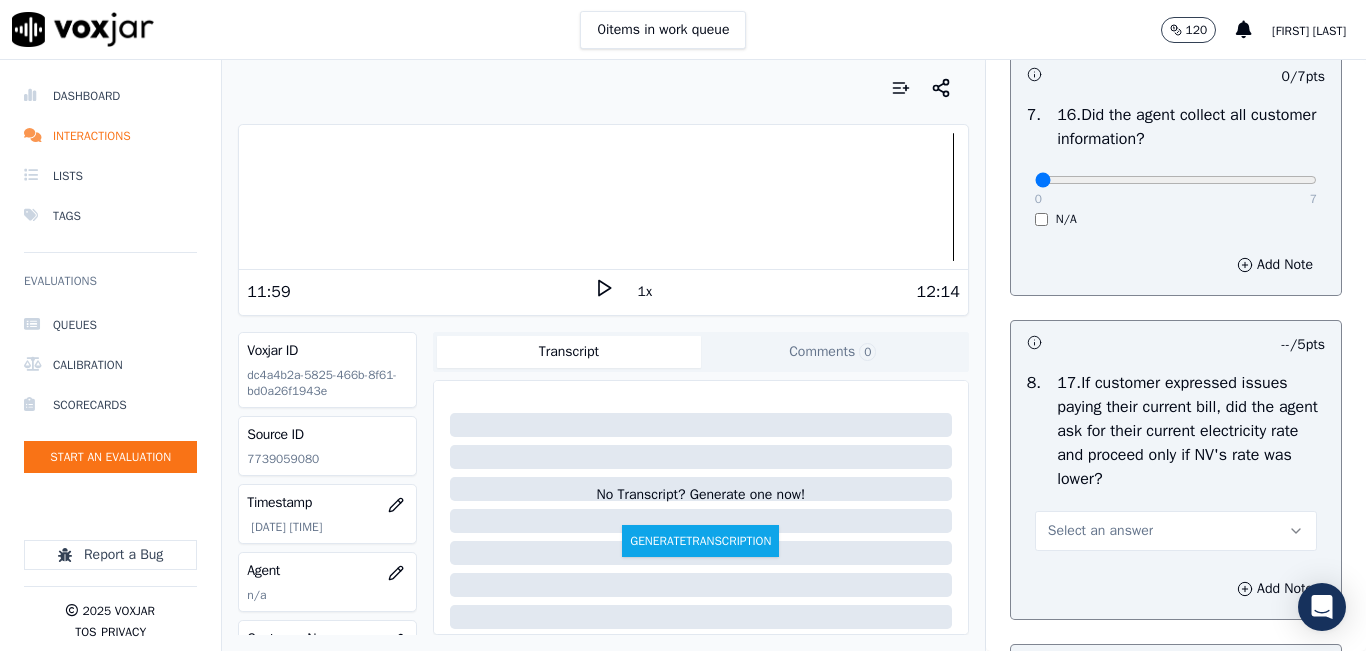 scroll, scrollTop: 4400, scrollLeft: 0, axis: vertical 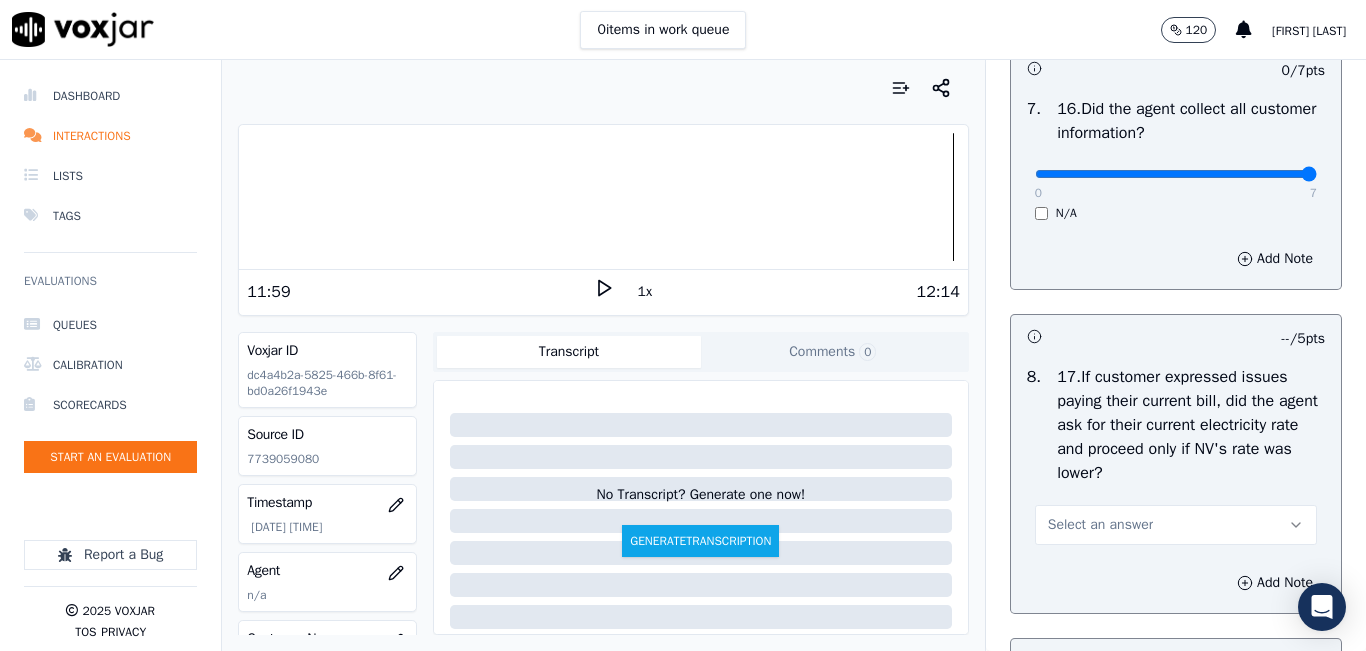type on "7" 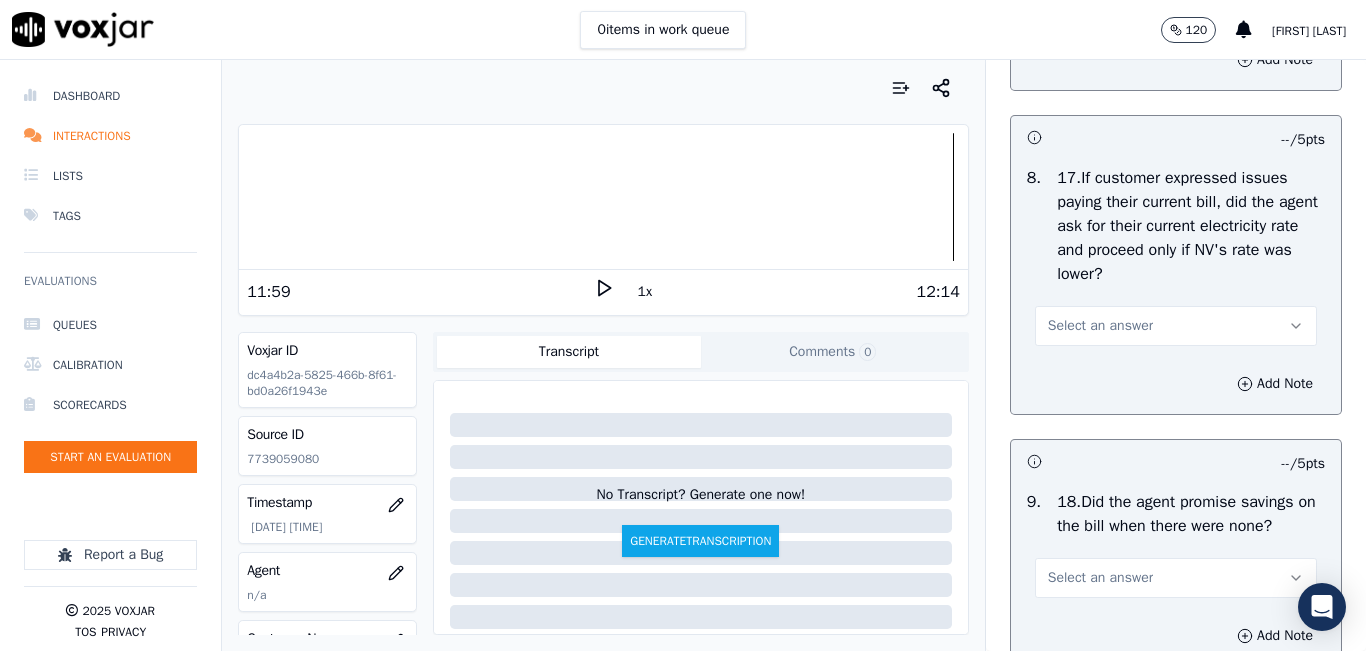 scroll, scrollTop: 4600, scrollLeft: 0, axis: vertical 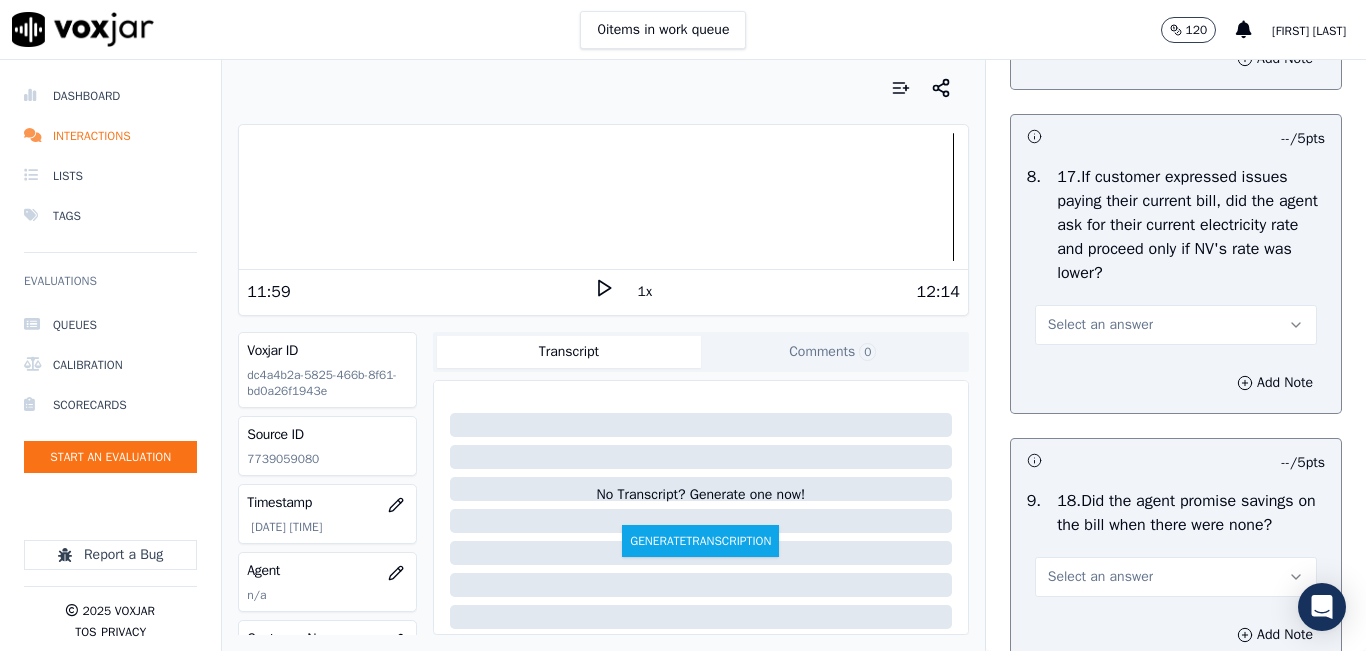 click on "Select an answer" at bounding box center (1100, 325) 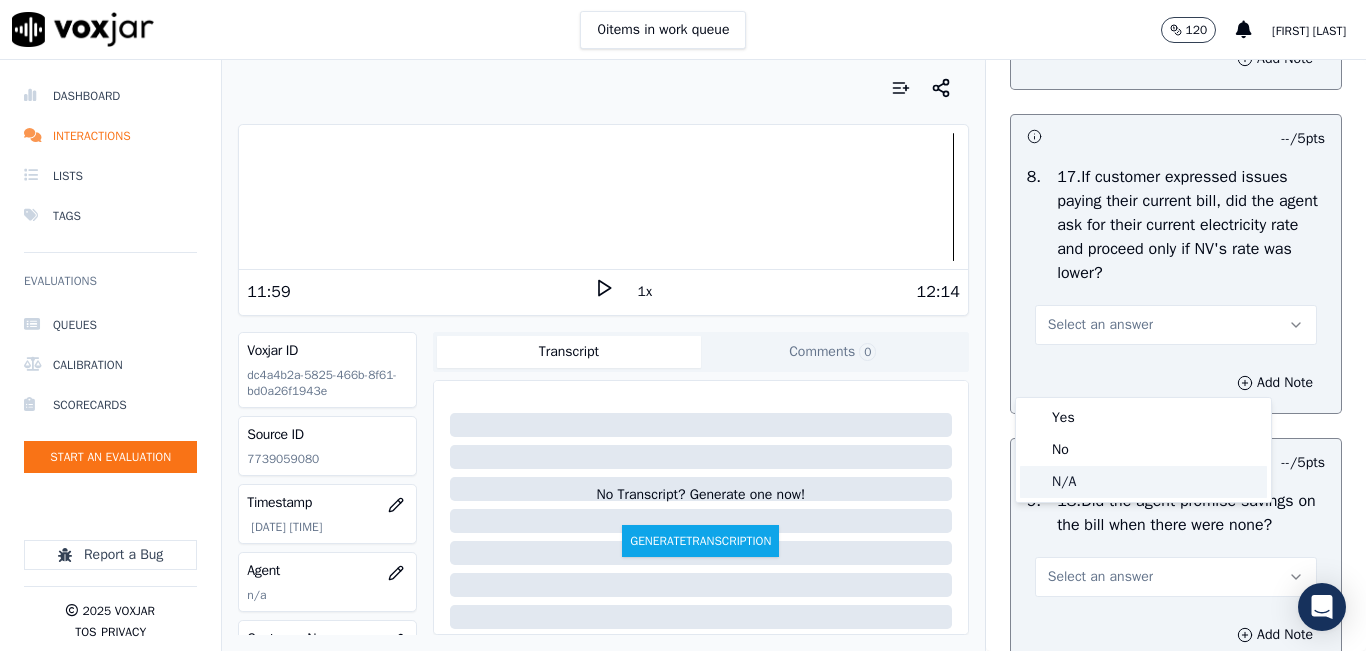 click on "N/A" 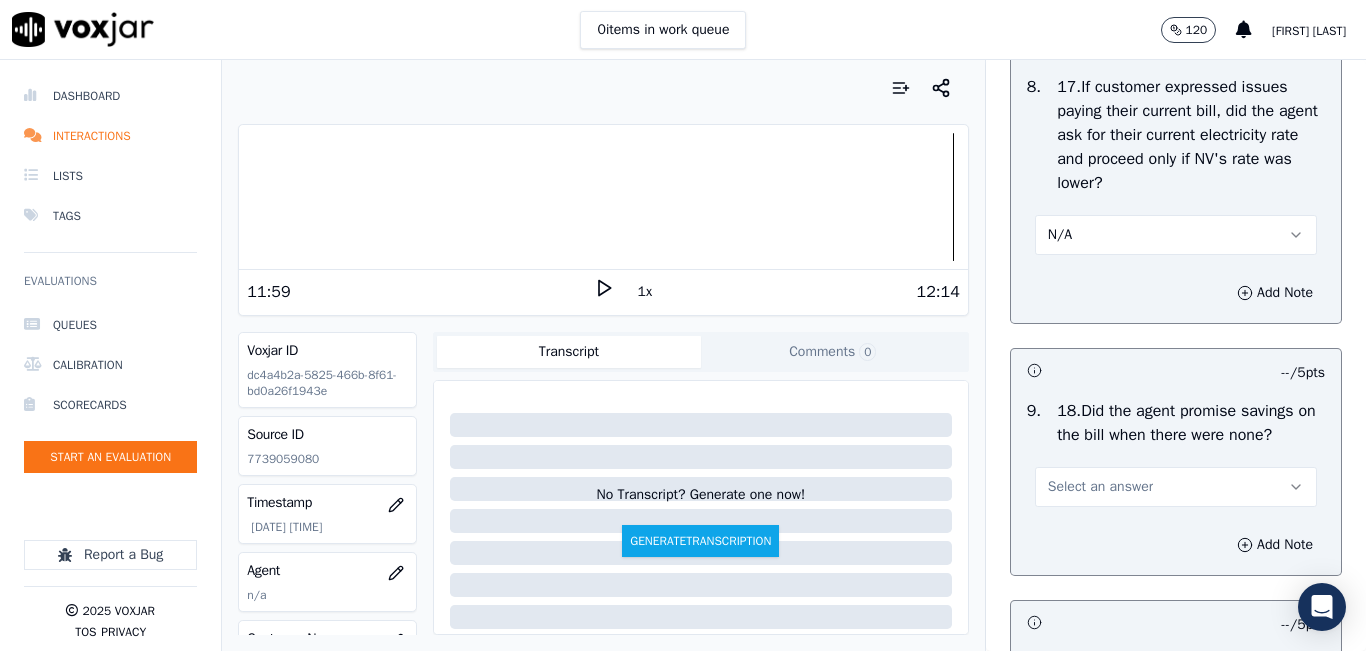 scroll, scrollTop: 4800, scrollLeft: 0, axis: vertical 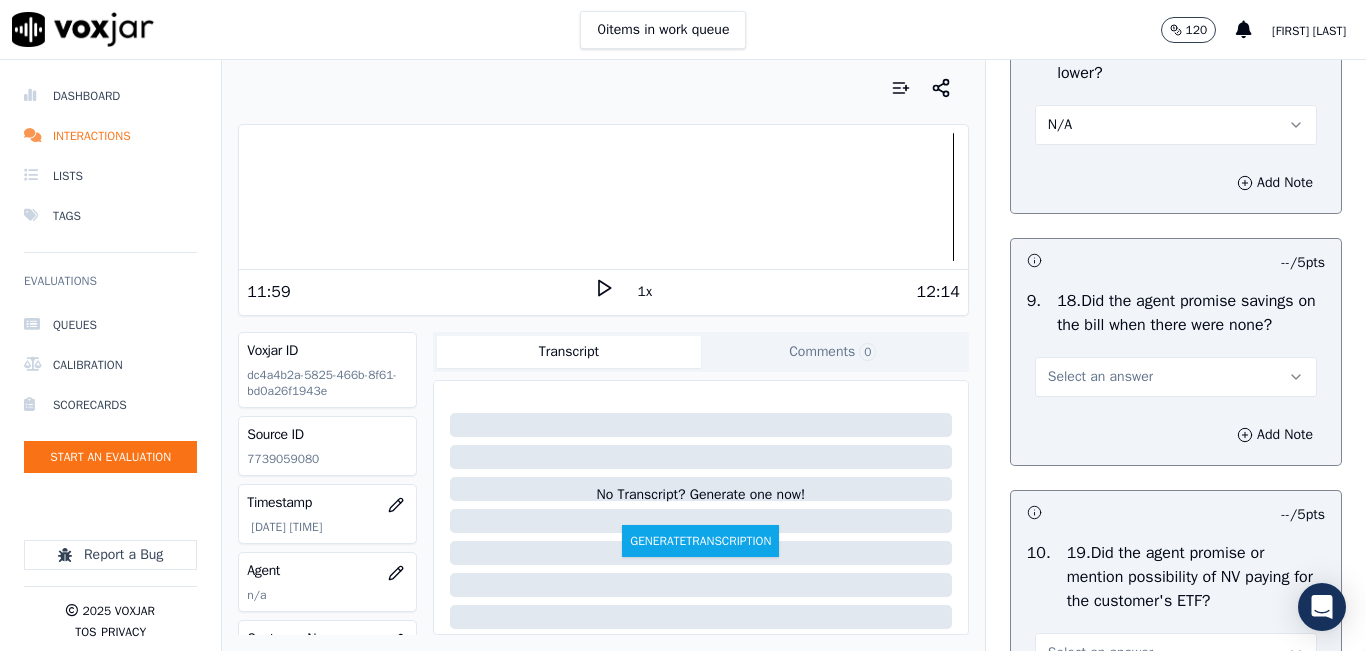 click on "Select an answer" at bounding box center (1176, 377) 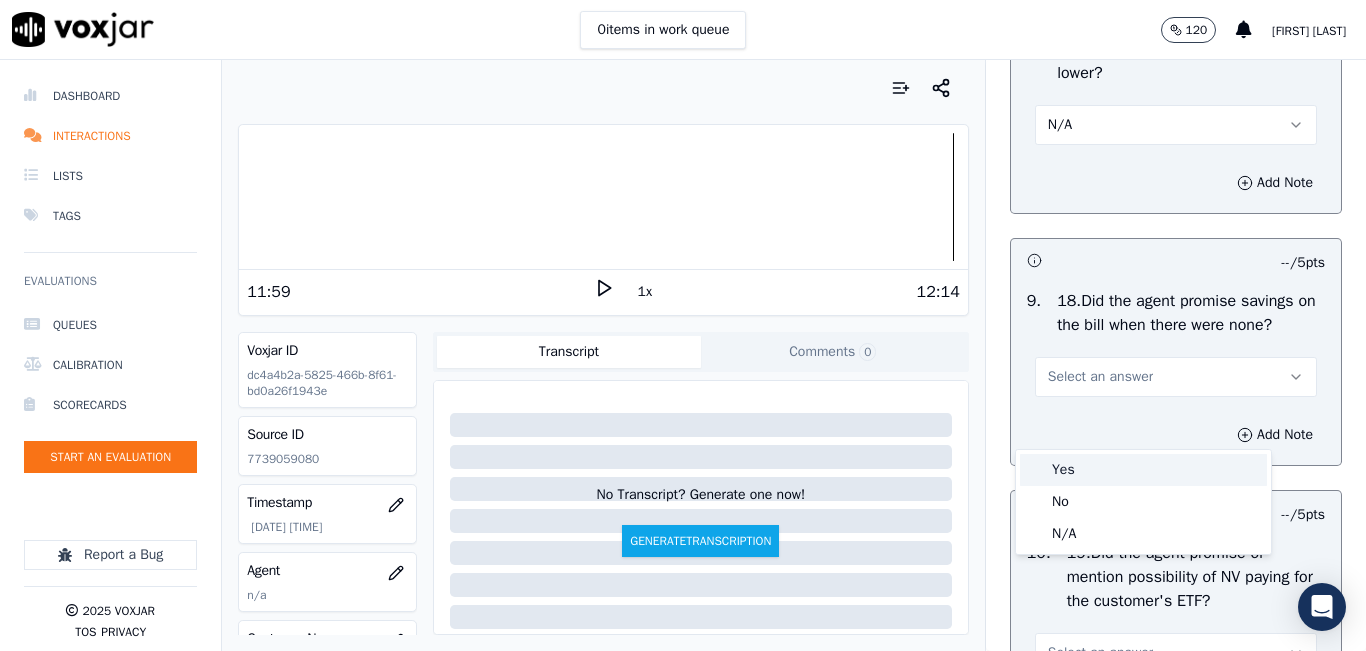 click on "Yes" at bounding box center (1143, 470) 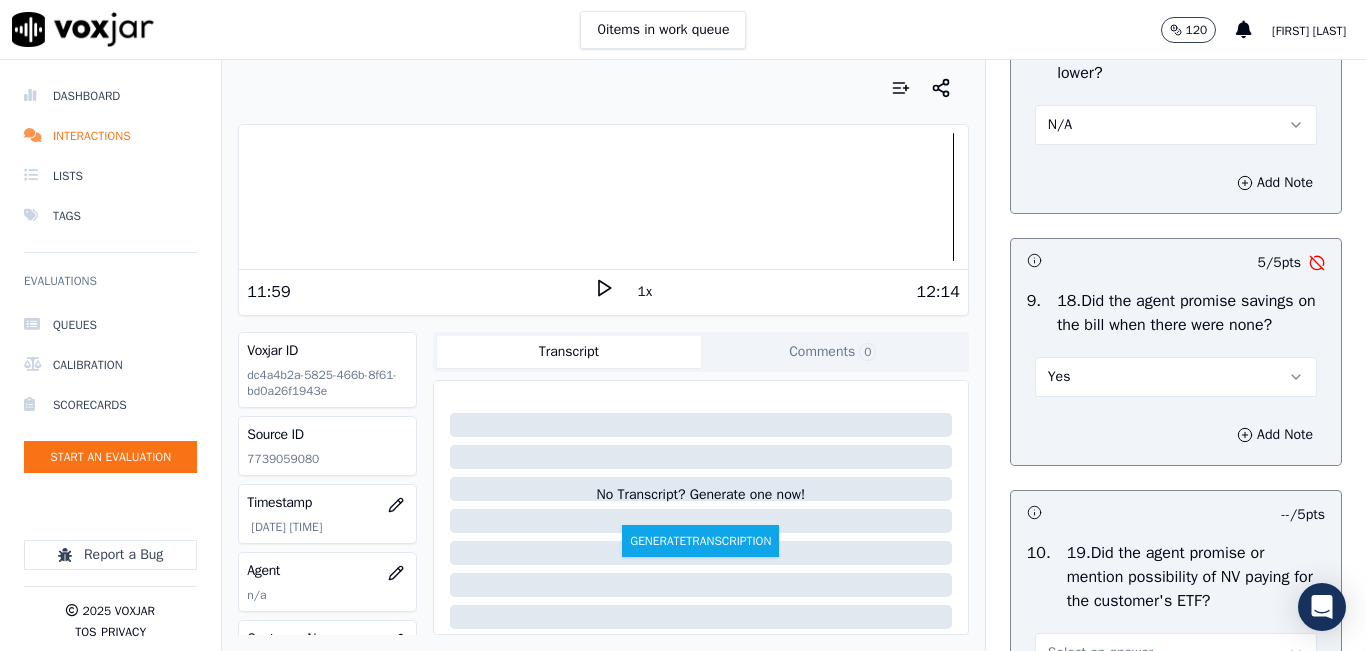 drag, startPoint x: 1175, startPoint y: 416, endPoint x: 1157, endPoint y: 441, distance: 30.805843 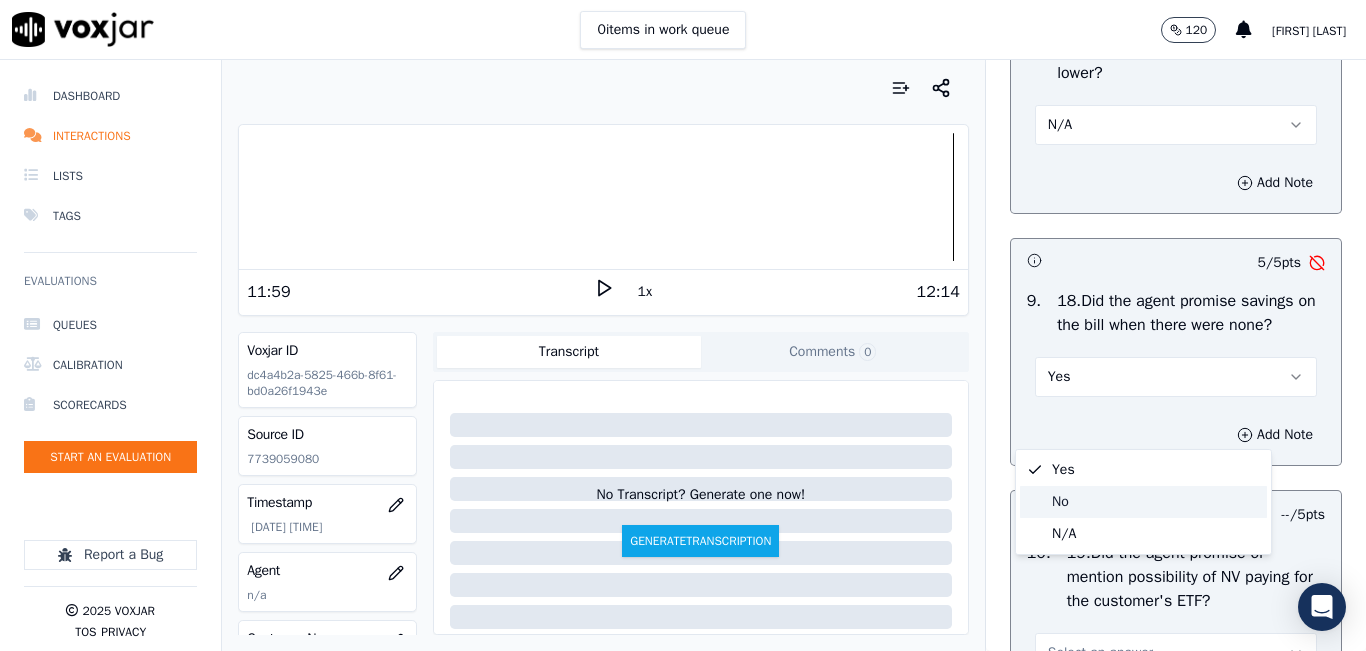 click on "No" 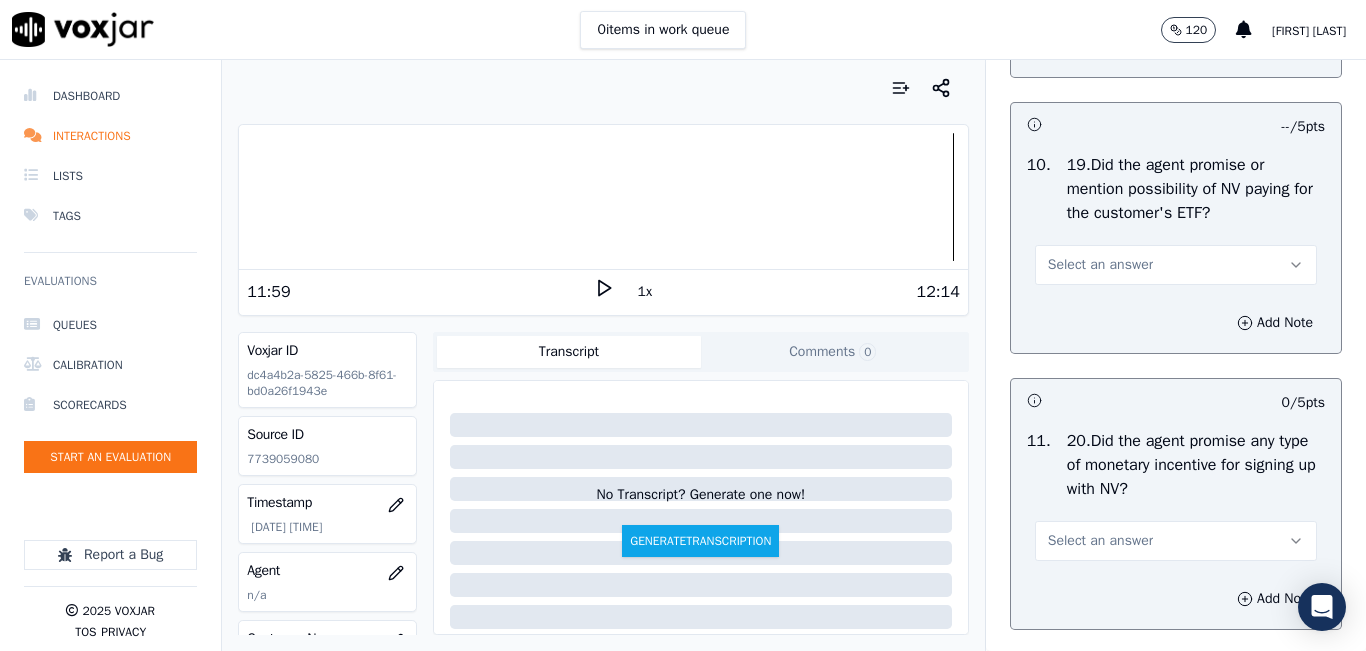 scroll, scrollTop: 5200, scrollLeft: 0, axis: vertical 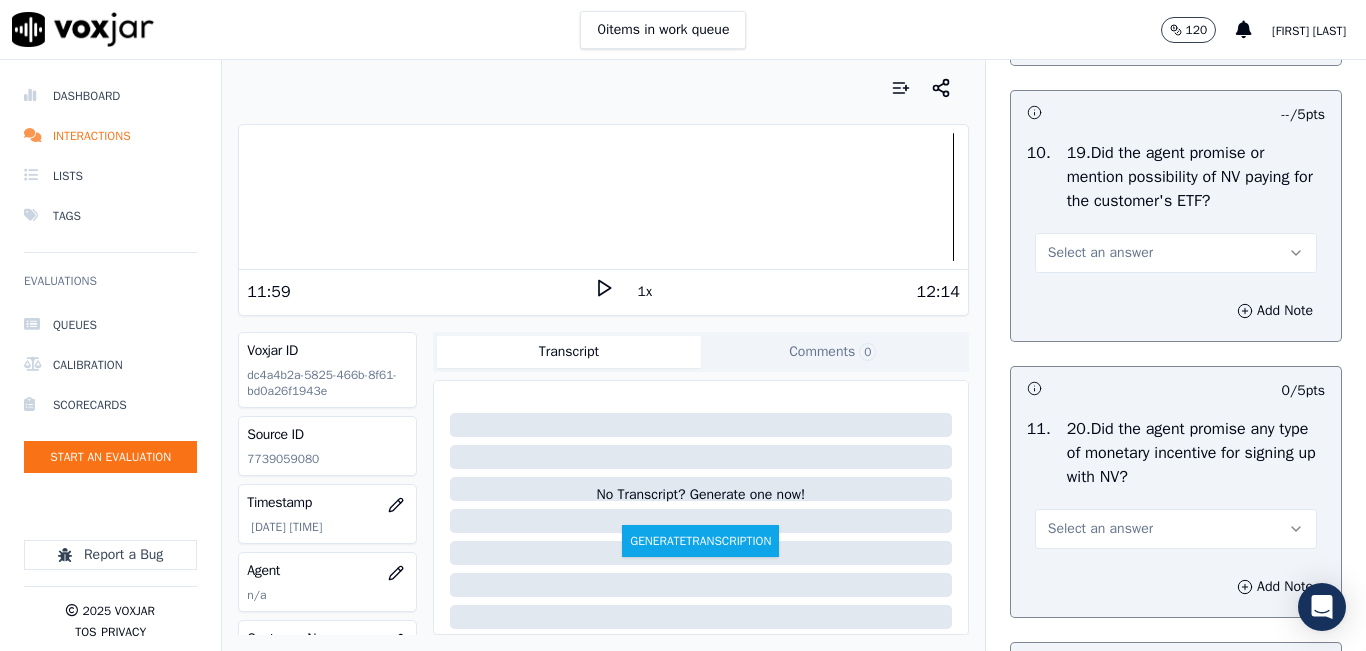 click on "Select an answer" at bounding box center (1176, 253) 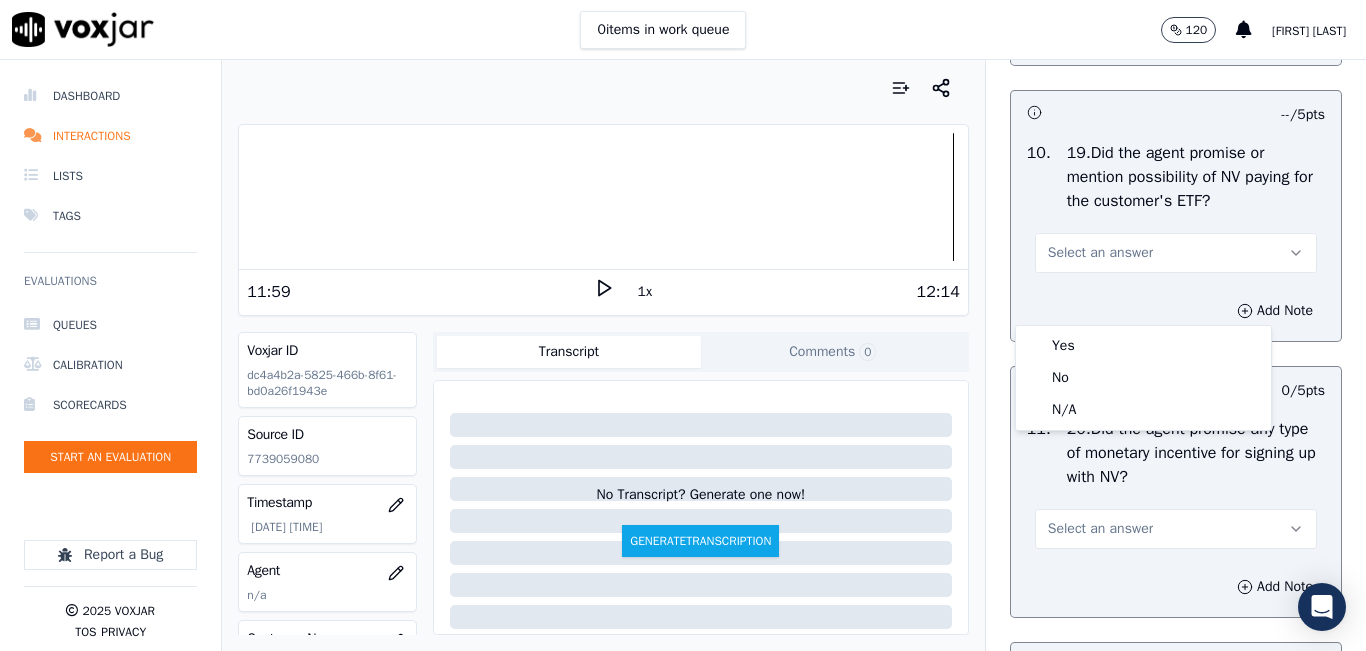 click on "Select an answer" at bounding box center (1176, 253) 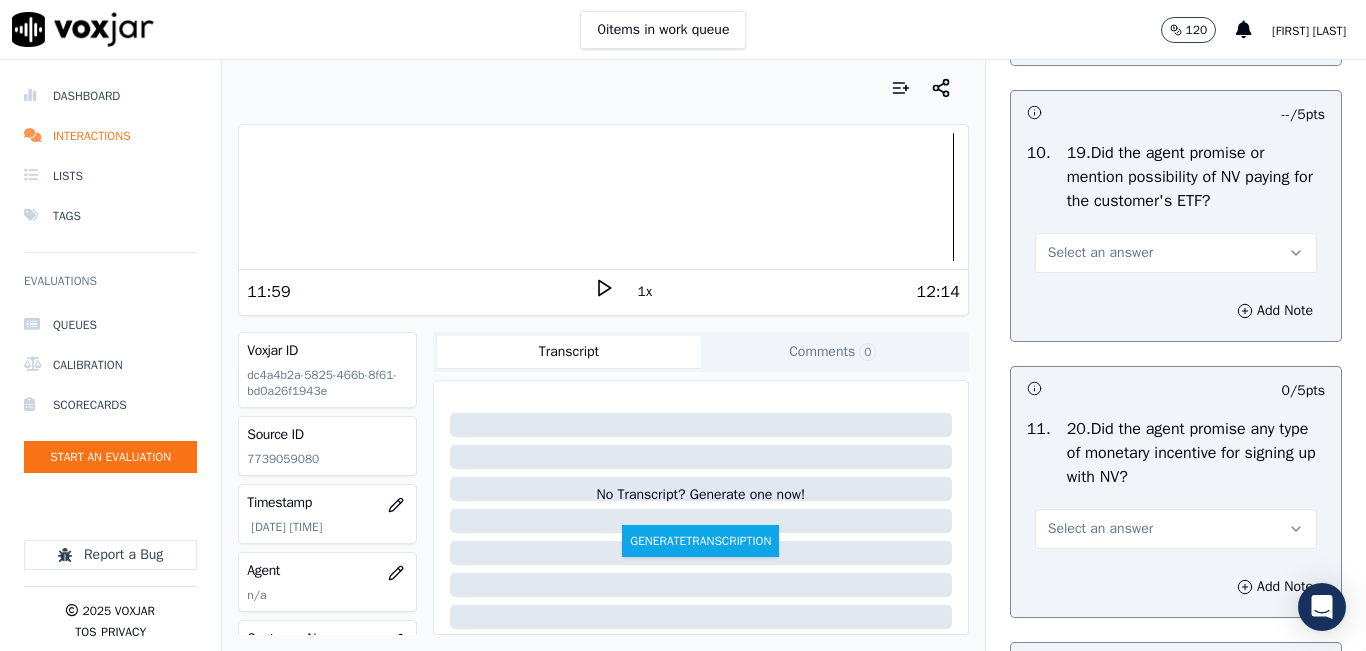 drag, startPoint x: 1151, startPoint y: 308, endPoint x: 1138, endPoint y: 307, distance: 13.038404 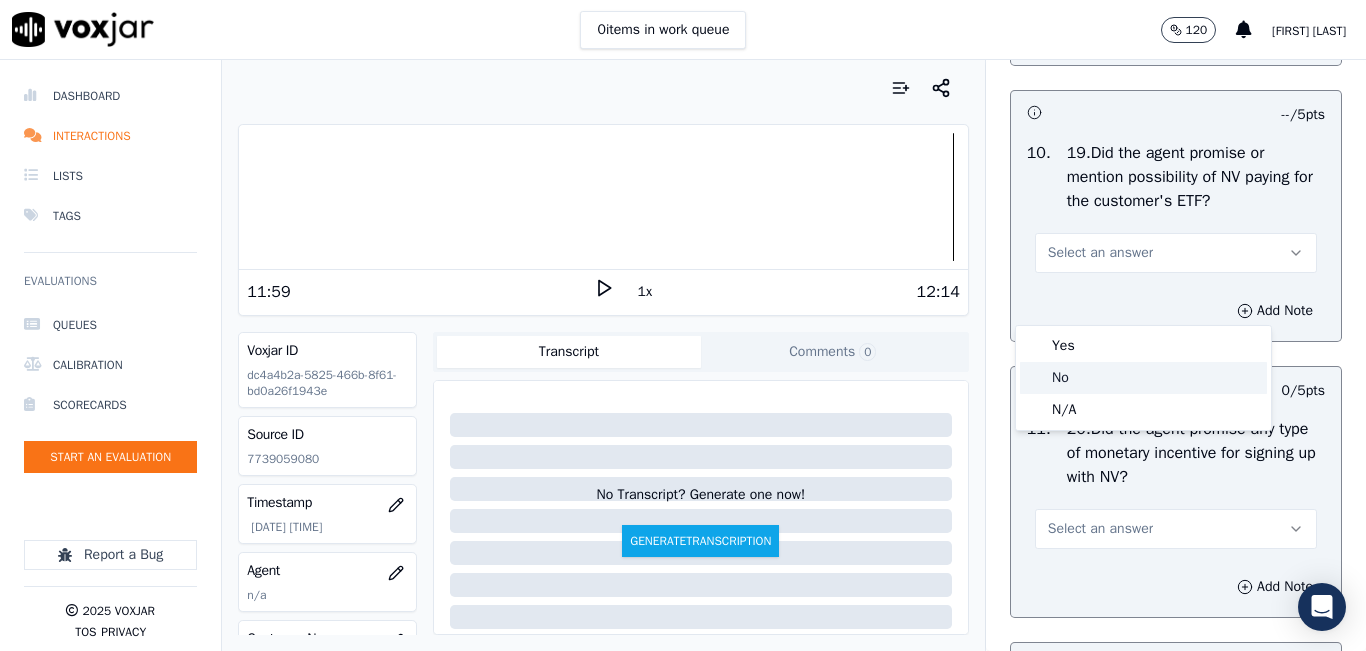 click on "No" 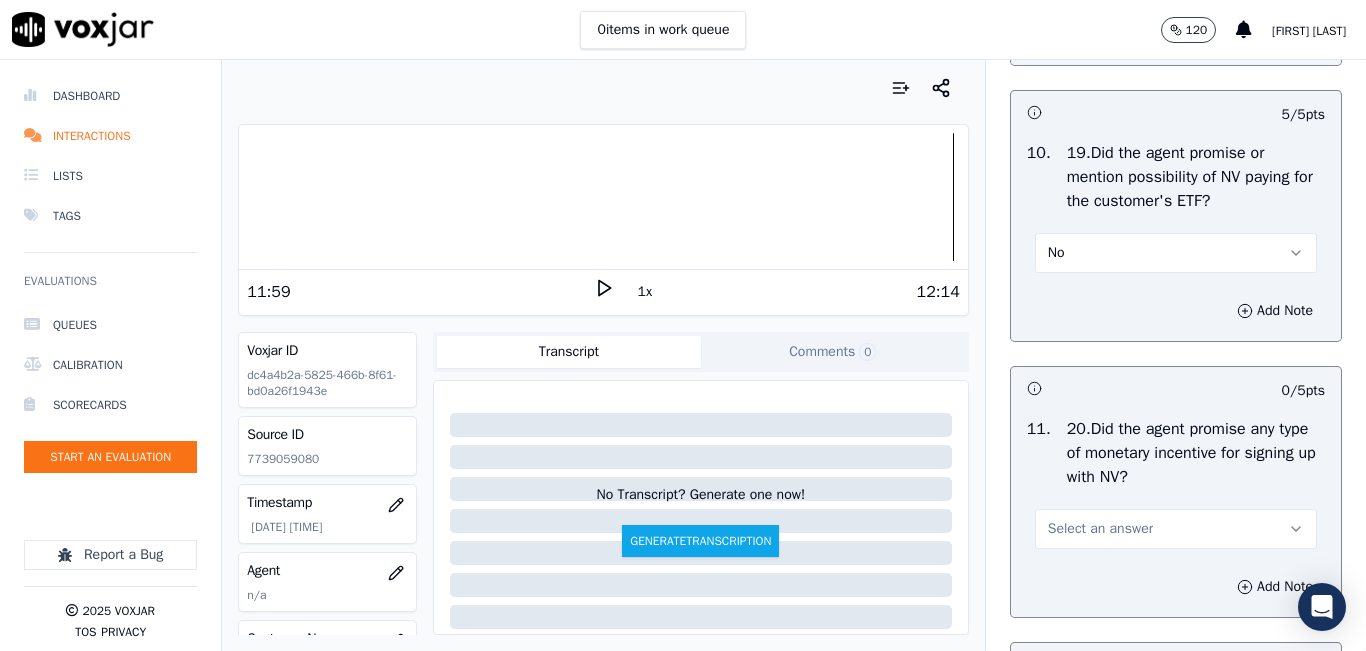 scroll, scrollTop: 5500, scrollLeft: 0, axis: vertical 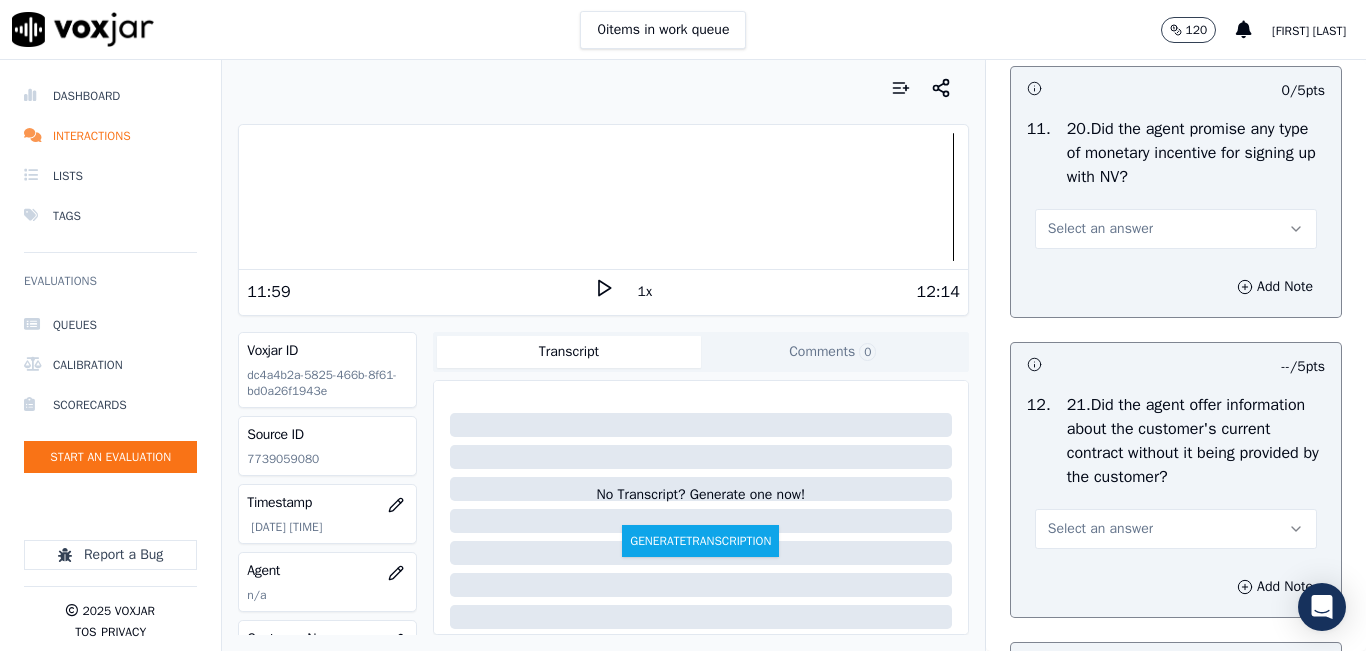 click on "Select an answer" at bounding box center (1176, 227) 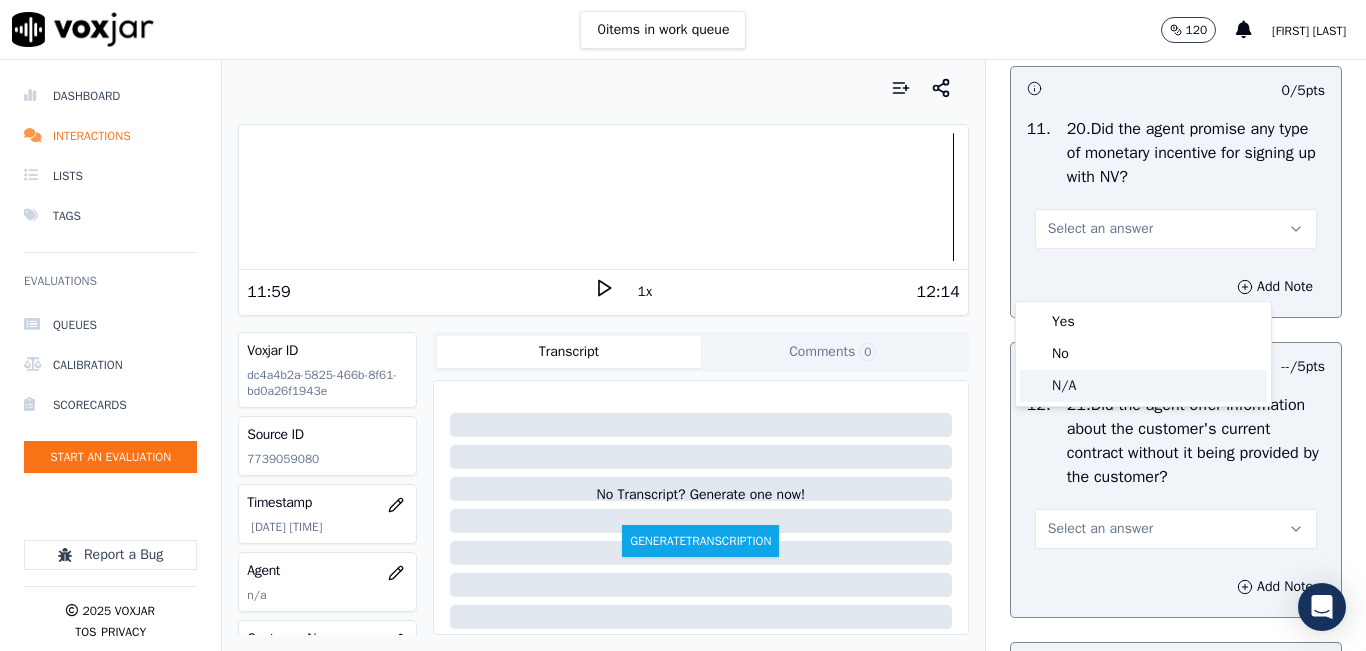 click on "N/A" 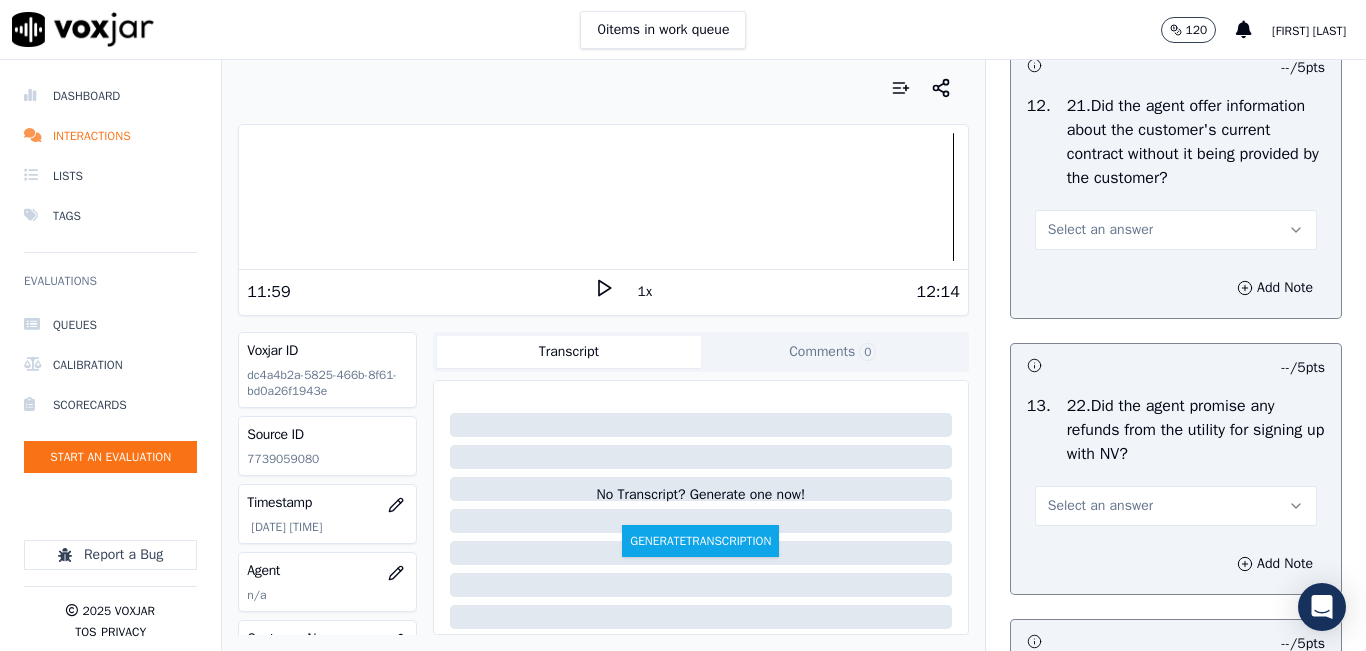 scroll, scrollTop: 5800, scrollLeft: 0, axis: vertical 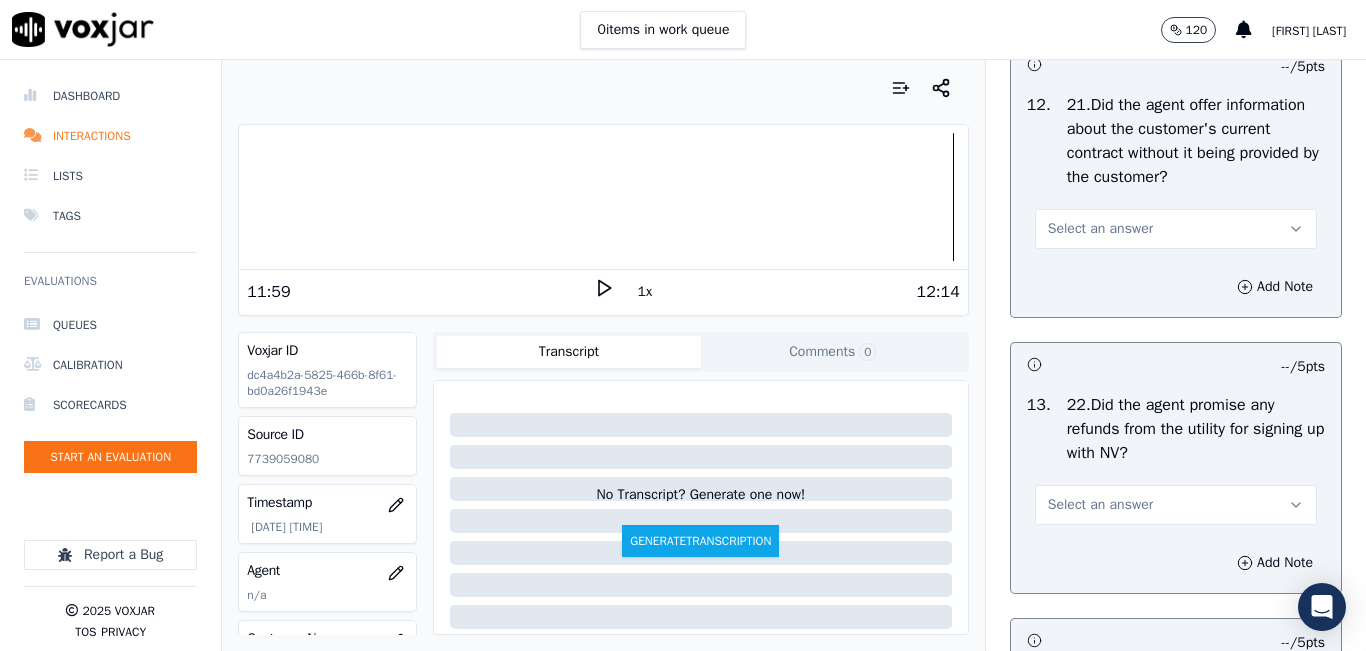 click on "Select an answer" at bounding box center [1176, 229] 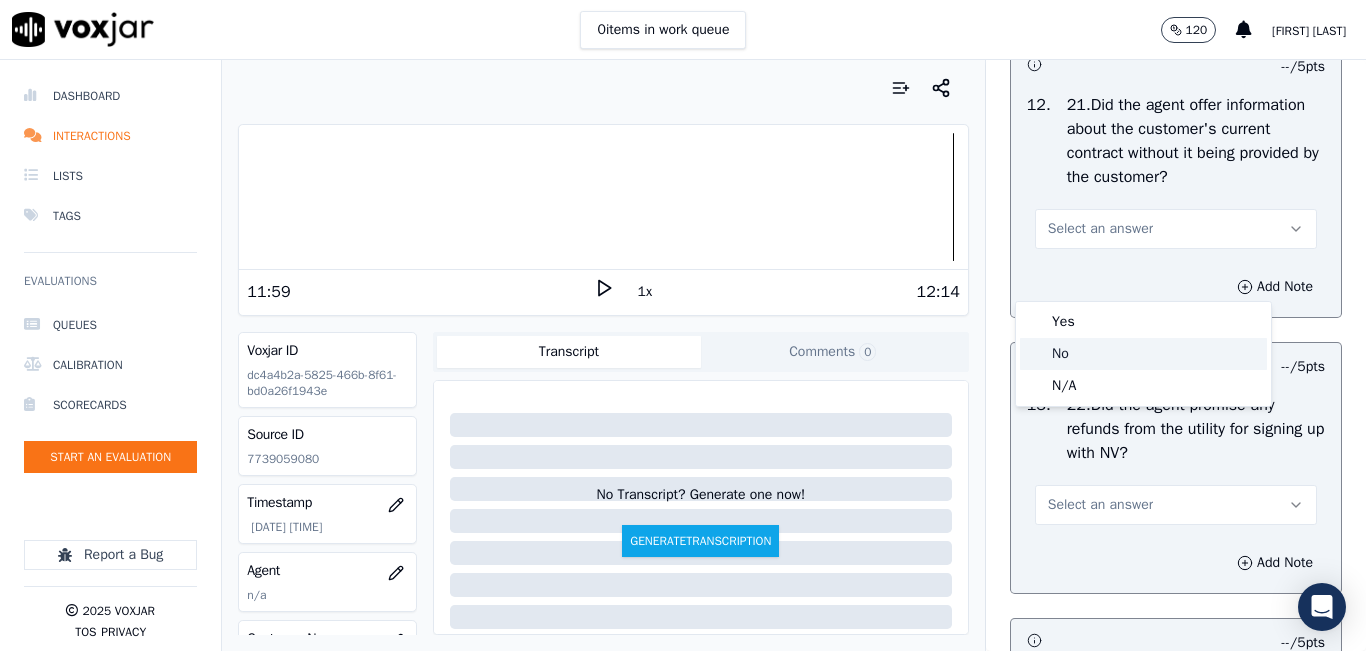 click on "No" 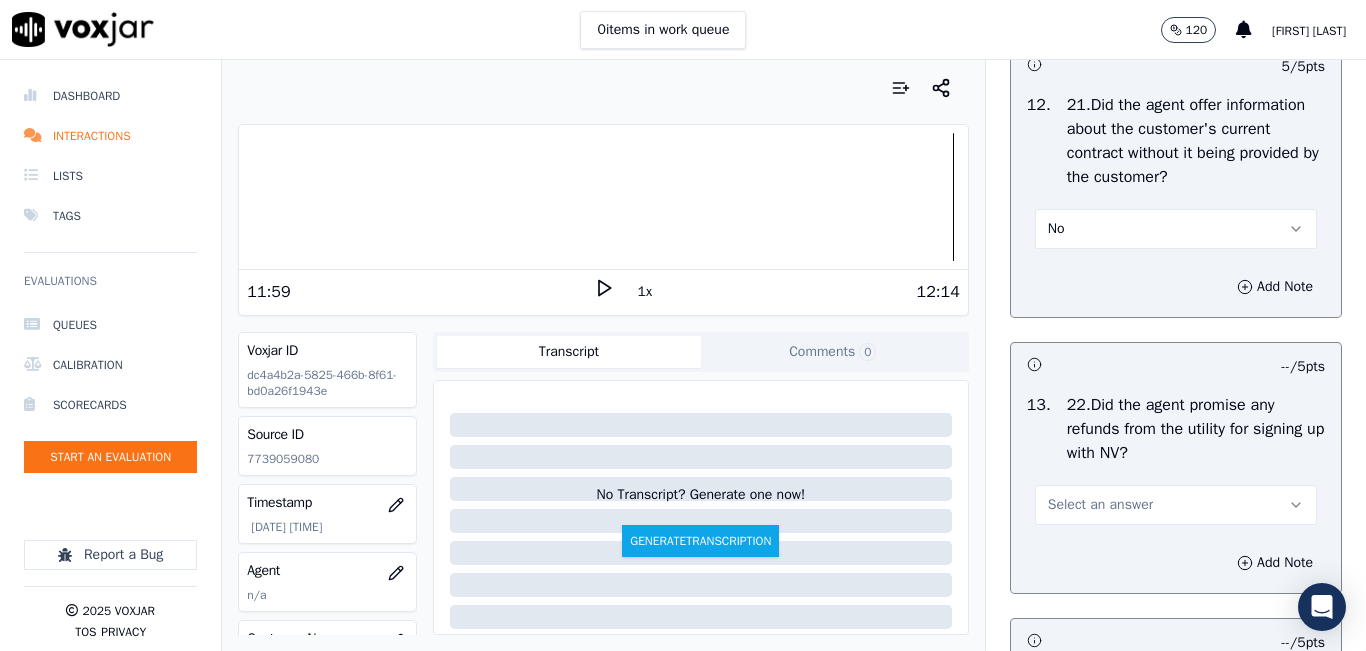 click on "No" at bounding box center [1176, 229] 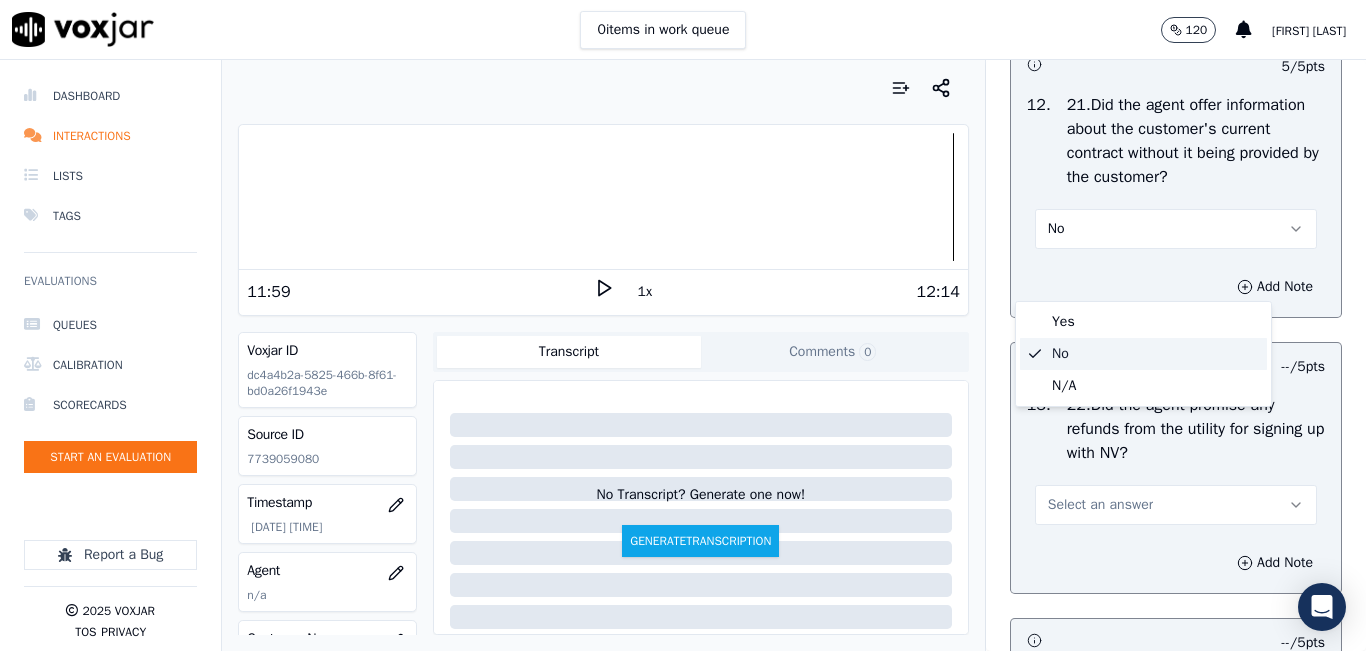 click on "No" 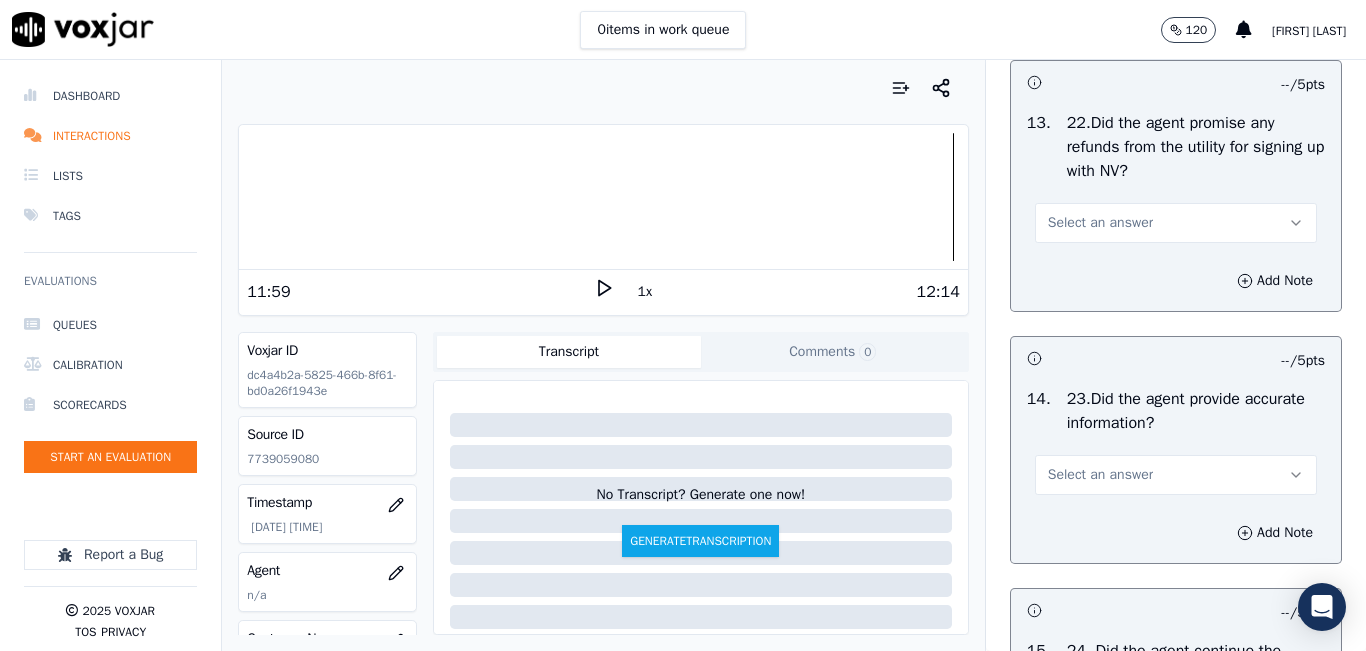 scroll, scrollTop: 6100, scrollLeft: 0, axis: vertical 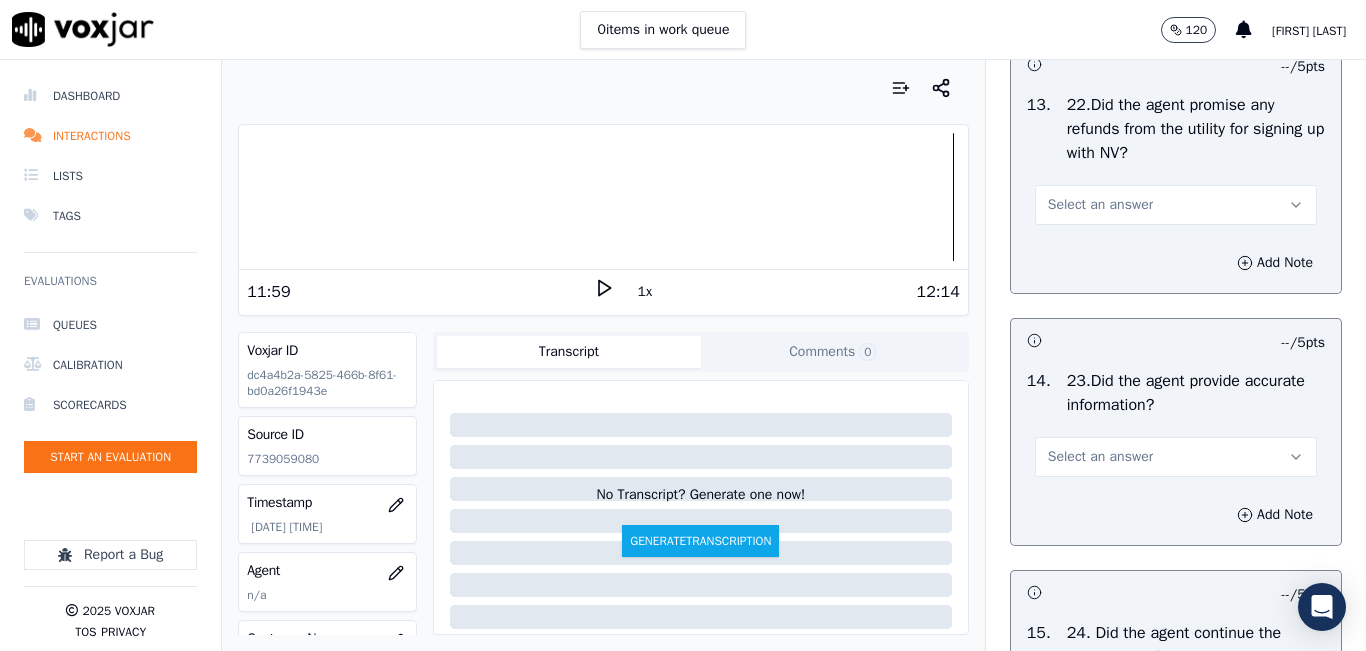 click on "13 .   22.Did the agent promise any refunds from the utility for signing up with NV?    Select an answer" at bounding box center (1176, 159) 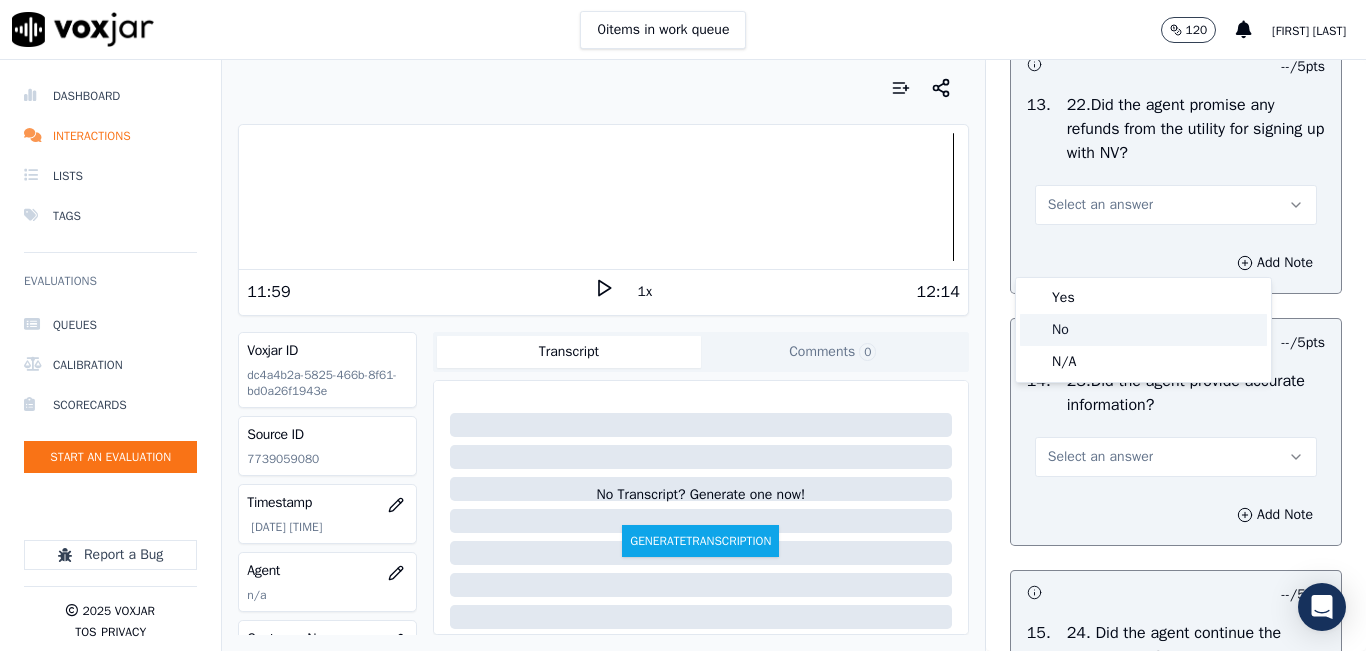 click on "No" 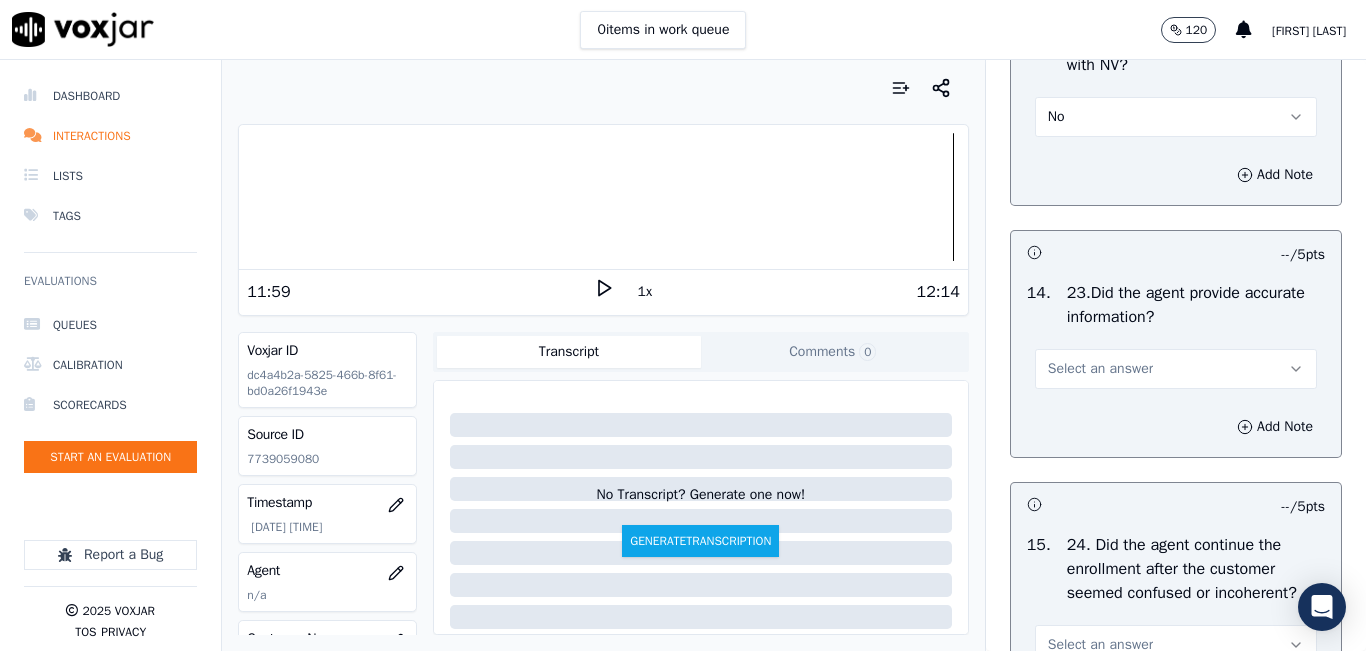 scroll, scrollTop: 6300, scrollLeft: 0, axis: vertical 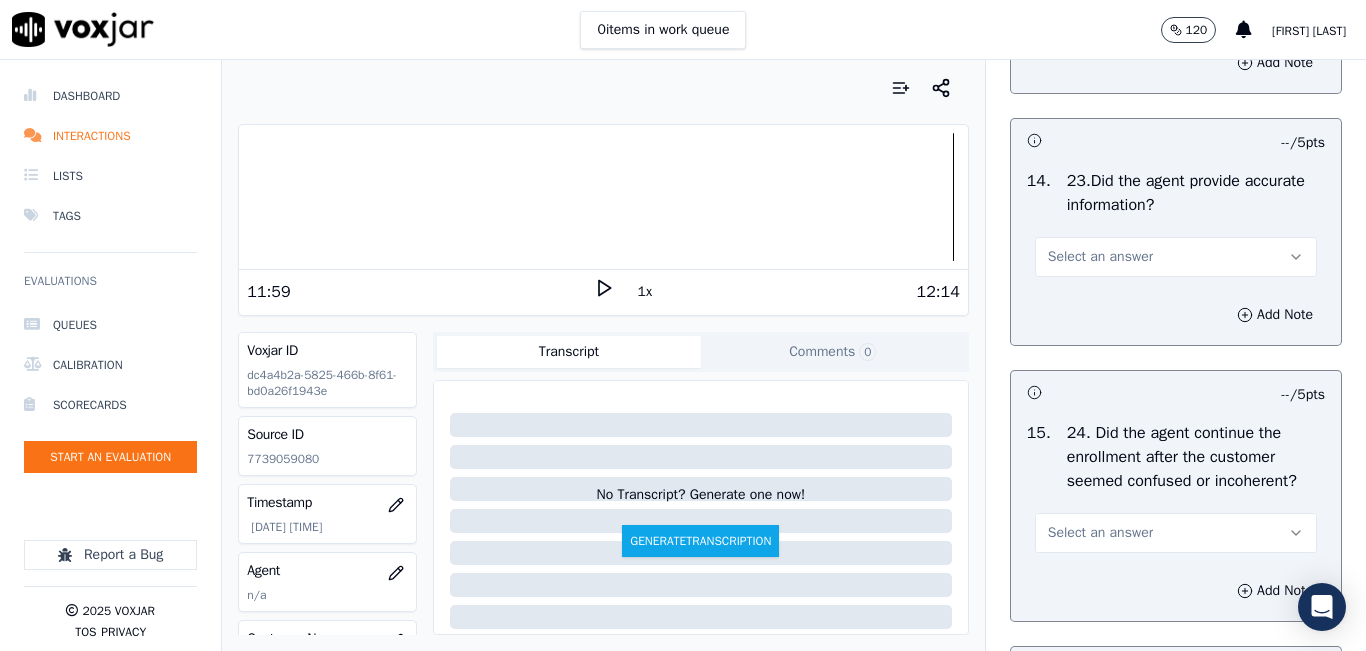 click on "Add Note" at bounding box center [1176, 315] 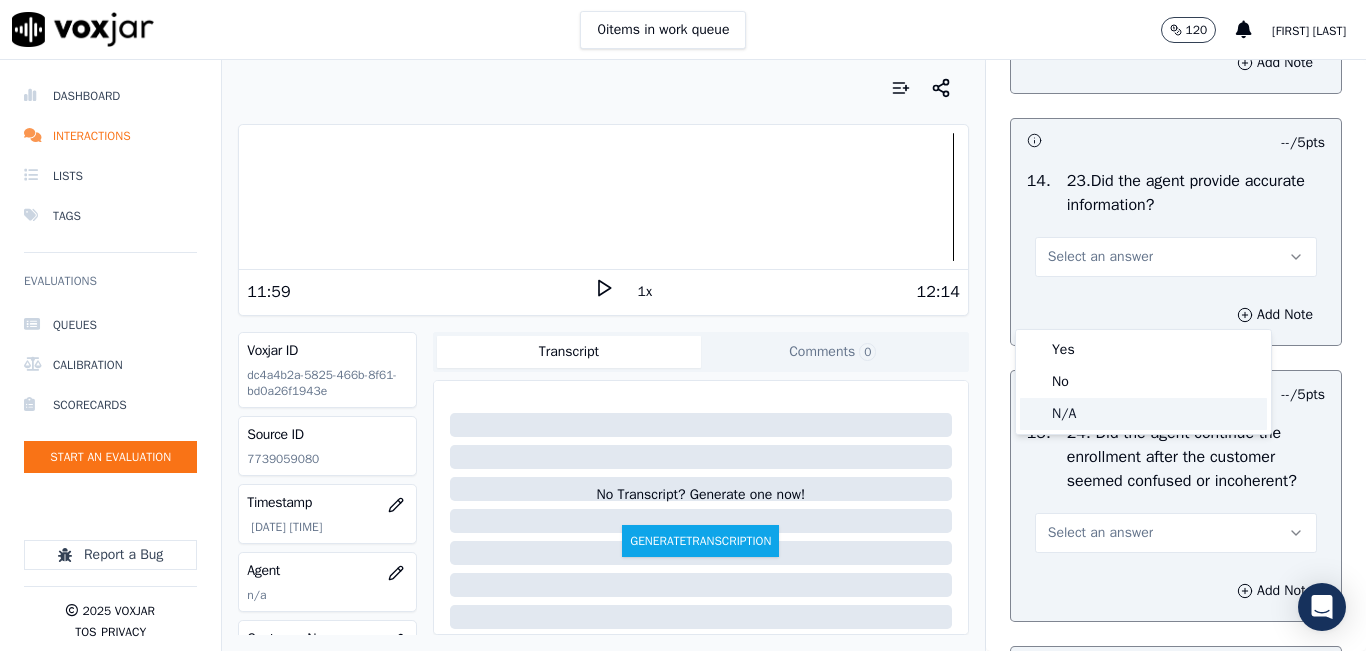 click on "N/A" 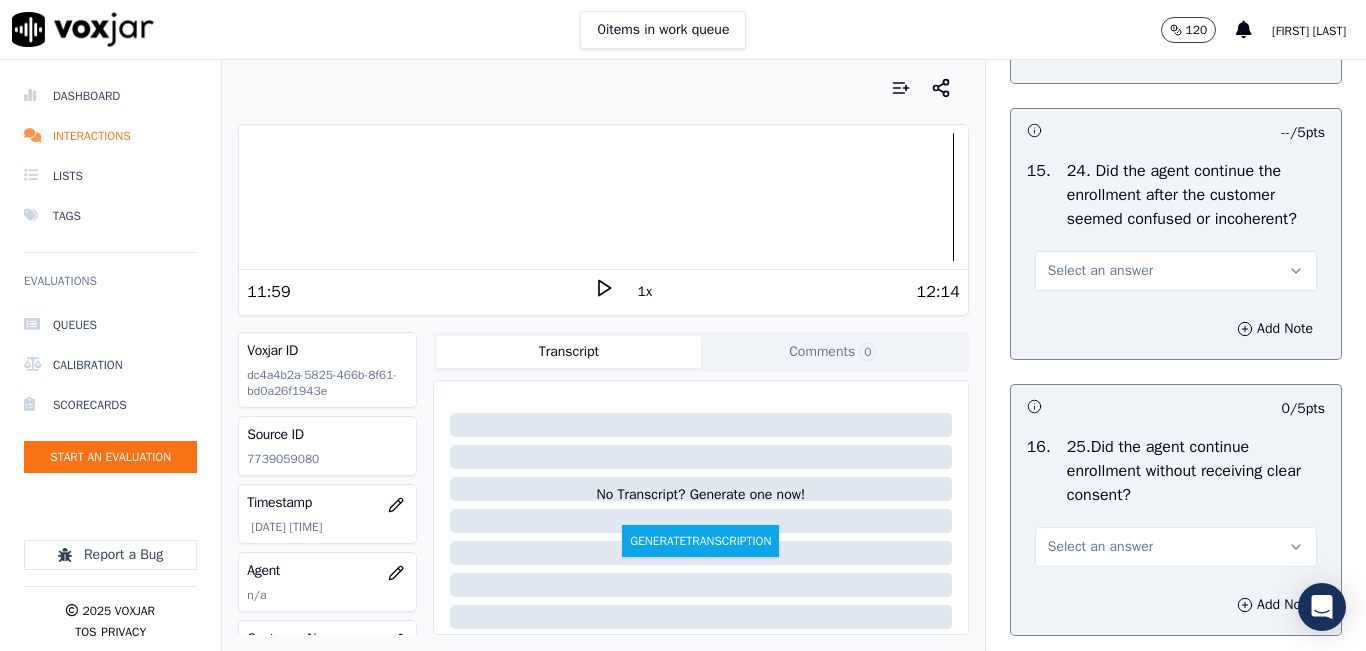 scroll, scrollTop: 6700, scrollLeft: 0, axis: vertical 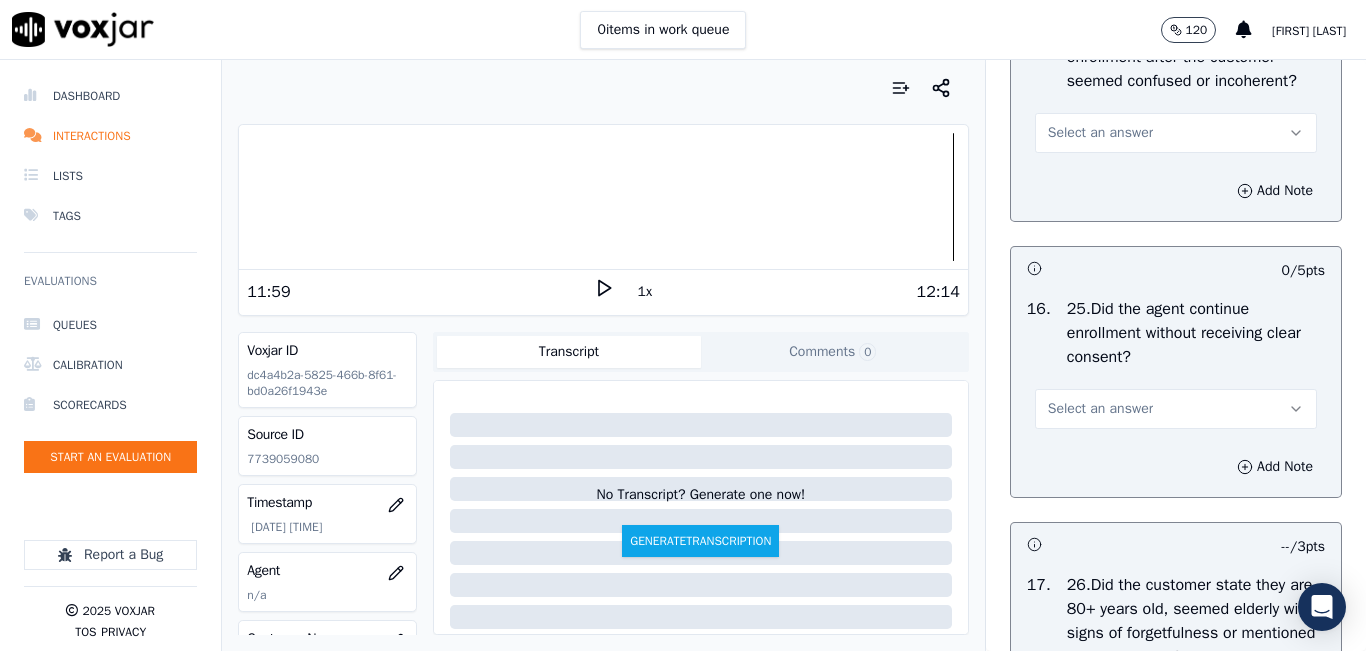 click on "Select an answer" at bounding box center [1176, 133] 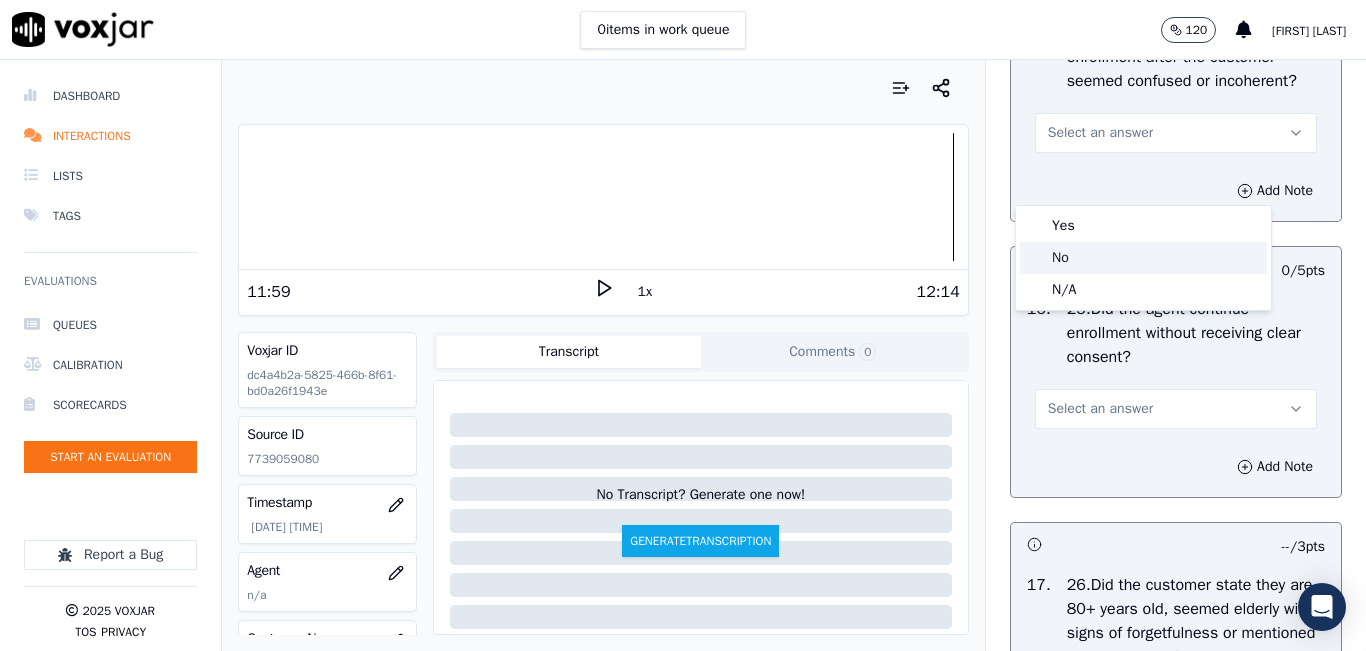 click on "No" 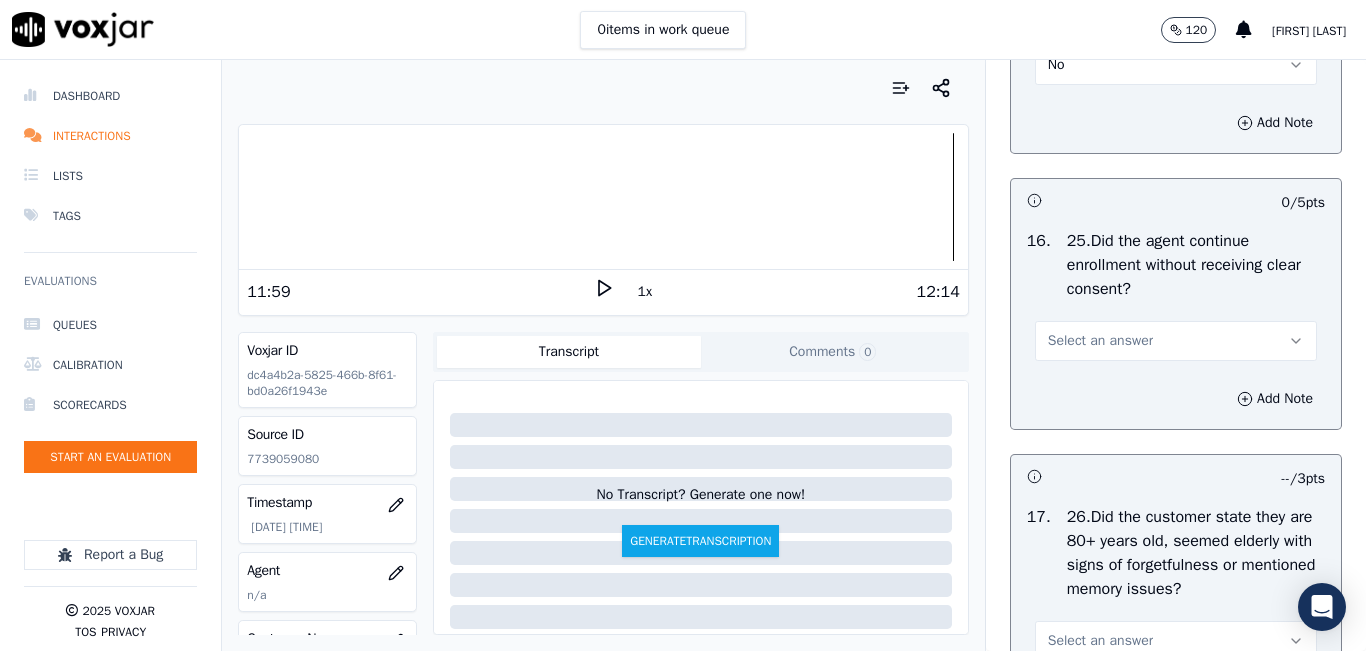 scroll, scrollTop: 6900, scrollLeft: 0, axis: vertical 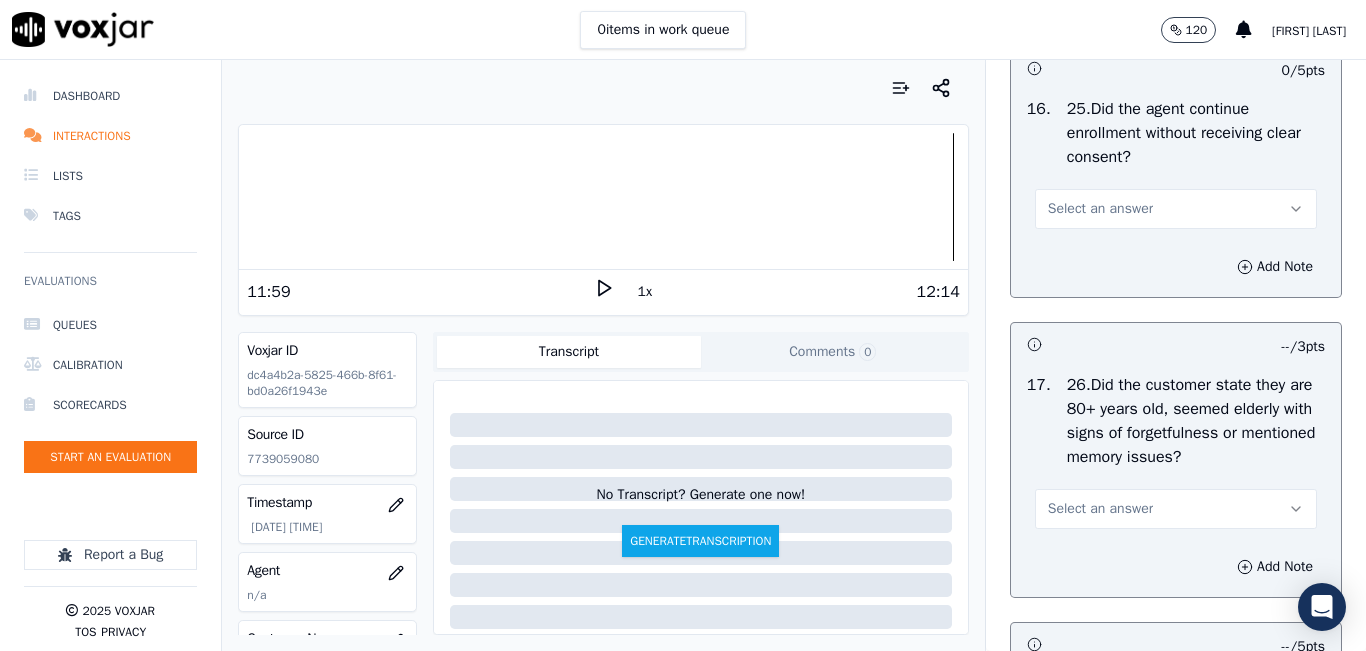 click on "Select an answer" at bounding box center [1100, 209] 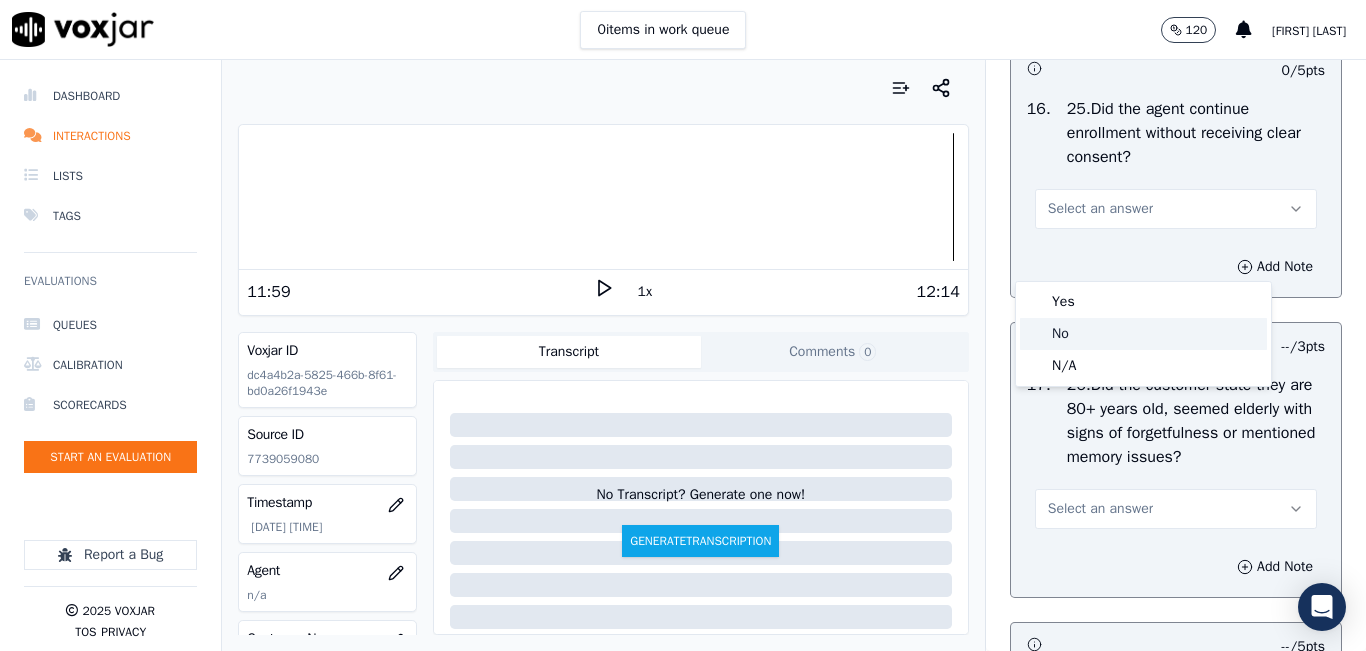 click on "No" 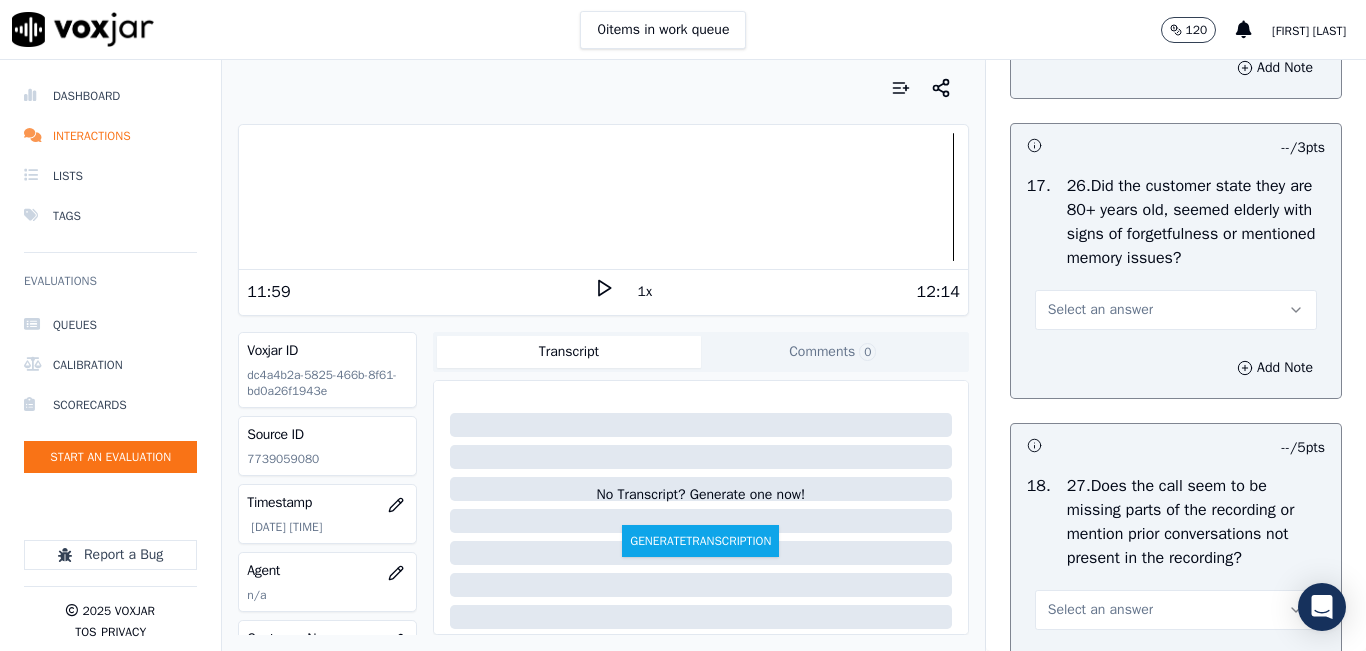scroll, scrollTop: 7100, scrollLeft: 0, axis: vertical 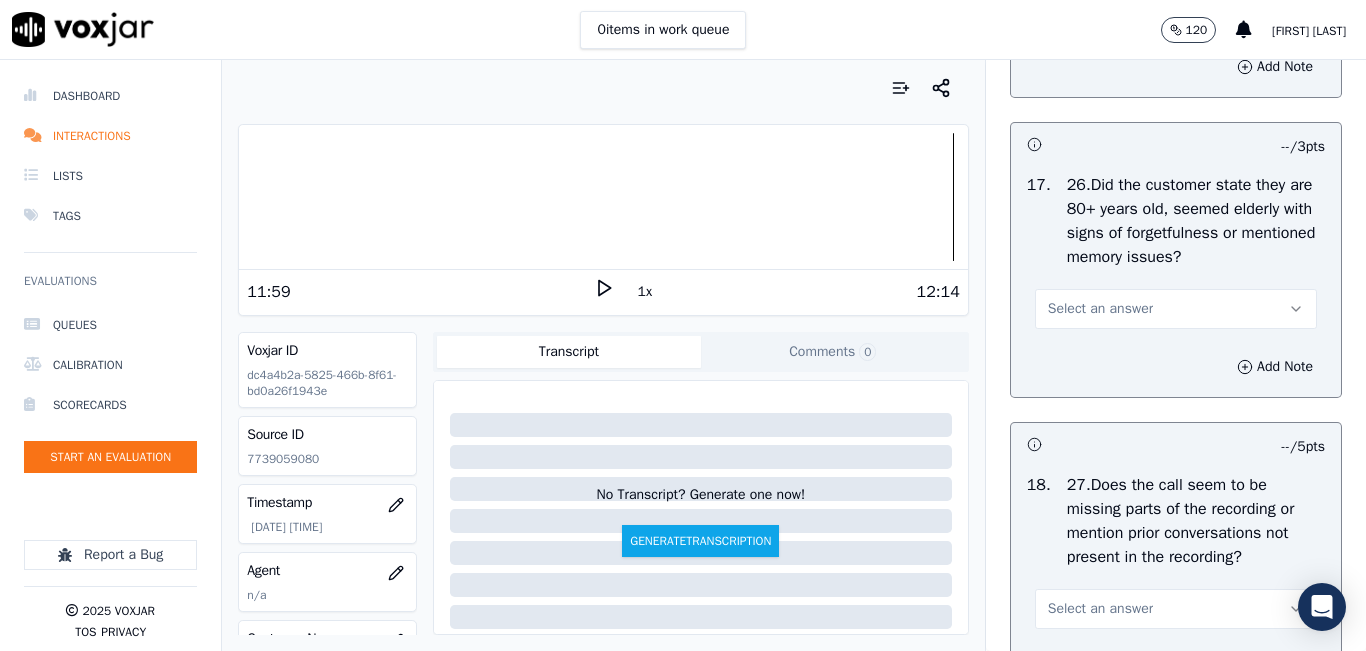 click on "Select an answer" at bounding box center (1100, 309) 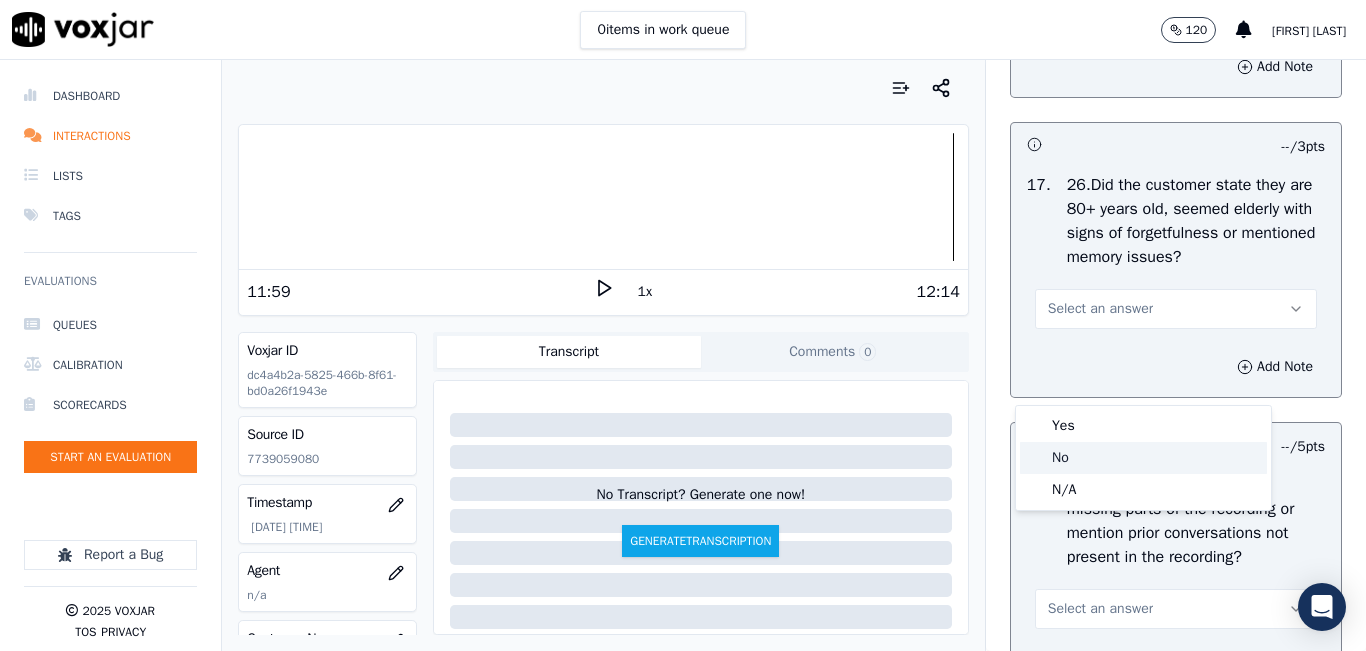 click on "No" 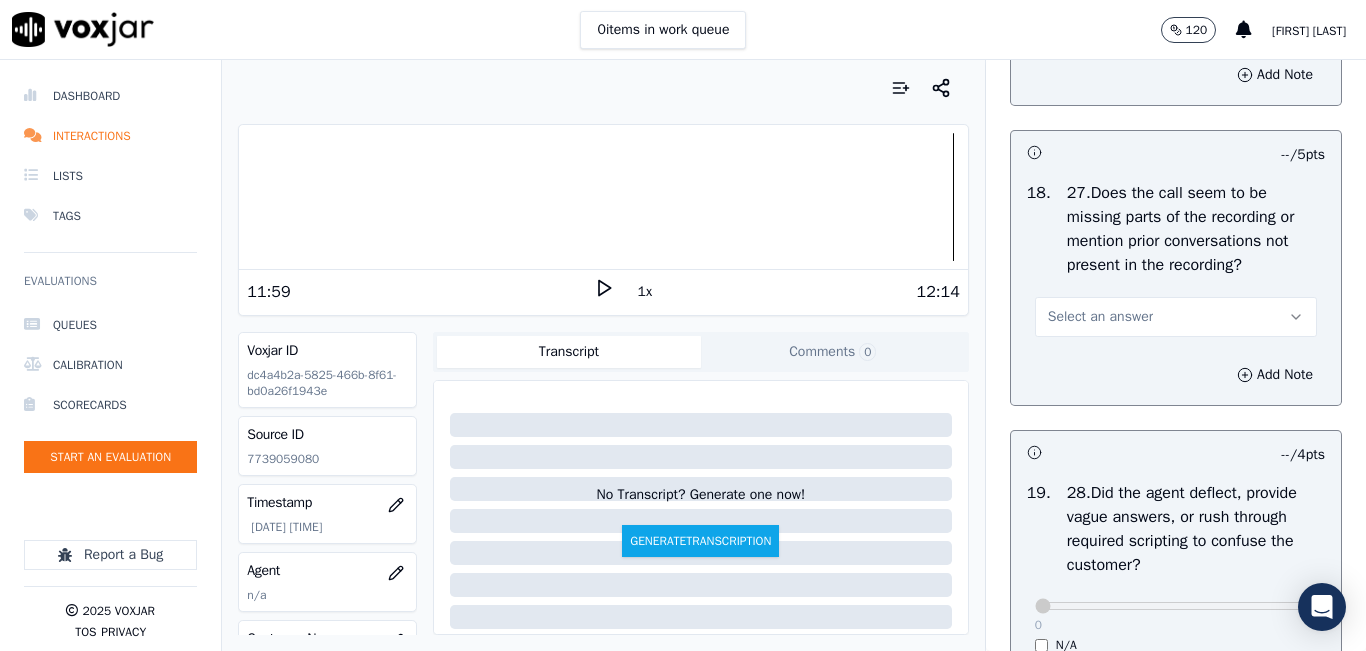 scroll, scrollTop: 7400, scrollLeft: 0, axis: vertical 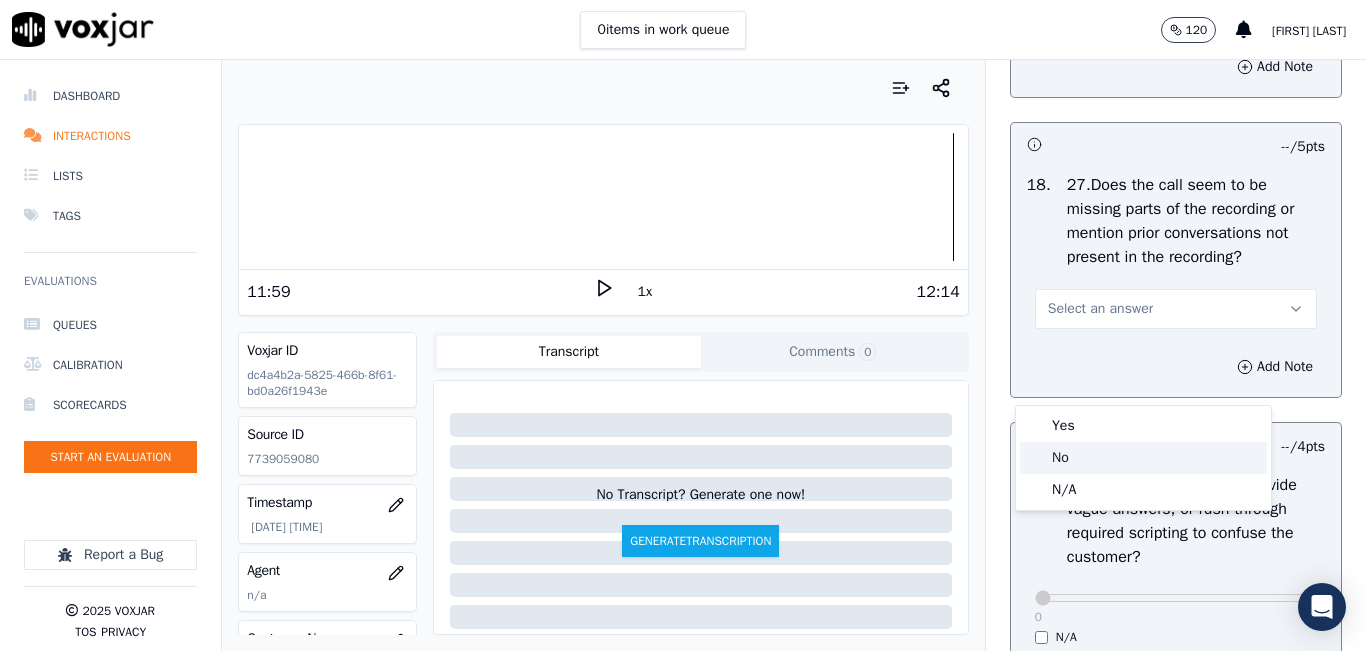 click on "No" 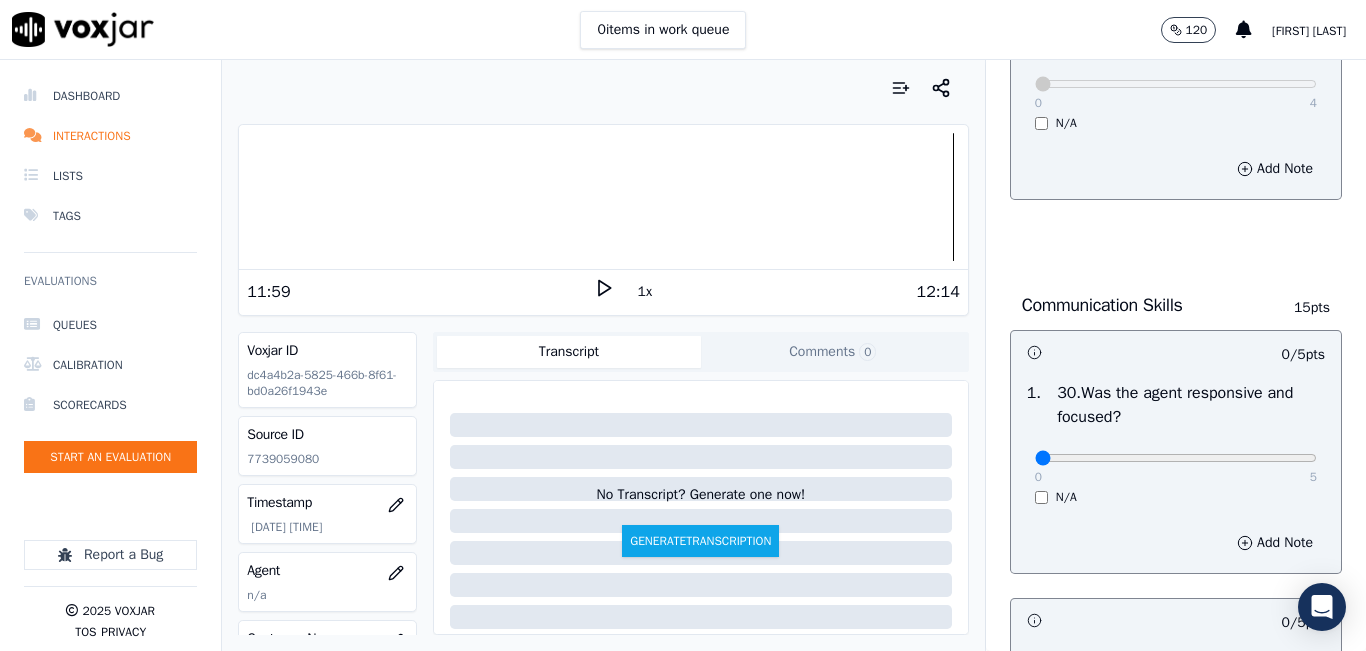 scroll, scrollTop: 8400, scrollLeft: 0, axis: vertical 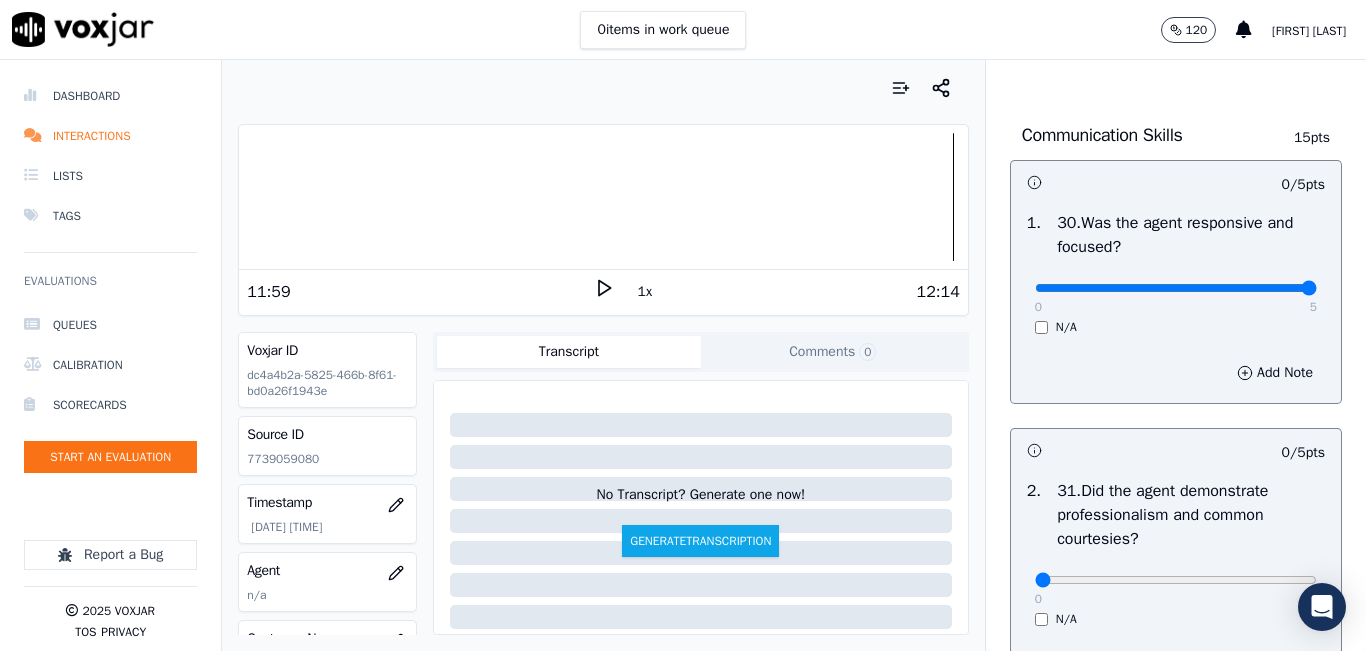 type on "5" 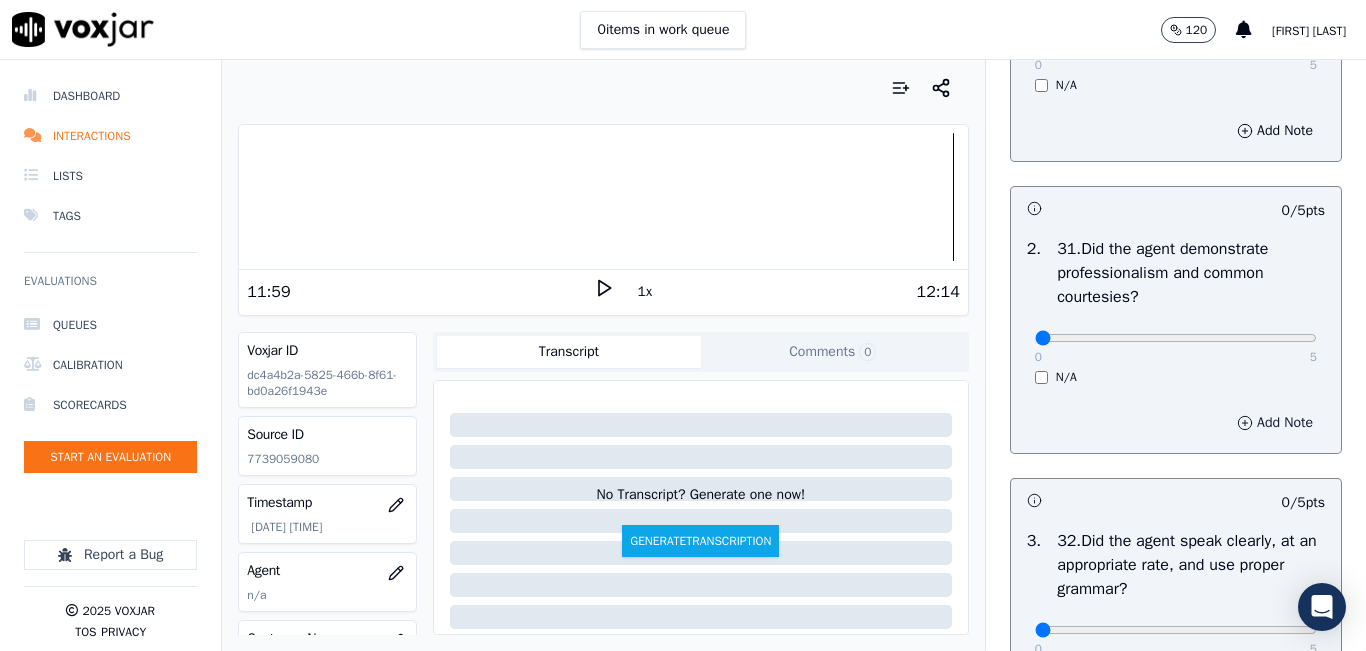 scroll, scrollTop: 8800, scrollLeft: 0, axis: vertical 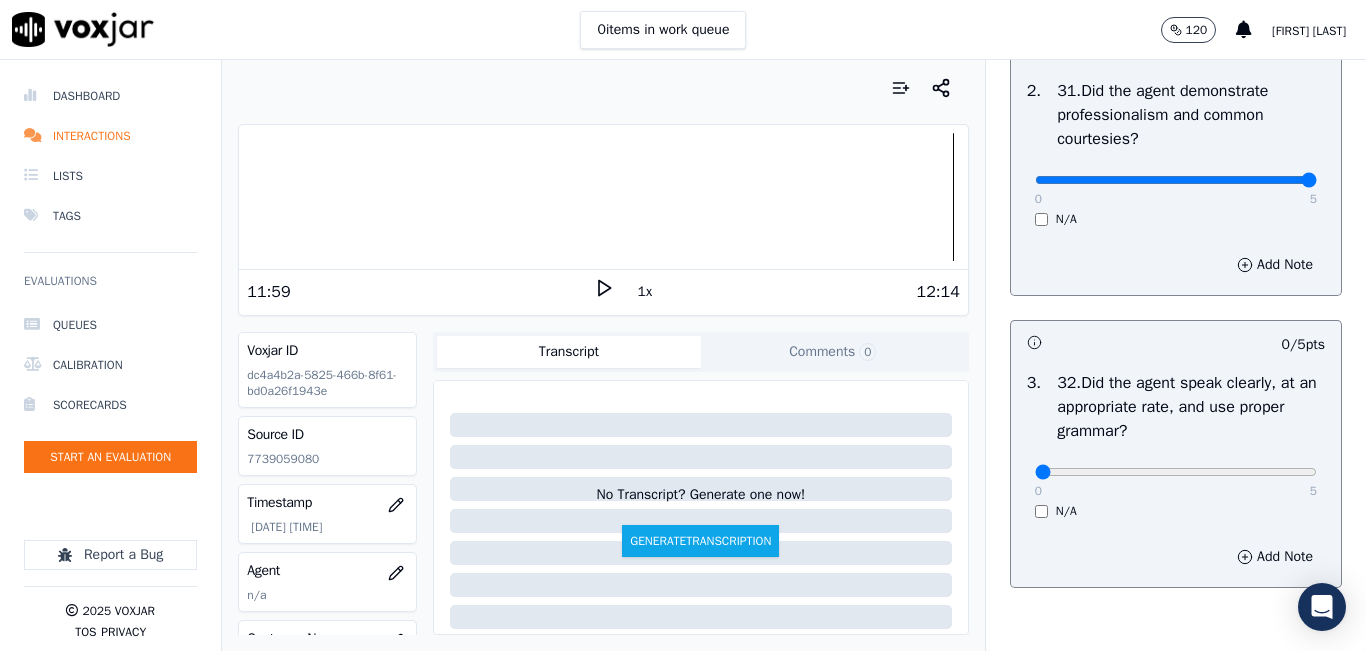type on "5" 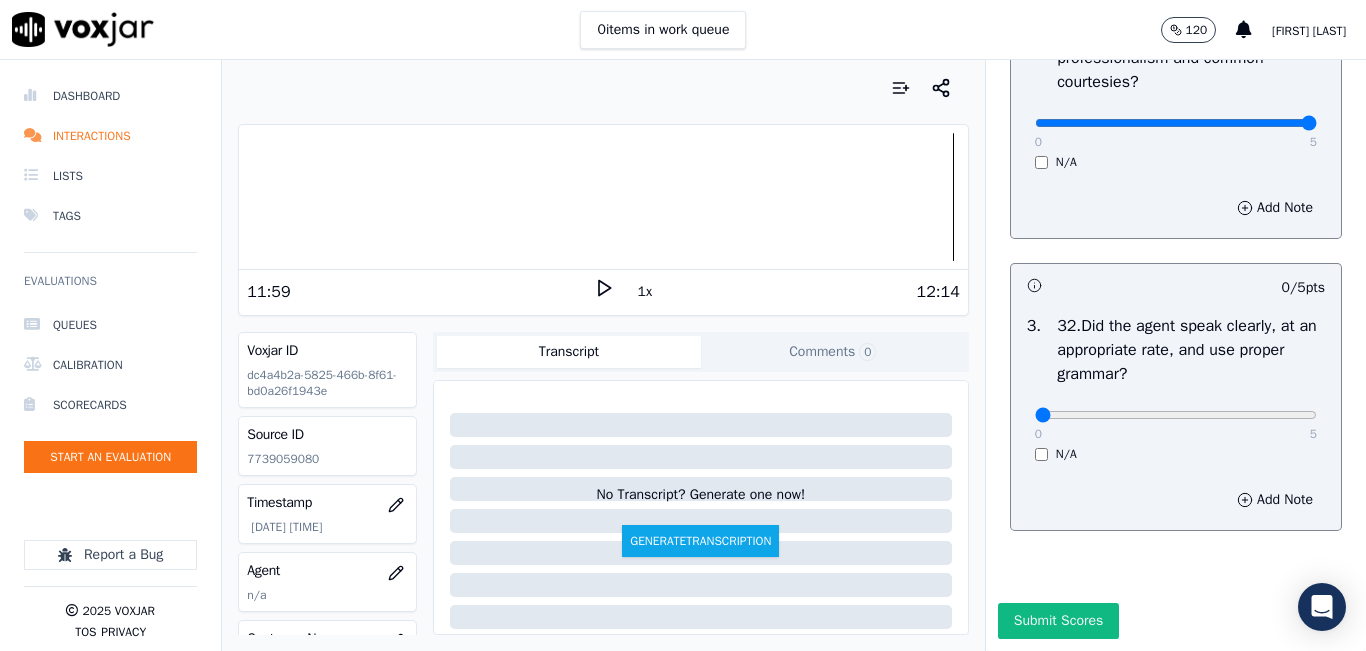 scroll, scrollTop: 8974, scrollLeft: 0, axis: vertical 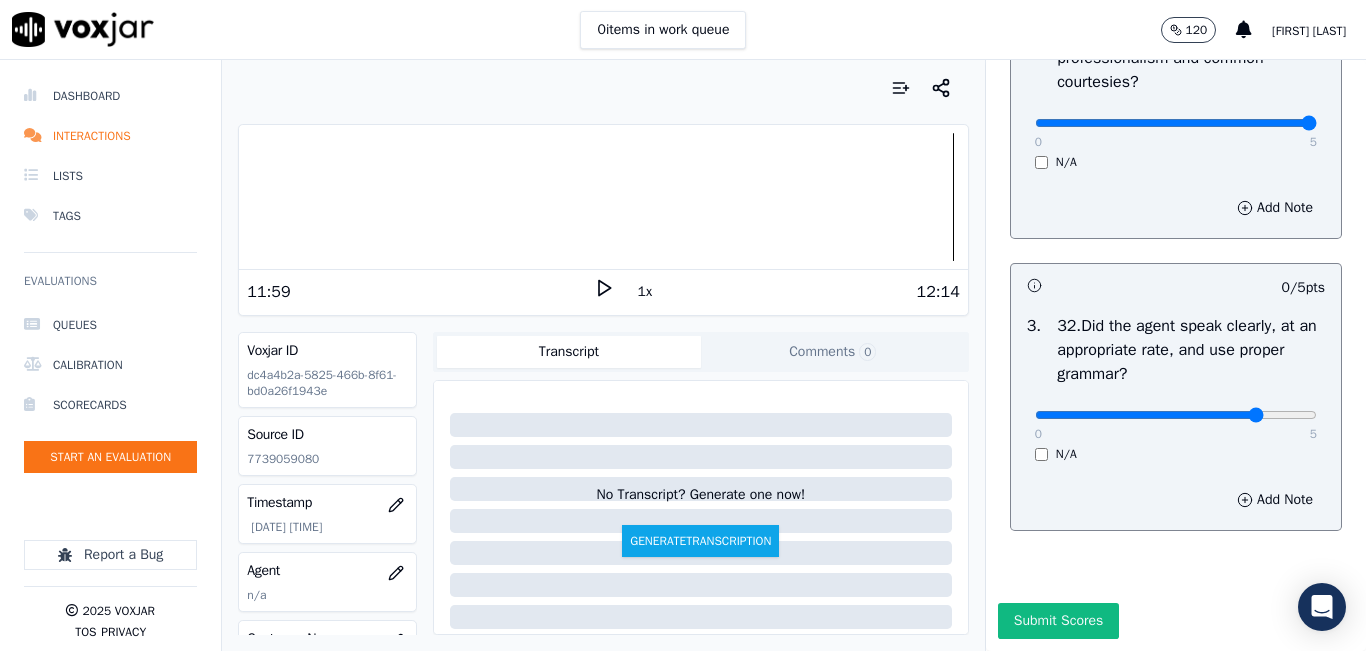 drag, startPoint x: 1240, startPoint y: 371, endPoint x: 1269, endPoint y: 373, distance: 29.068884 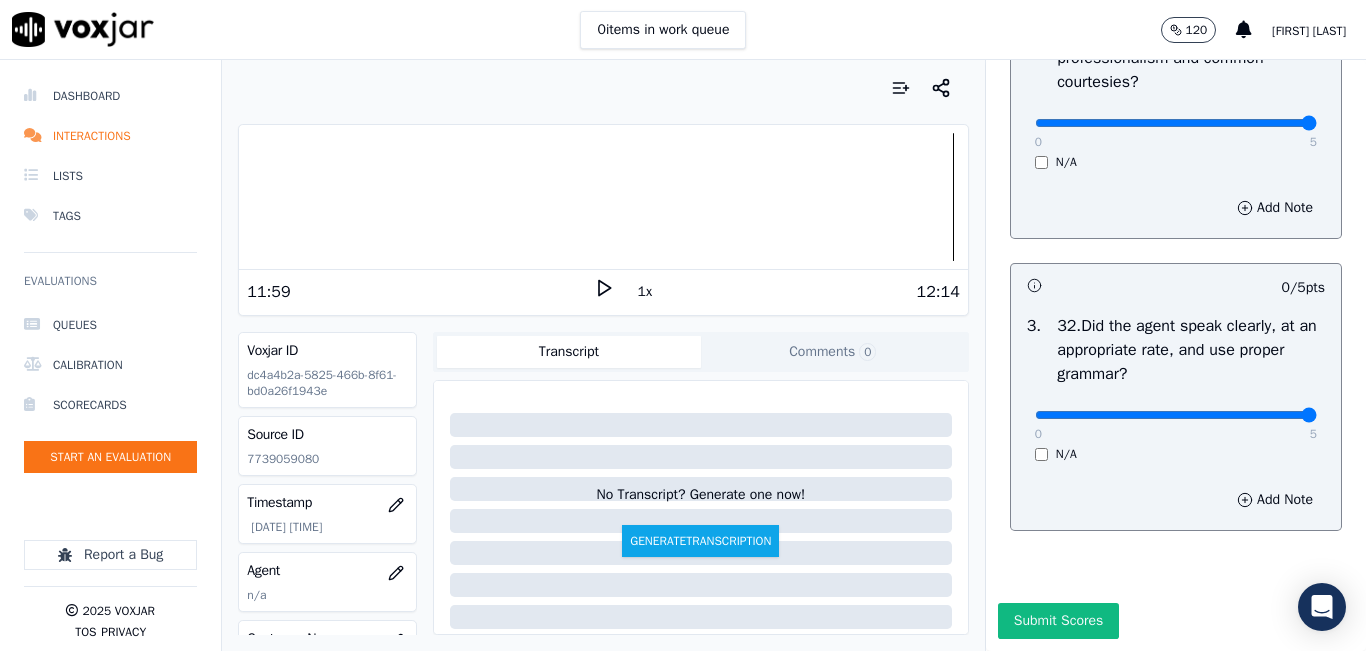 click at bounding box center [1176, -8483] 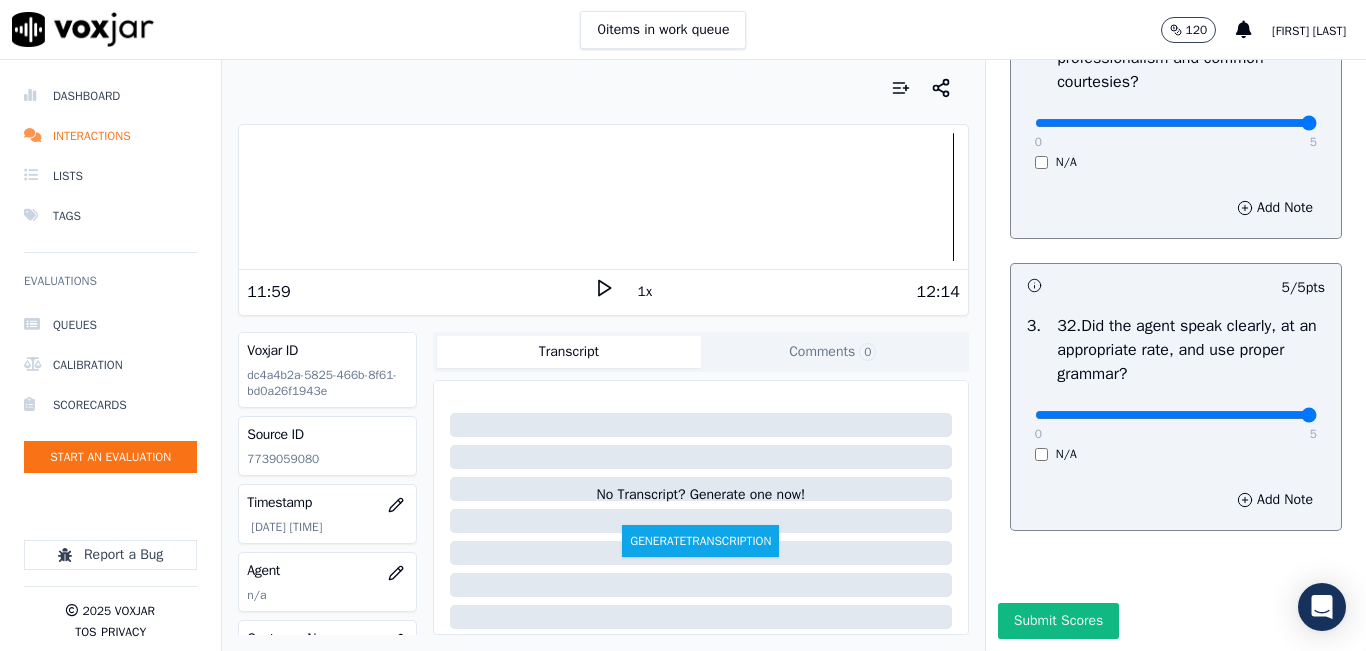 drag, startPoint x: 1001, startPoint y: 575, endPoint x: 1108, endPoint y: 582, distance: 107.22873 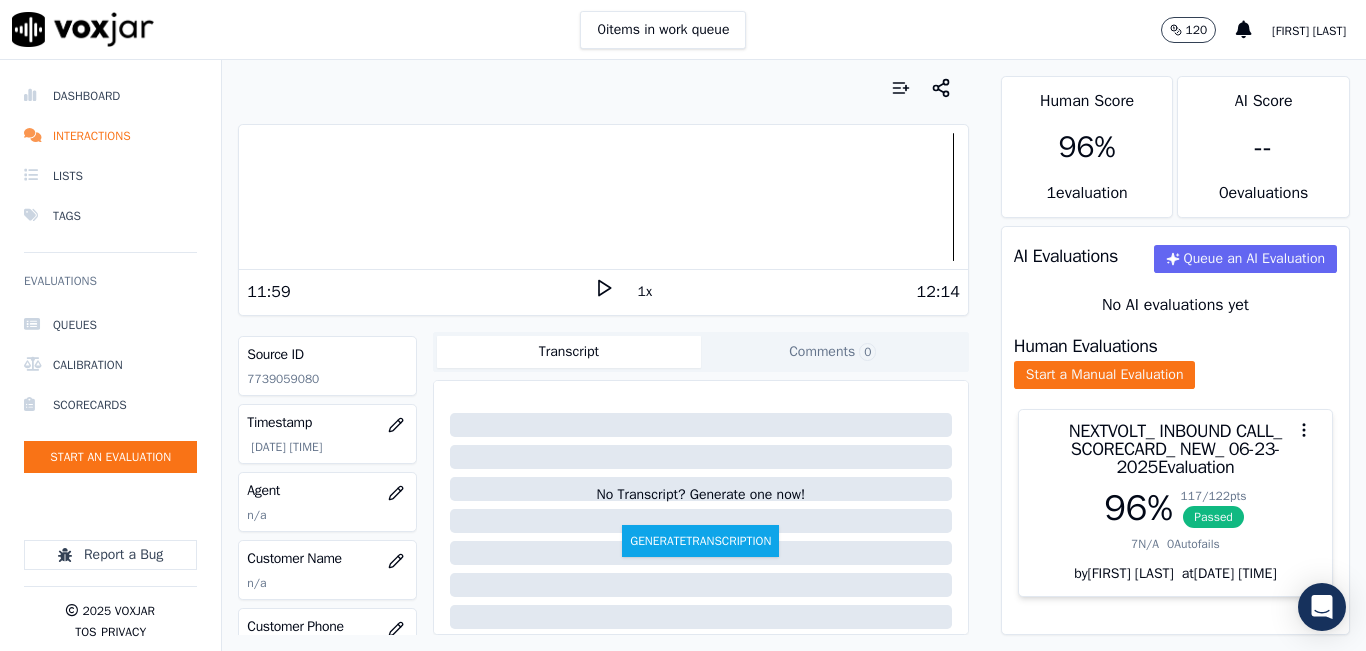 scroll, scrollTop: 200, scrollLeft: 0, axis: vertical 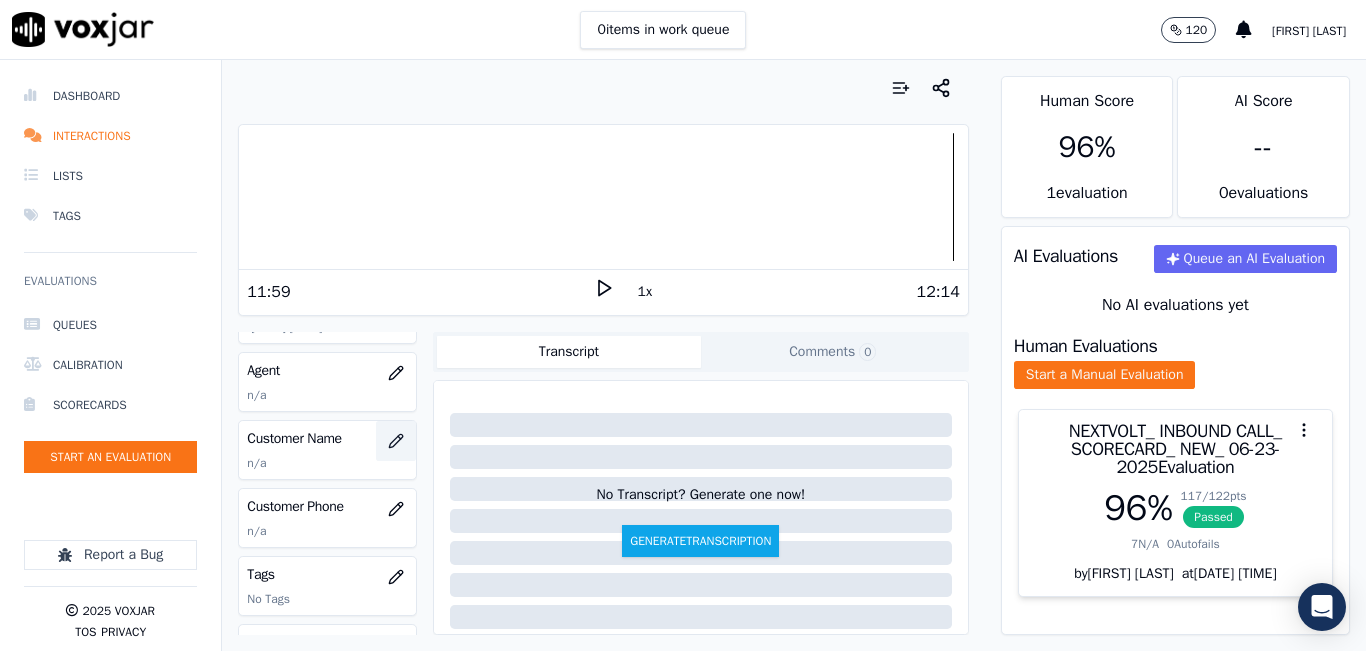click 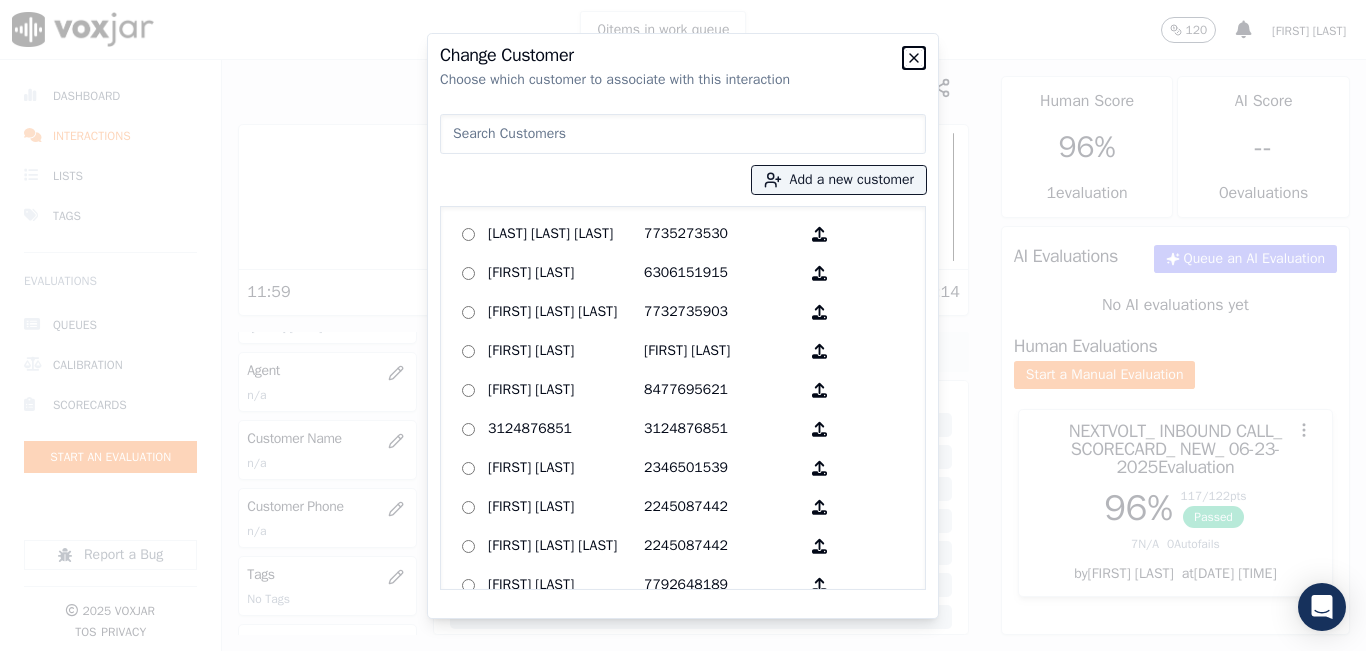 click 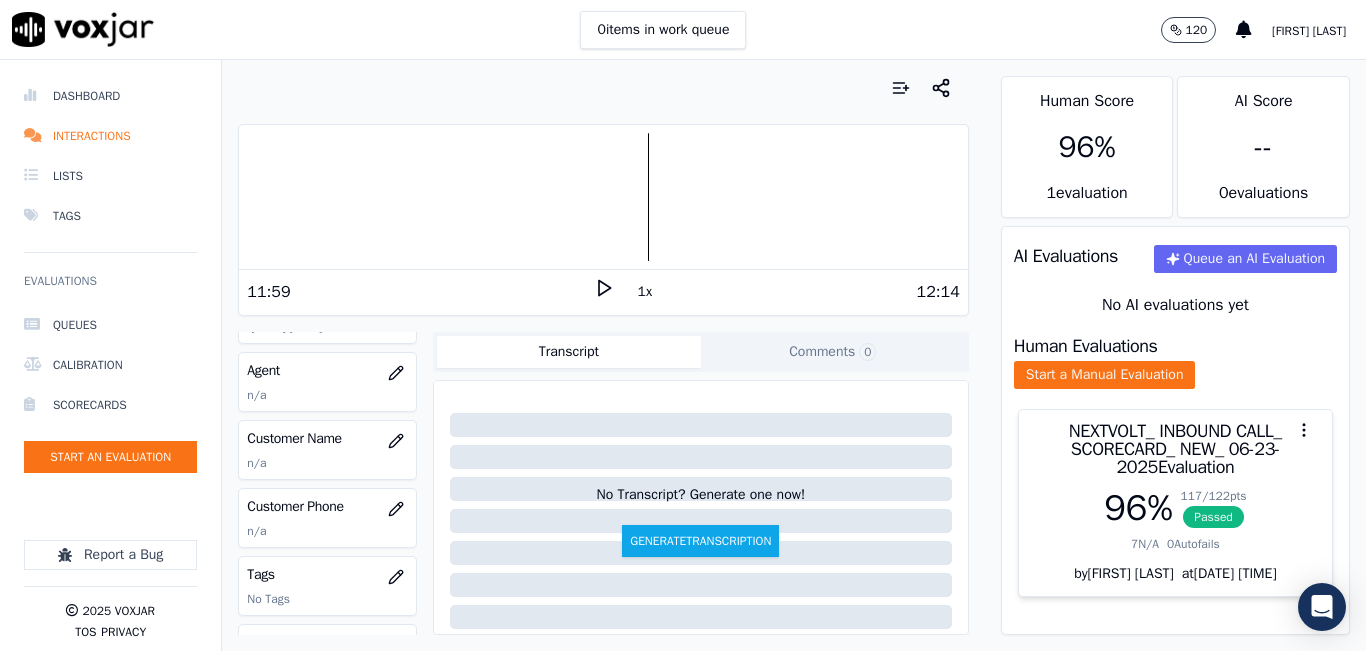 click at bounding box center (603, 197) 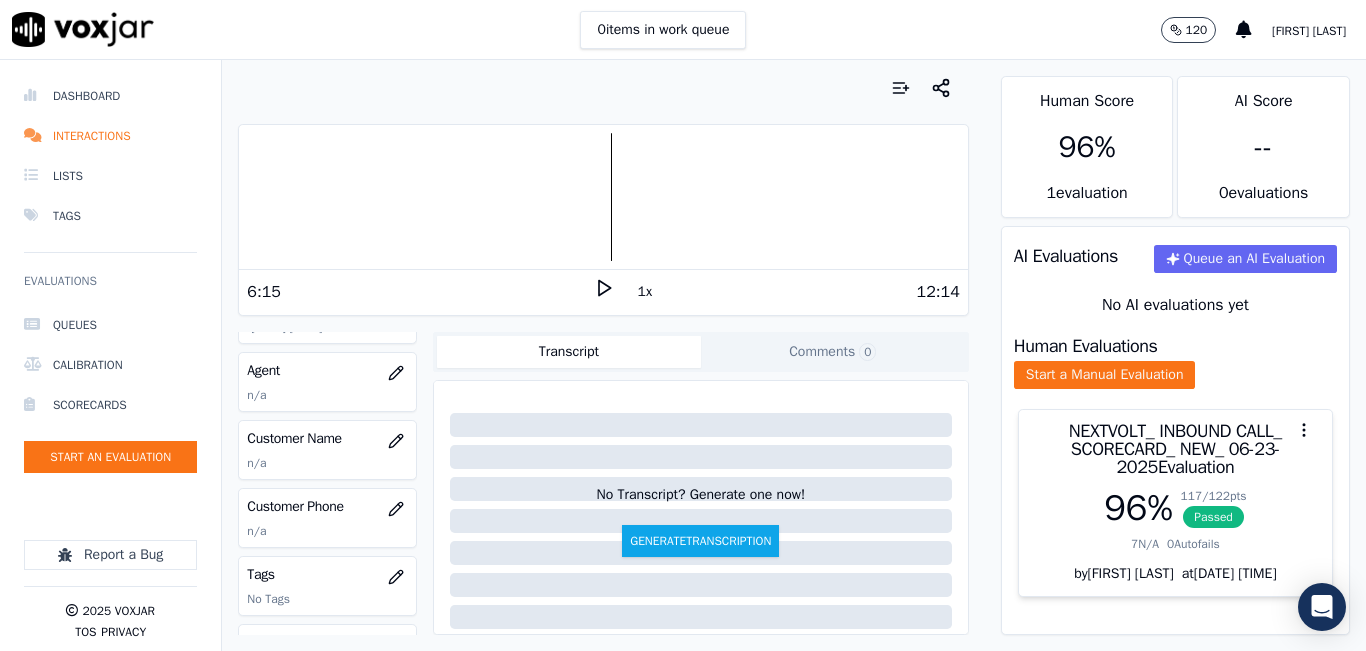 click 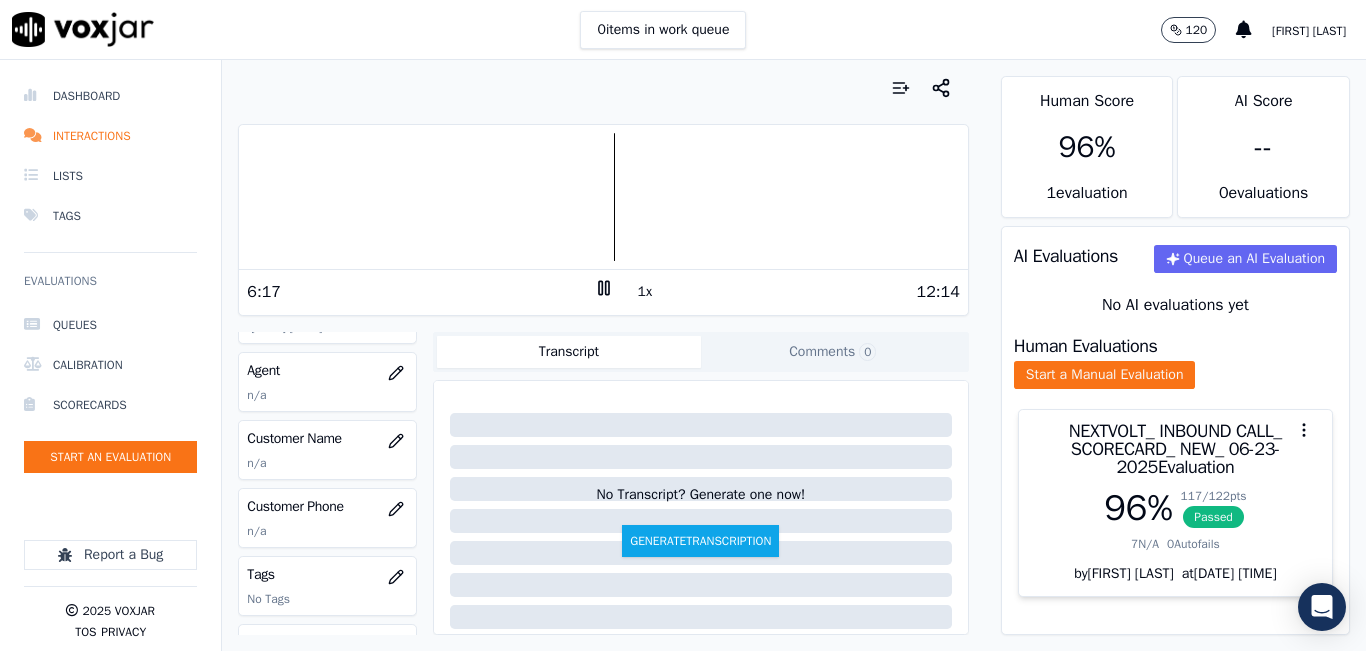 click 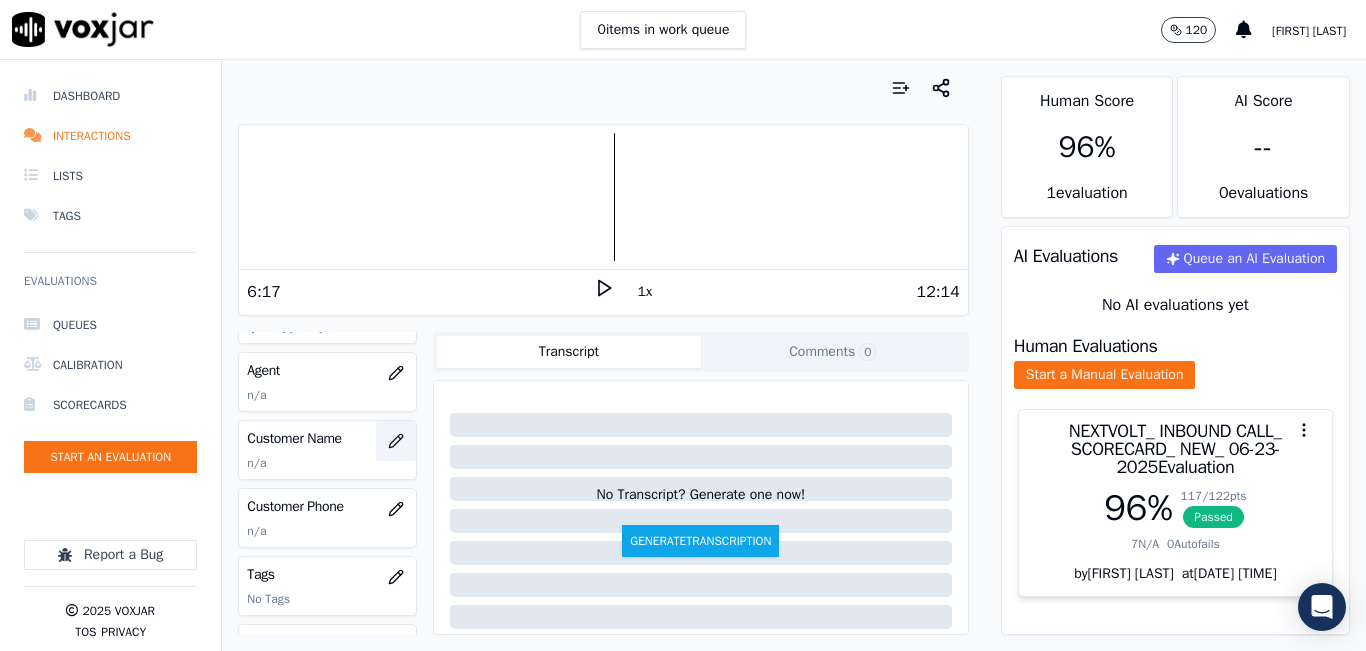 click at bounding box center [396, 441] 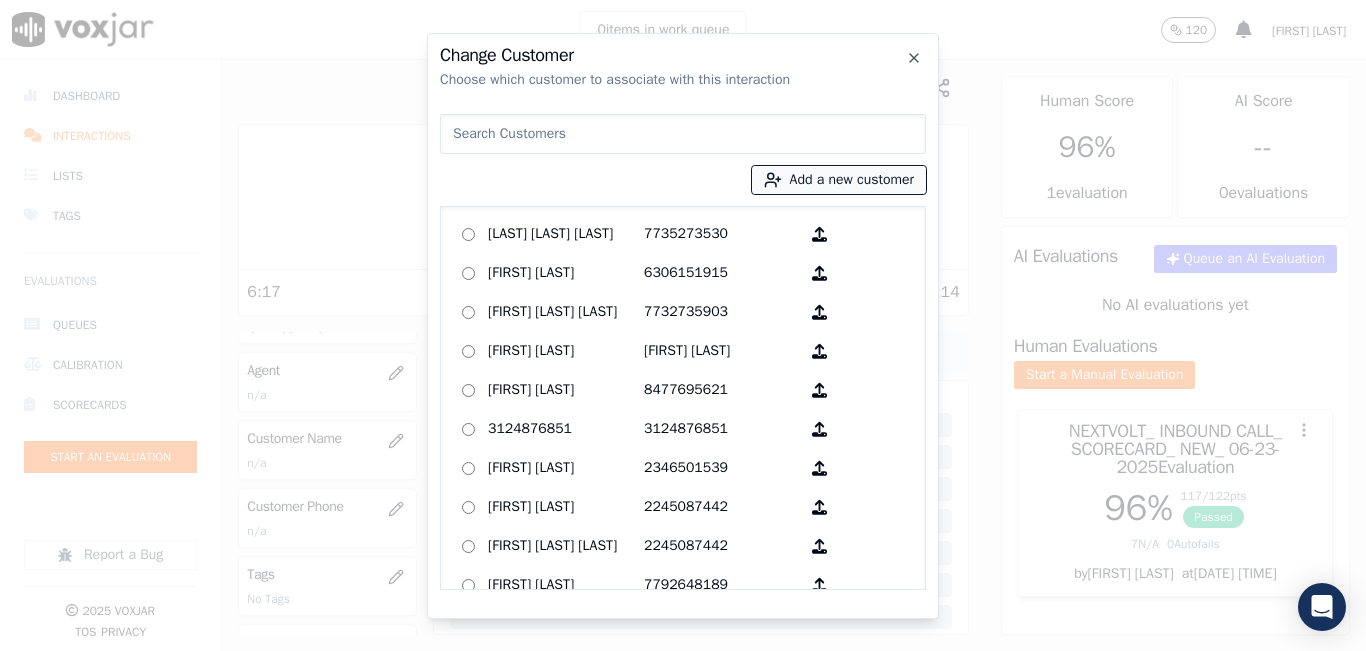 click on "Add a new customer" at bounding box center (839, 180) 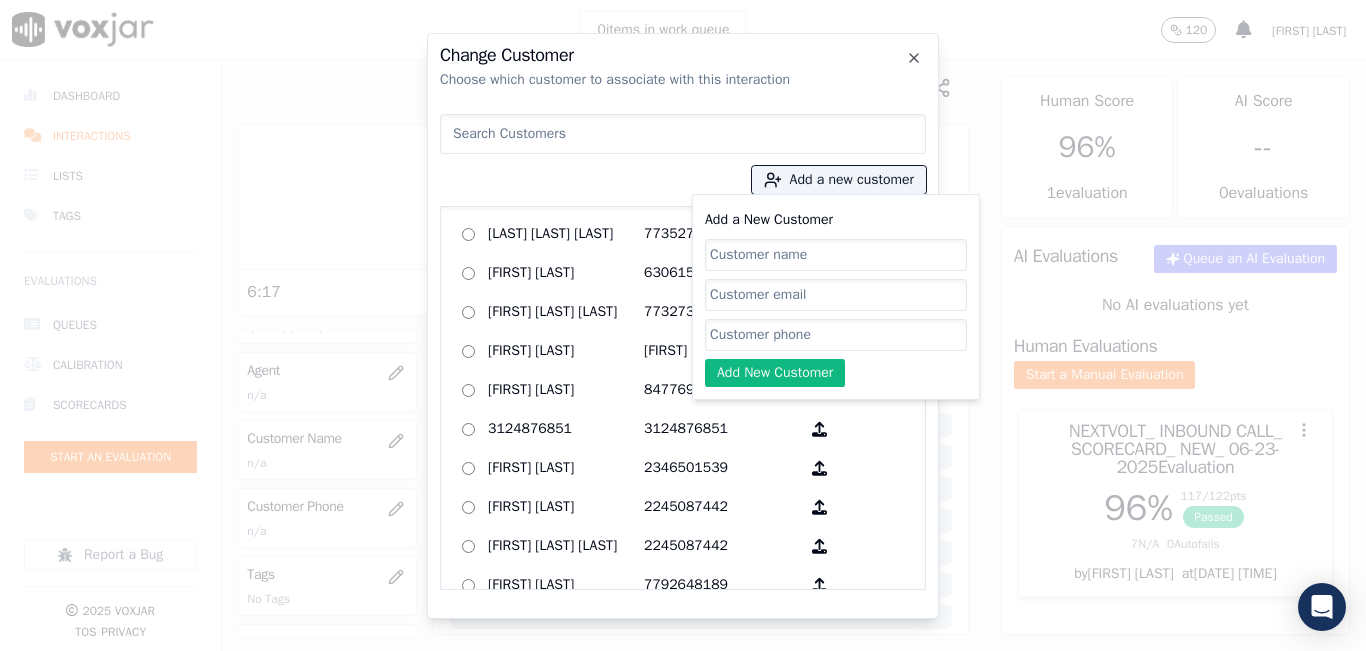 click on "Add a New Customer" 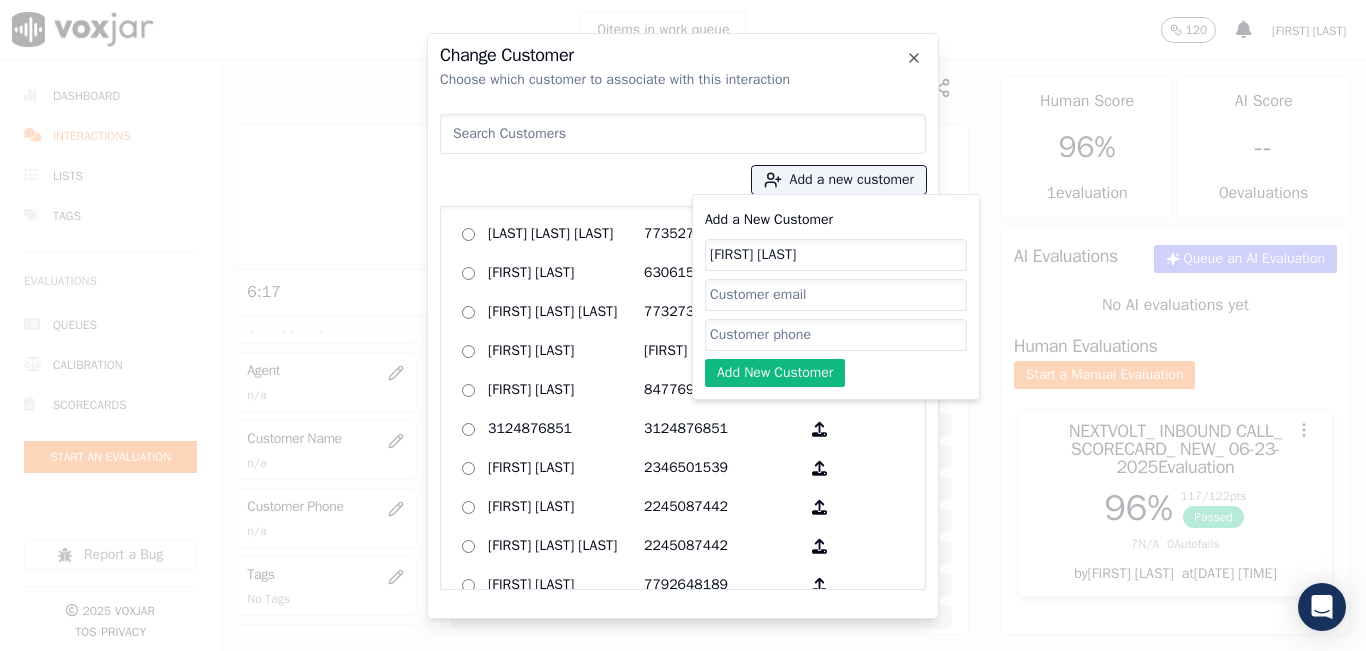 type on "[FIRST] [LAST]" 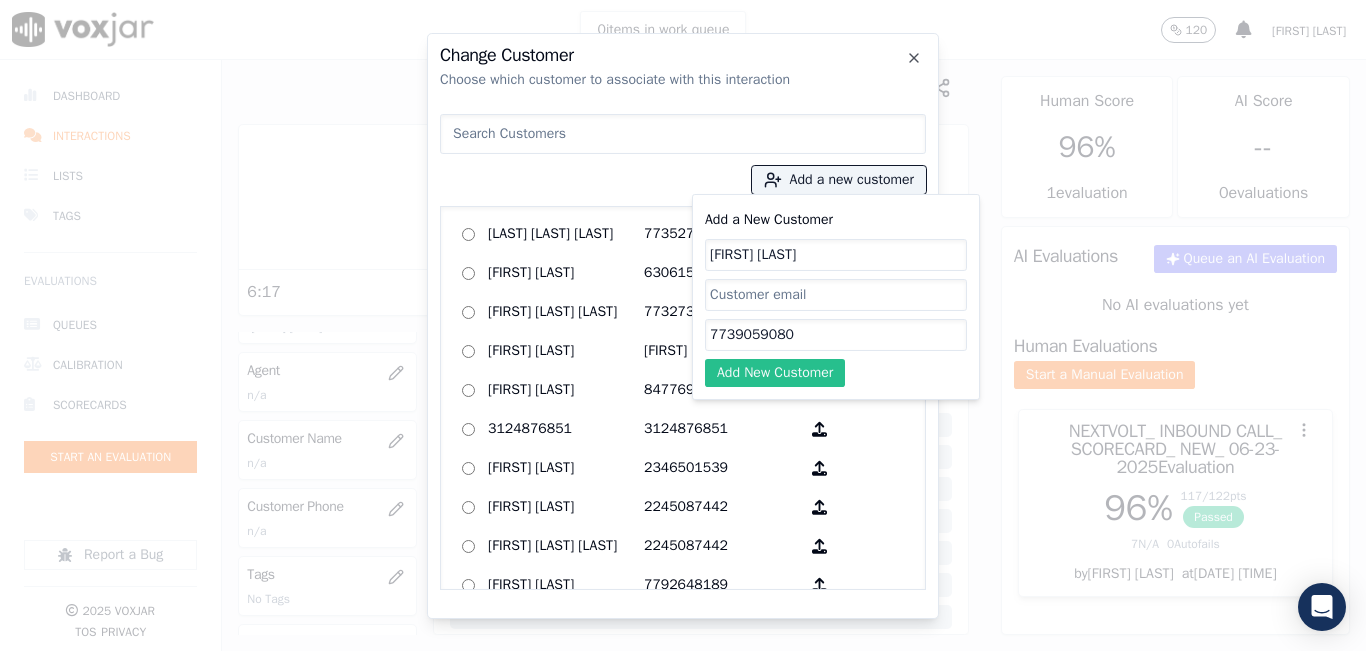type on "7739059080" 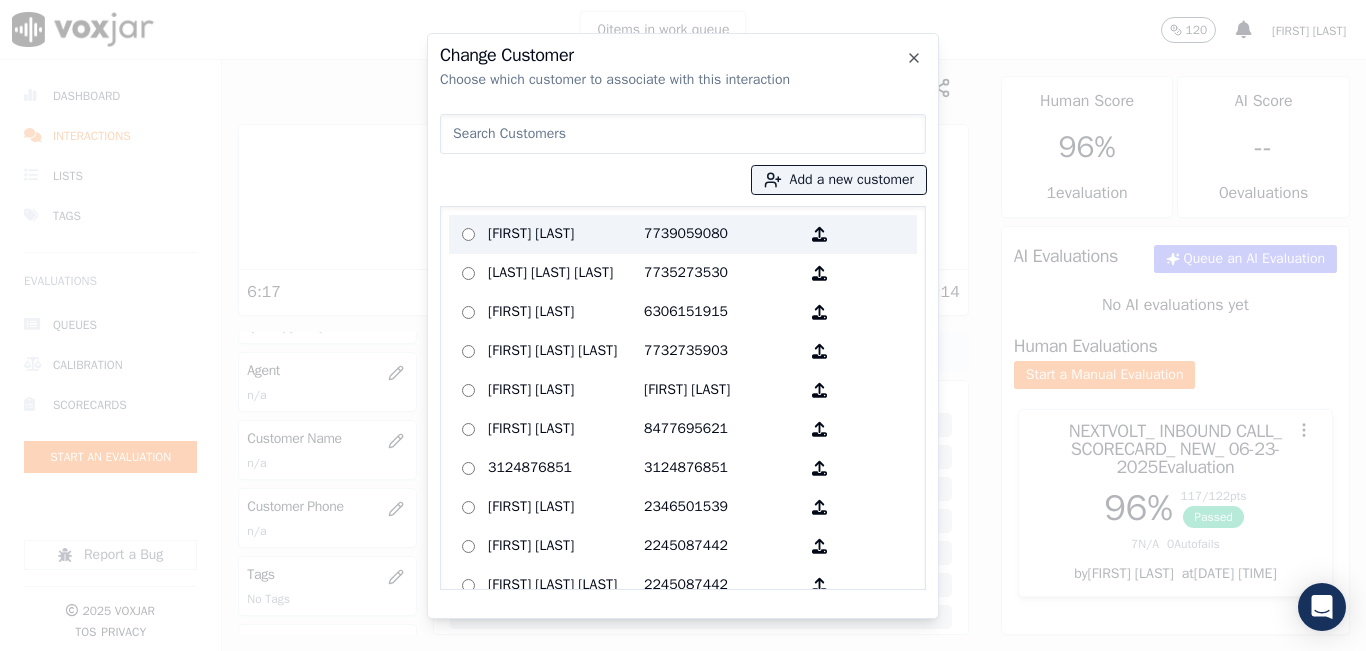 click on "[FIRST] [LAST]" at bounding box center (566, 234) 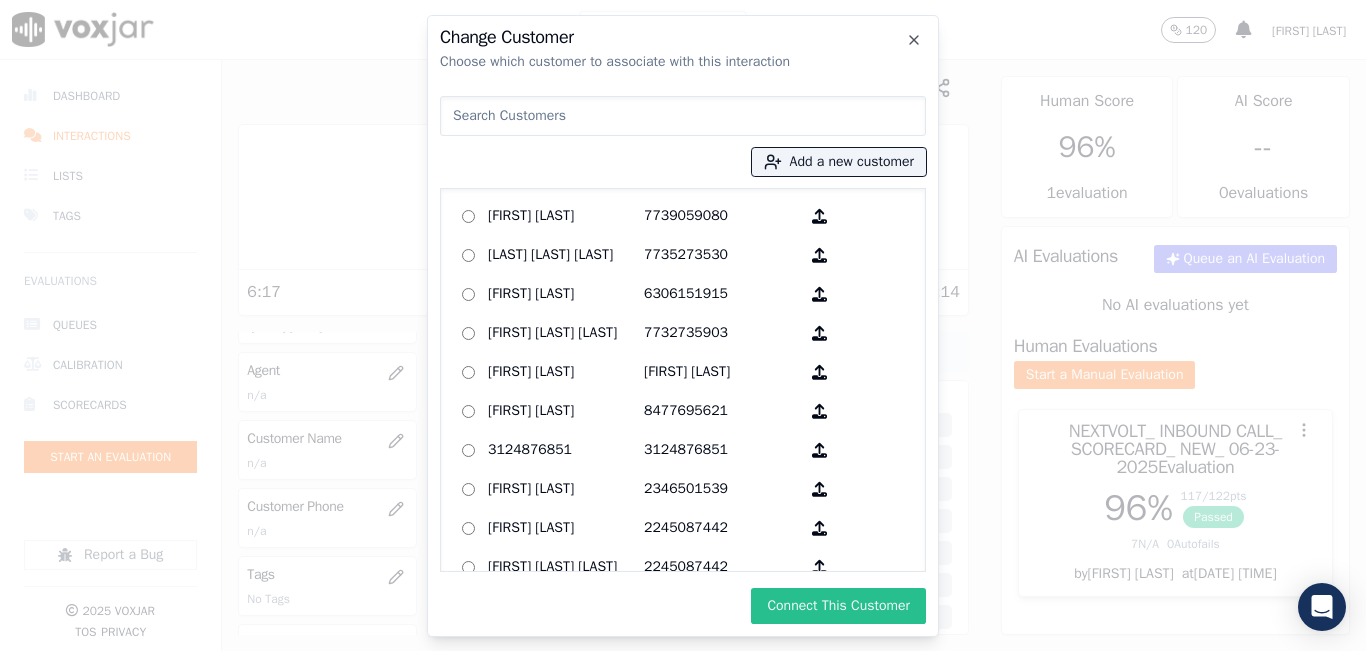 click on "Connect This Customer" at bounding box center (838, 606) 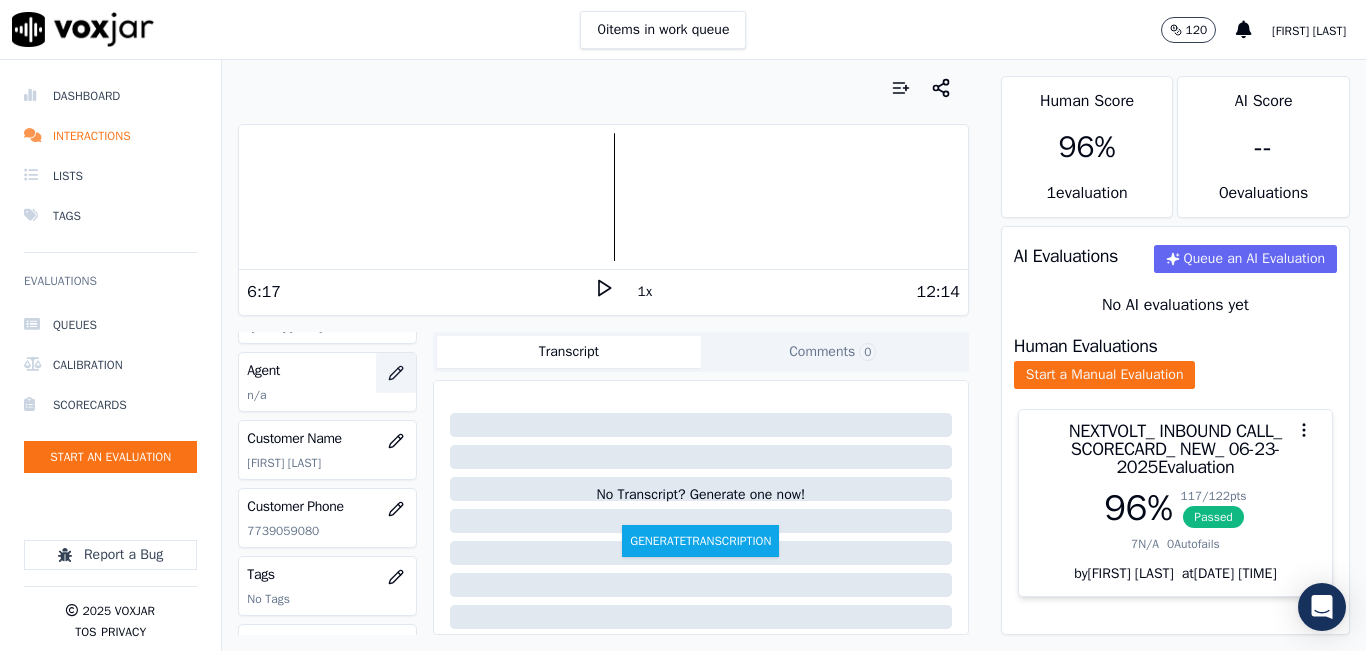 click 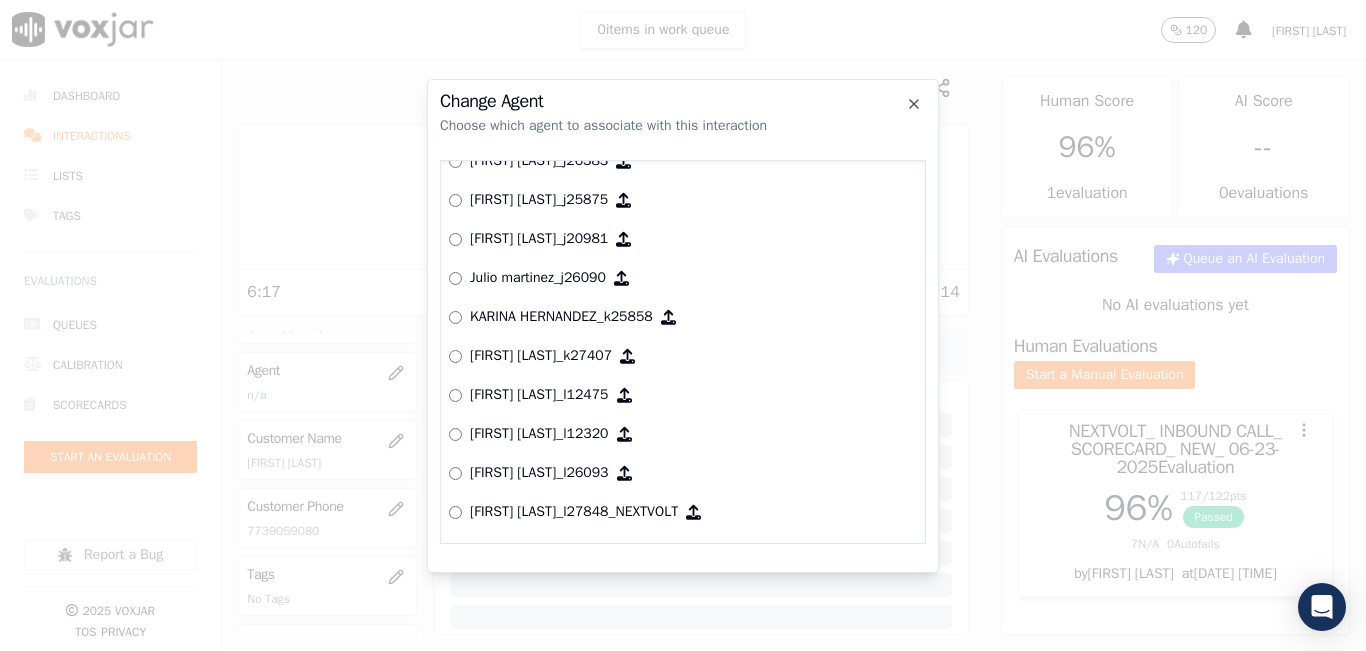 scroll, scrollTop: 1947, scrollLeft: 0, axis: vertical 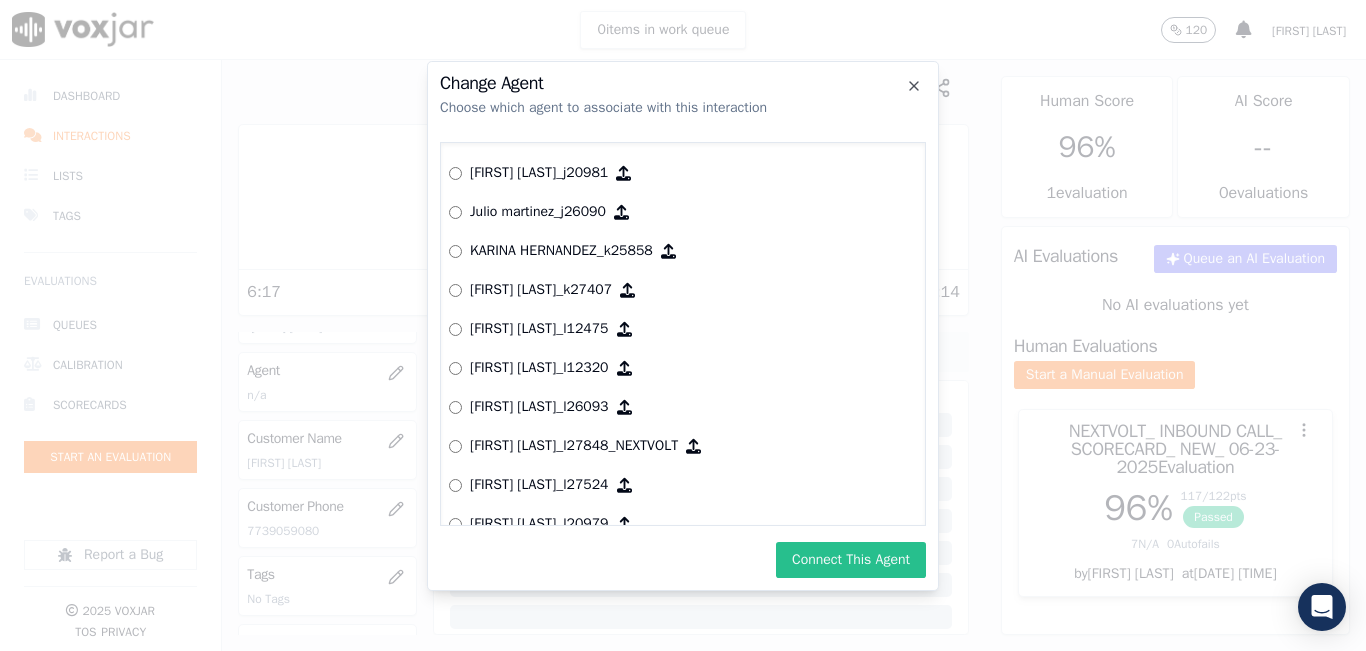 click on "Connect This Agent" at bounding box center (851, 560) 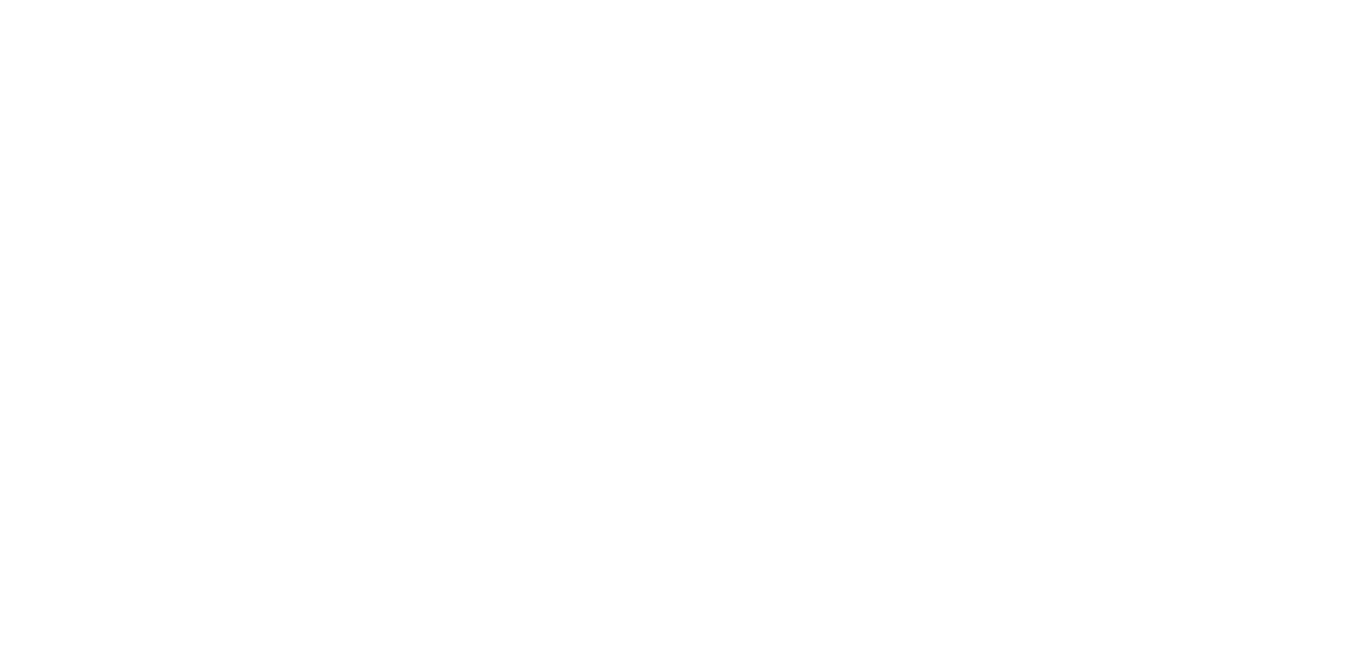 scroll, scrollTop: 0, scrollLeft: 0, axis: both 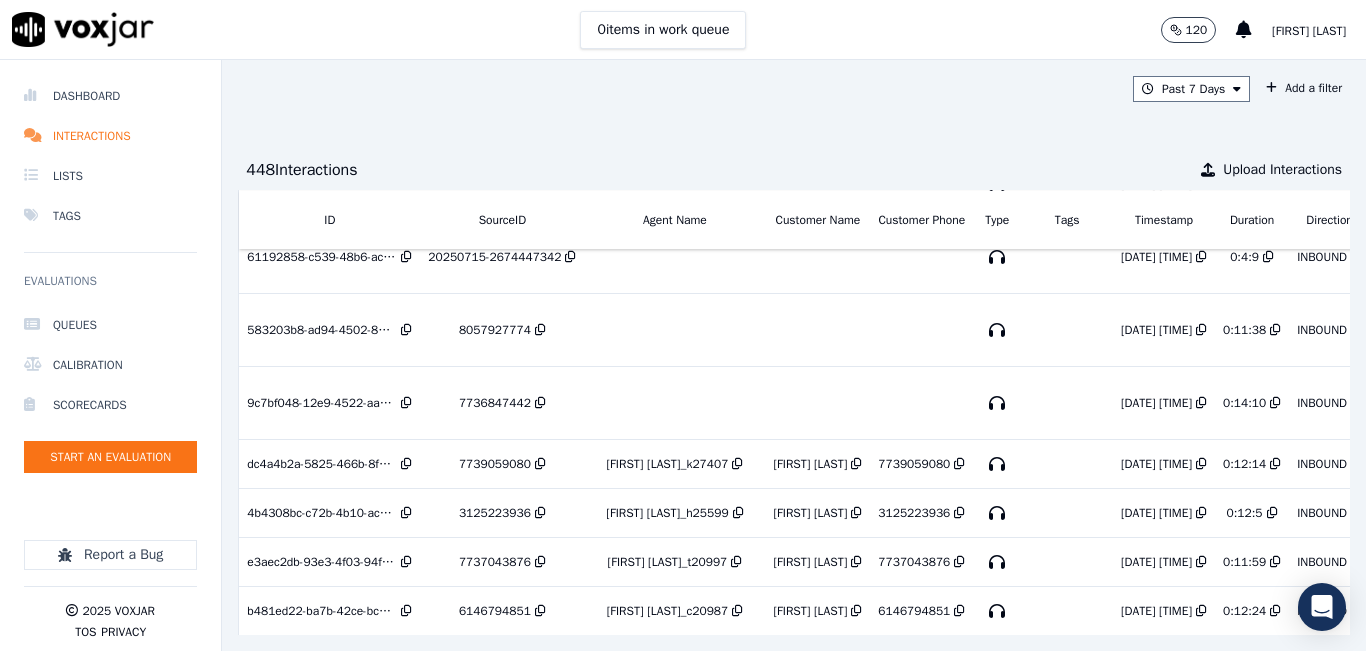 click on "Past 7 Days
Add a filter" at bounding box center (794, 89) 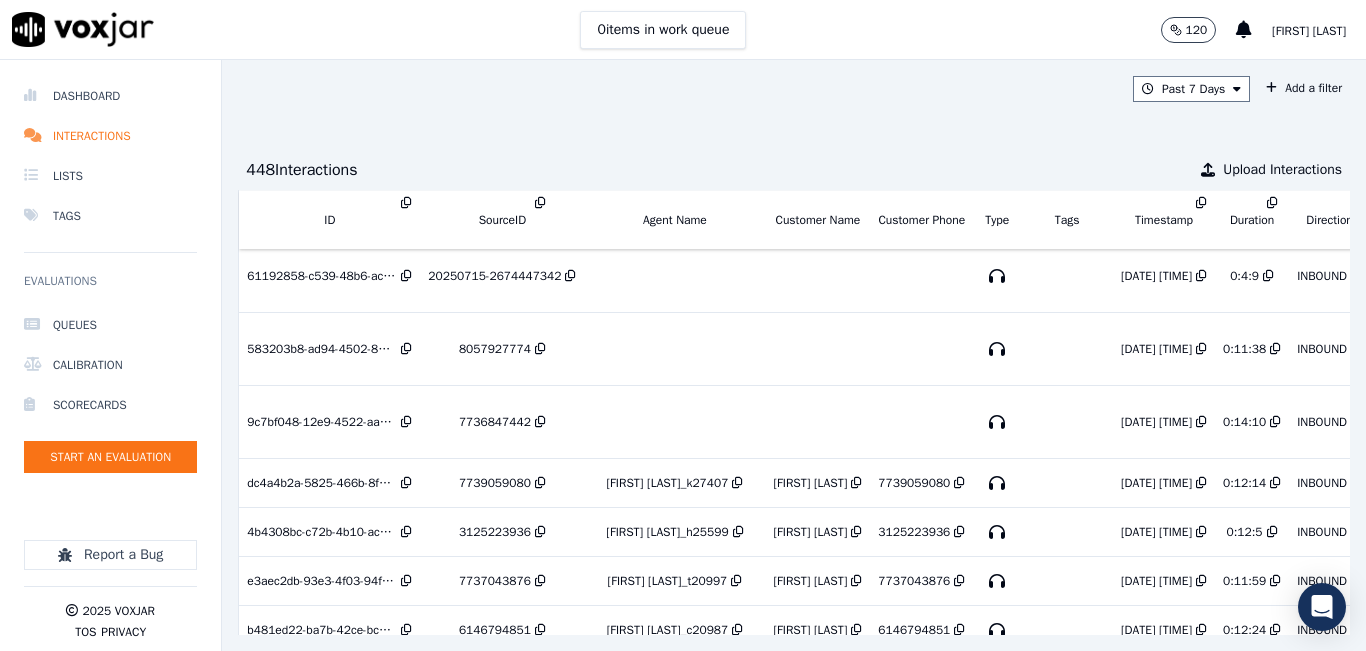 scroll, scrollTop: 200, scrollLeft: 0, axis: vertical 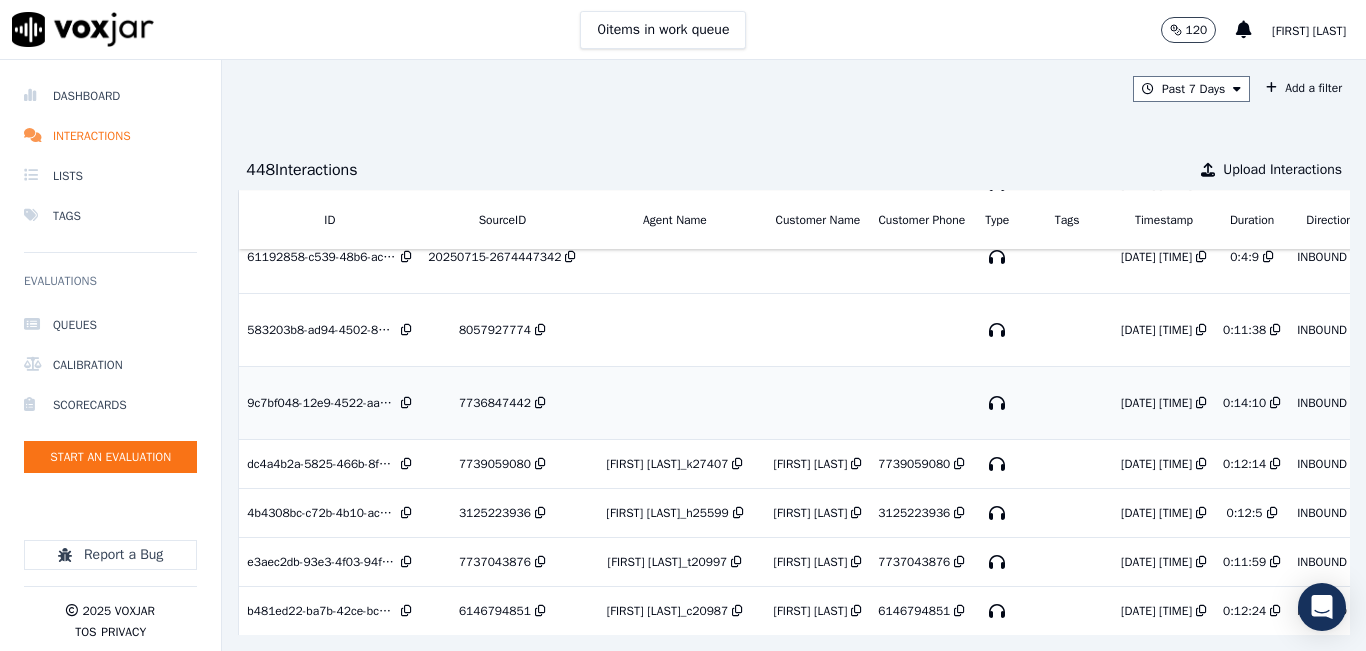 click on "7736847442" at bounding box center [495, 403] 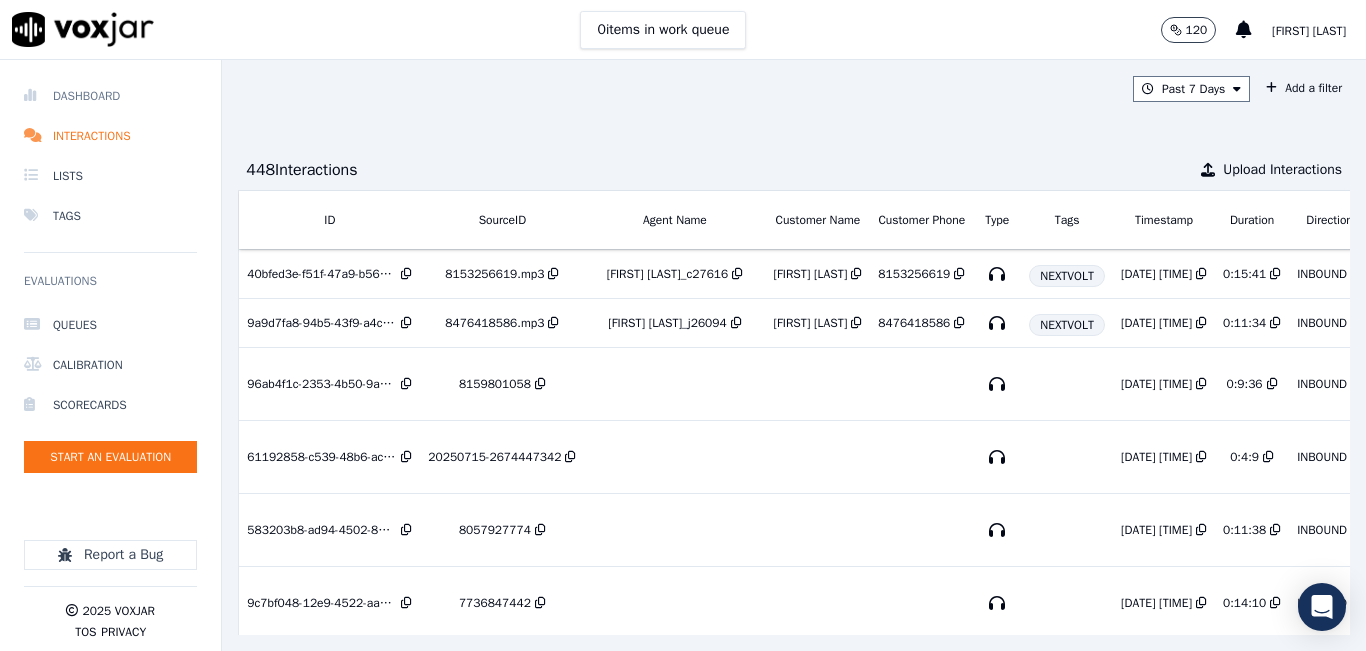 click on "Dashboard" at bounding box center (110, 96) 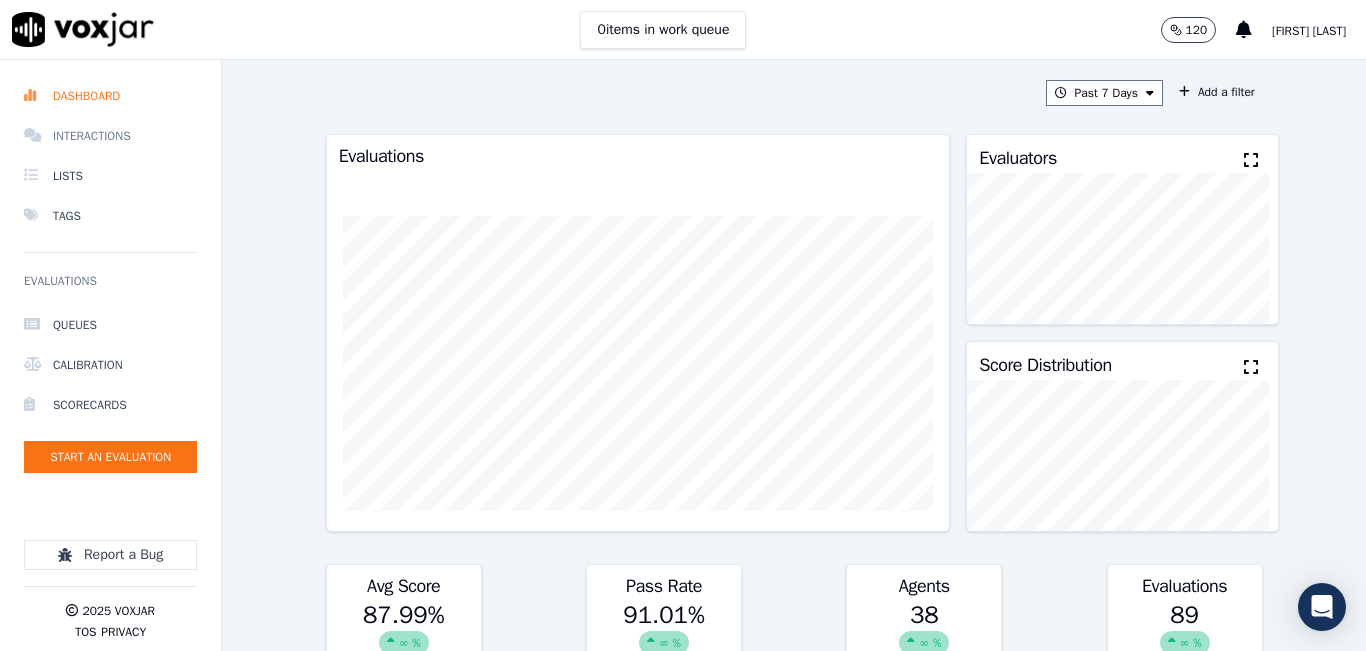 click on "Interactions" at bounding box center [110, 136] 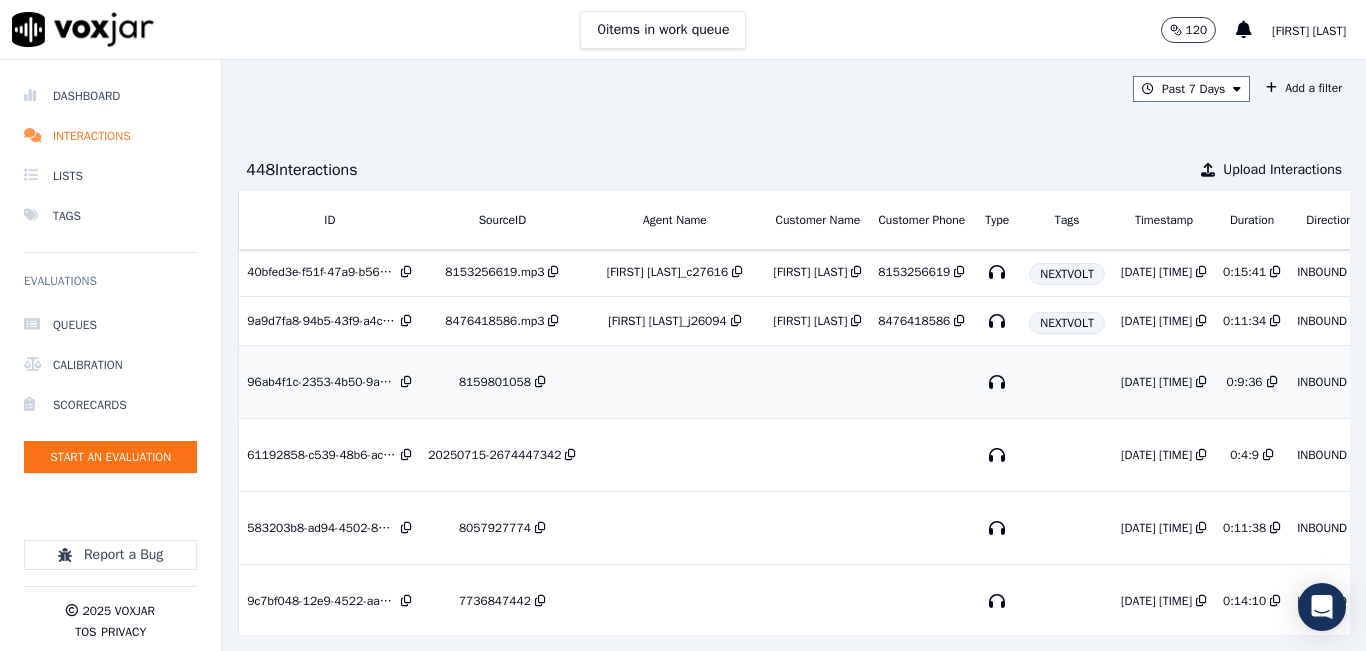 scroll, scrollTop: 0, scrollLeft: 0, axis: both 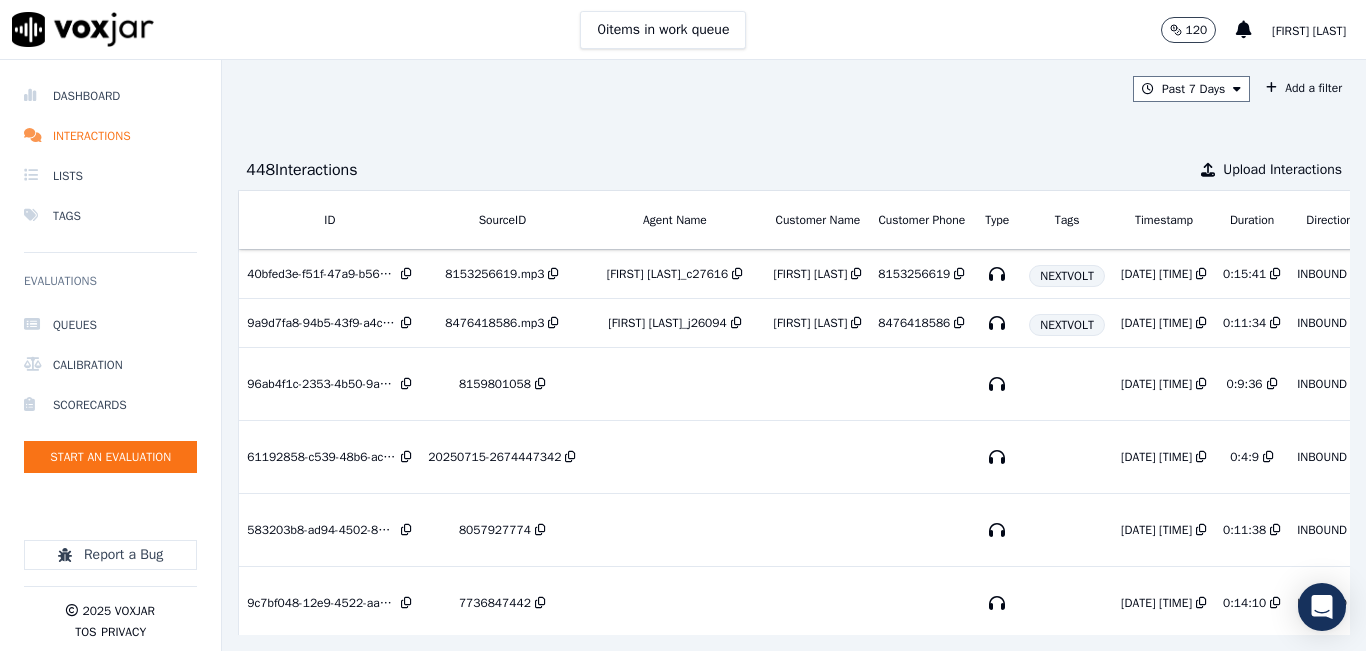click on "[FIRST] [LAST]" 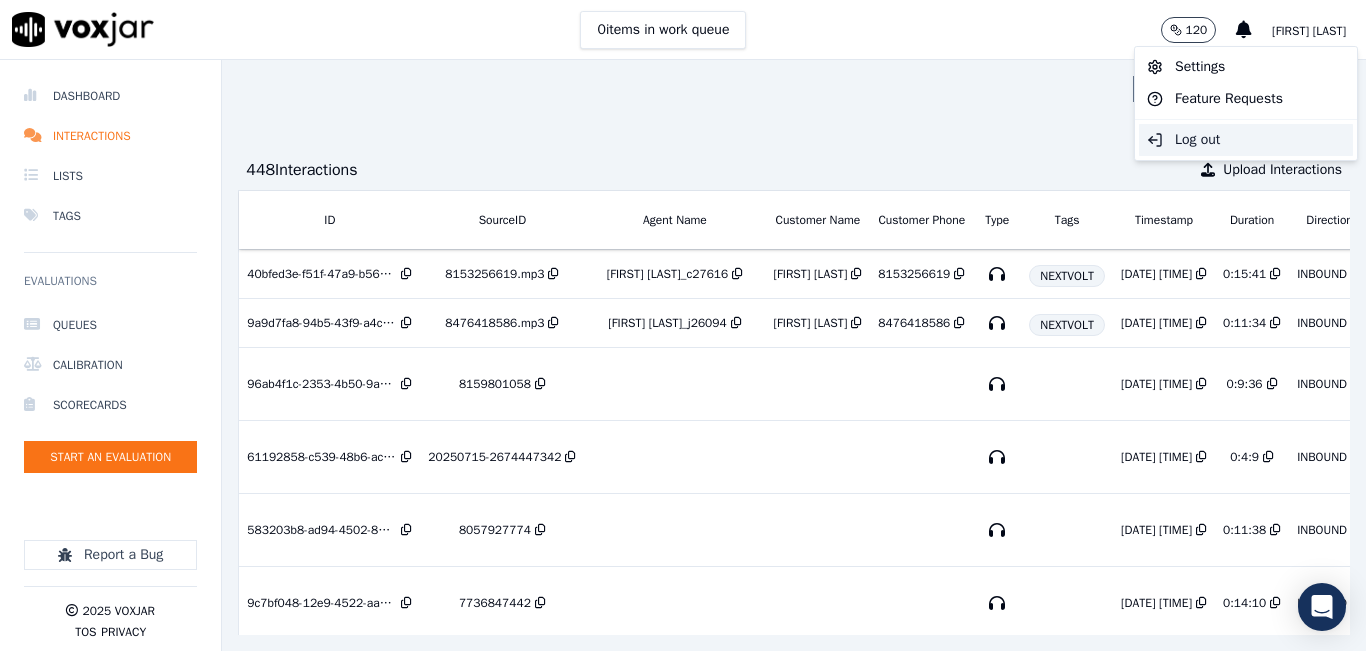 click on "Log out" at bounding box center (1246, 140) 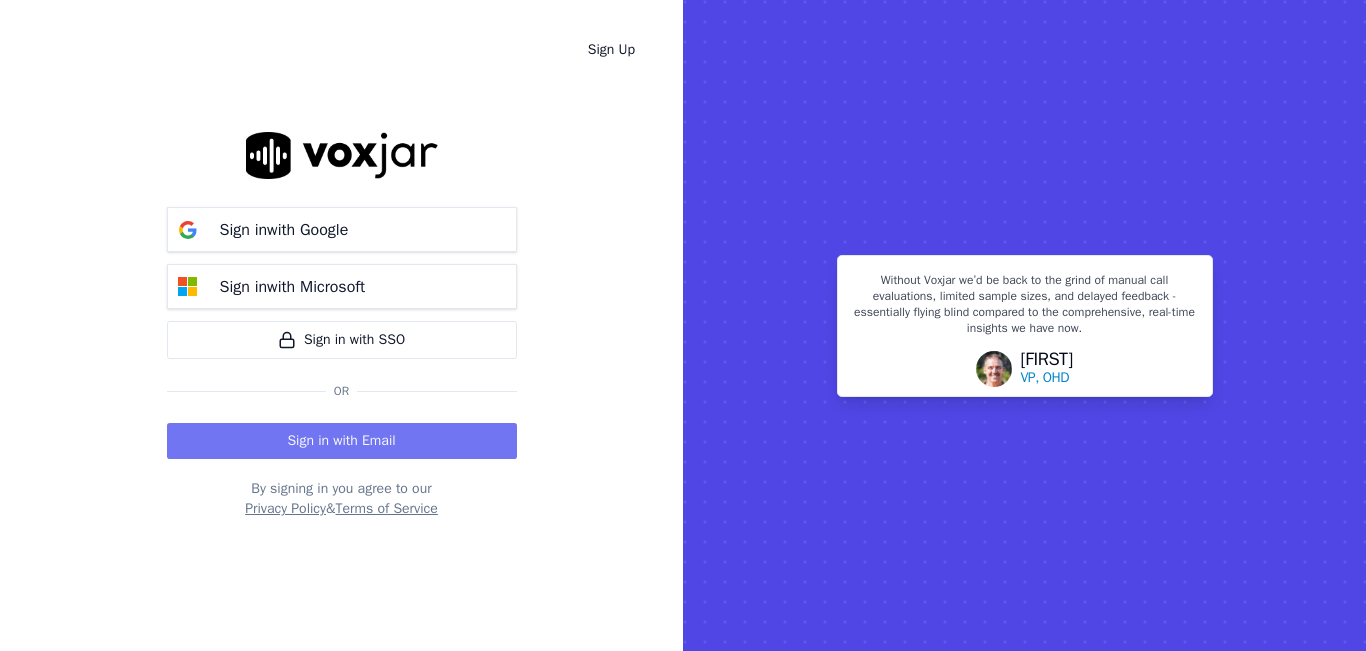 click on "Sign in with Email" at bounding box center [342, 441] 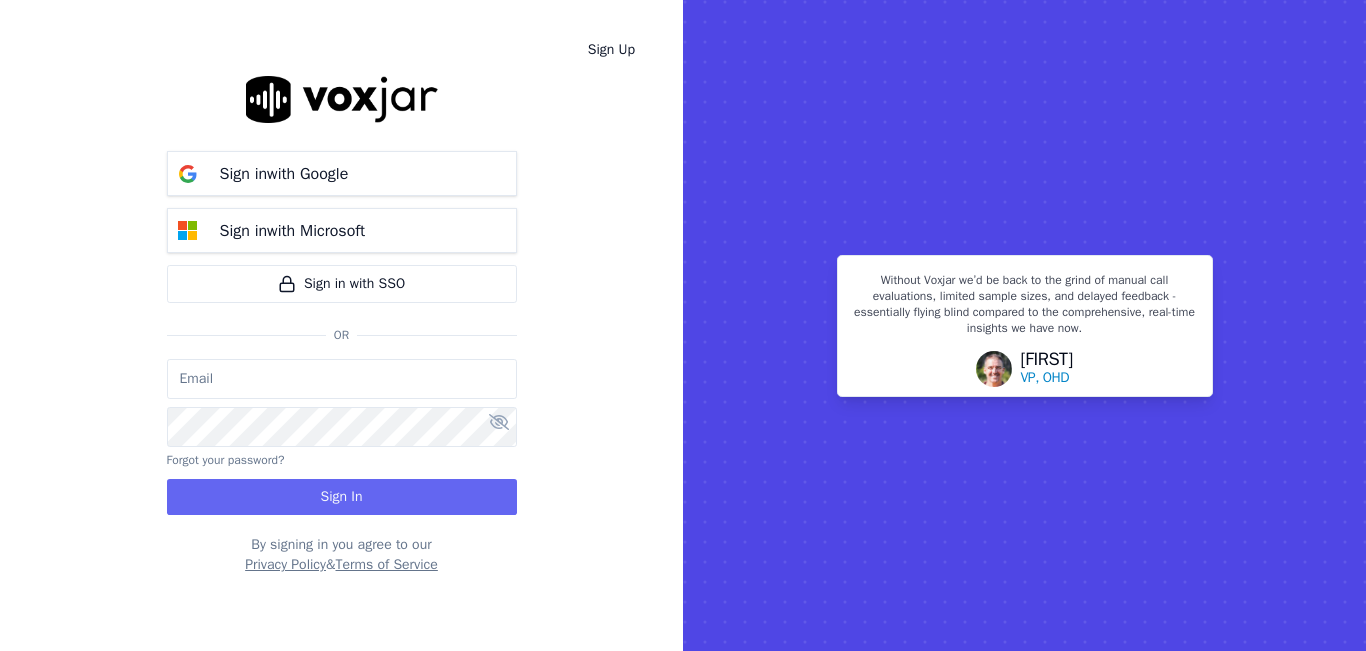 type on "sheila.decastro.baq@nwfg.net" 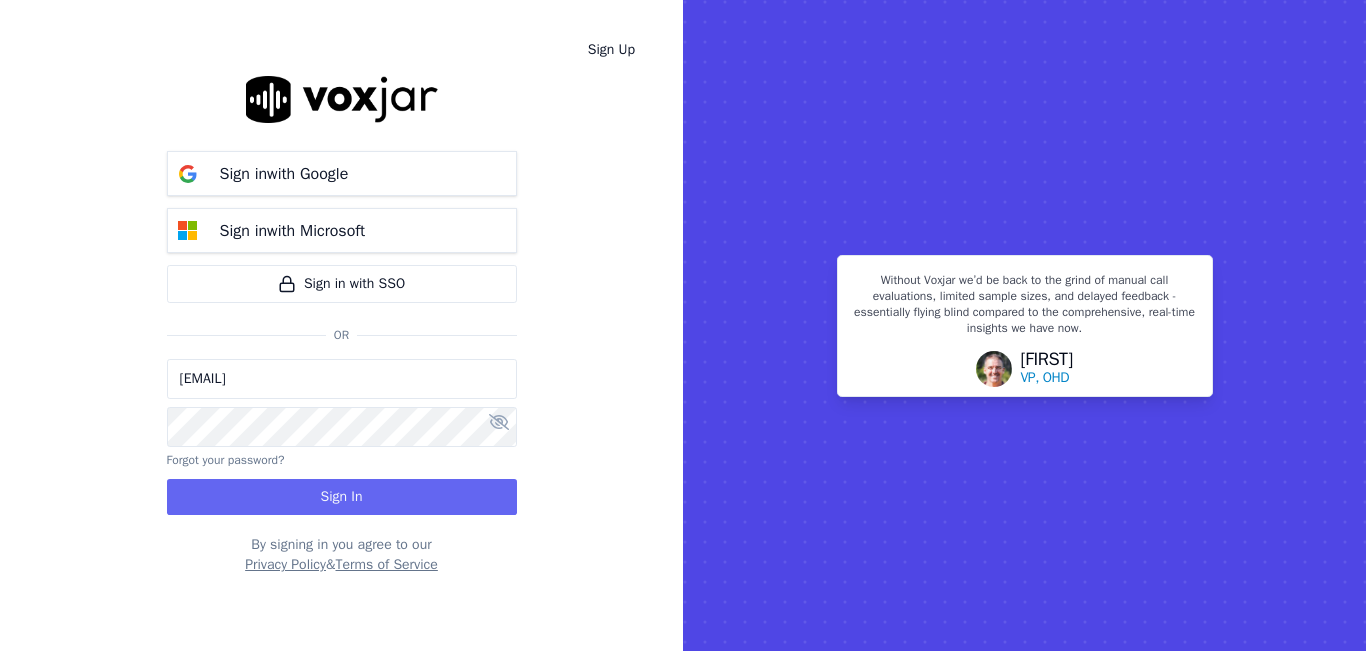 click on "sheila.decastro.baq@nwfg.net" at bounding box center [342, 379] 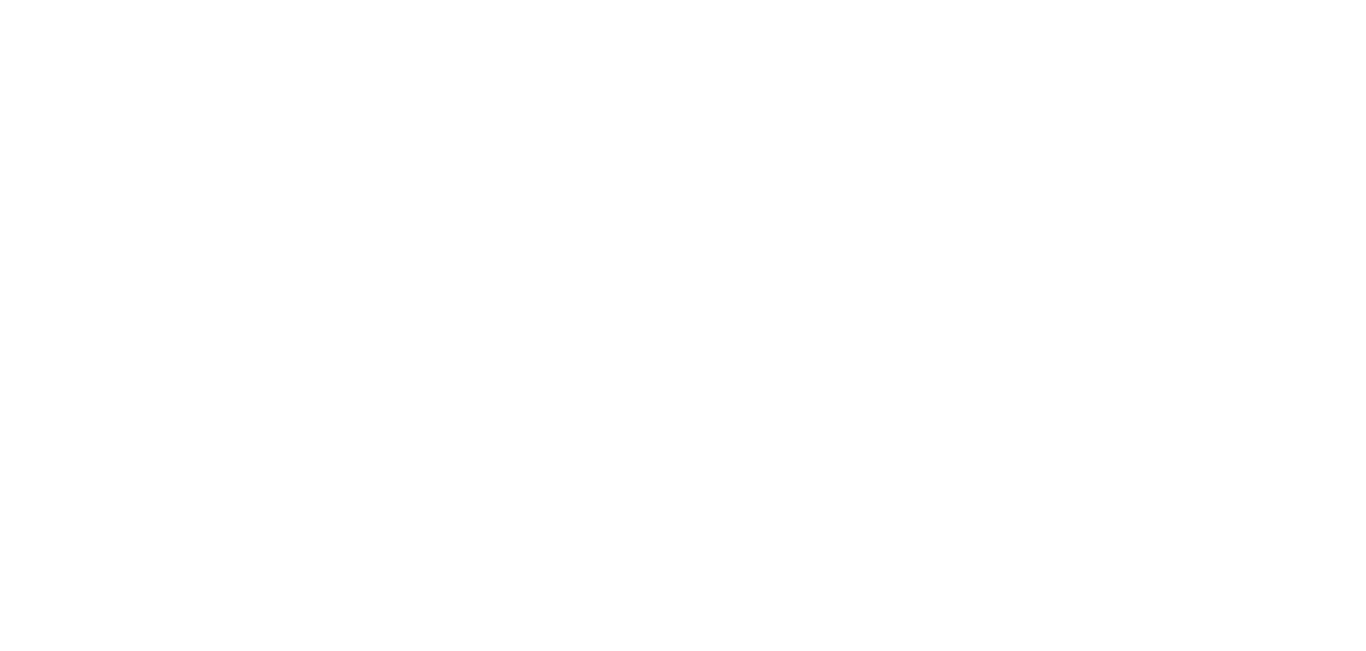 scroll, scrollTop: 0, scrollLeft: 0, axis: both 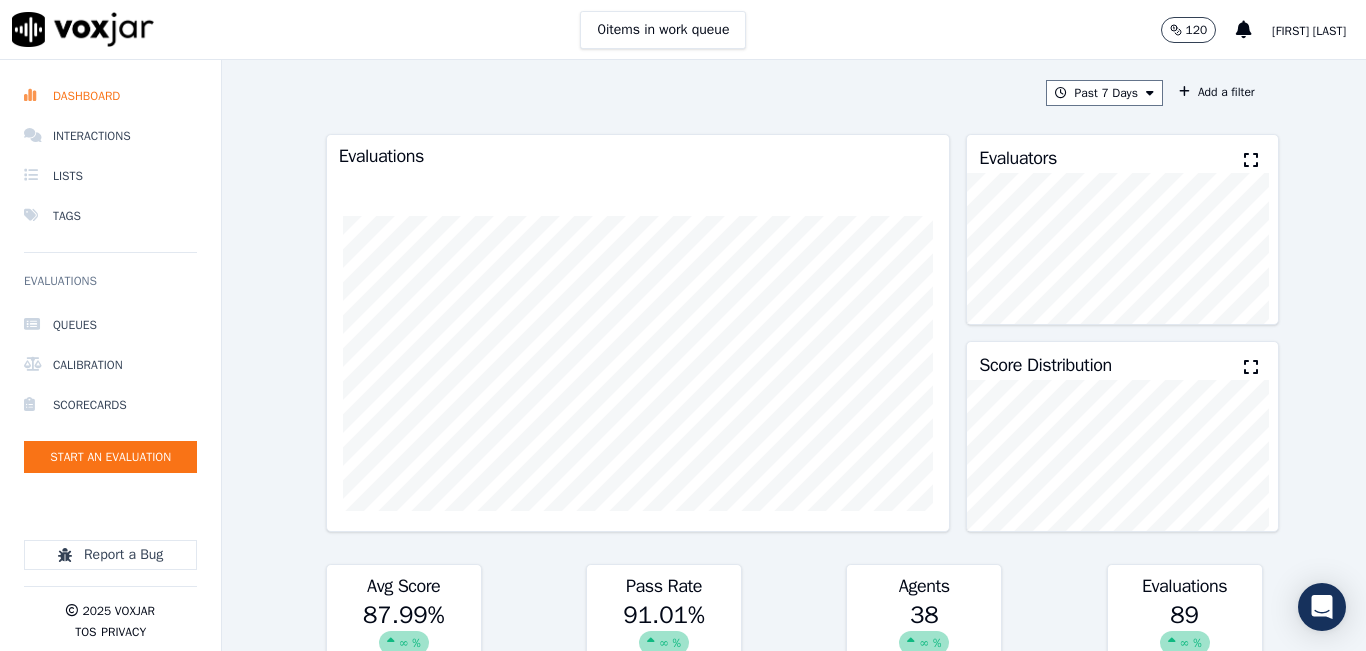 click 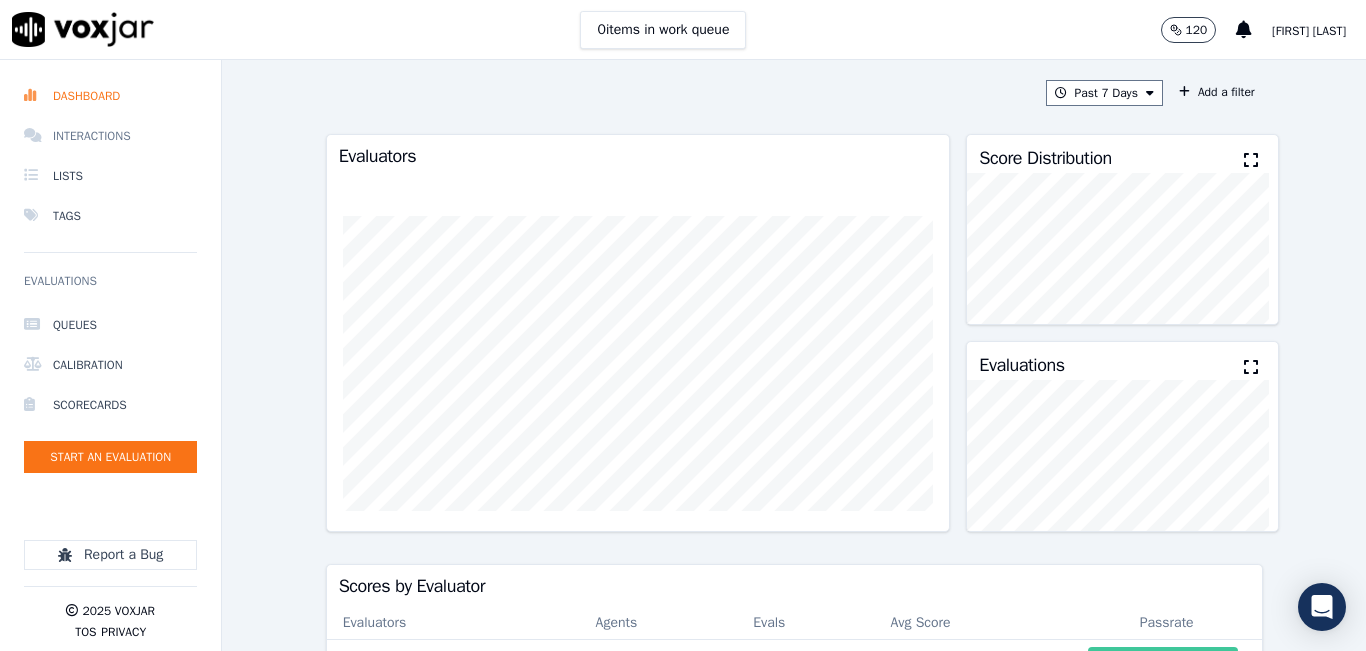 click on "Interactions" at bounding box center (110, 136) 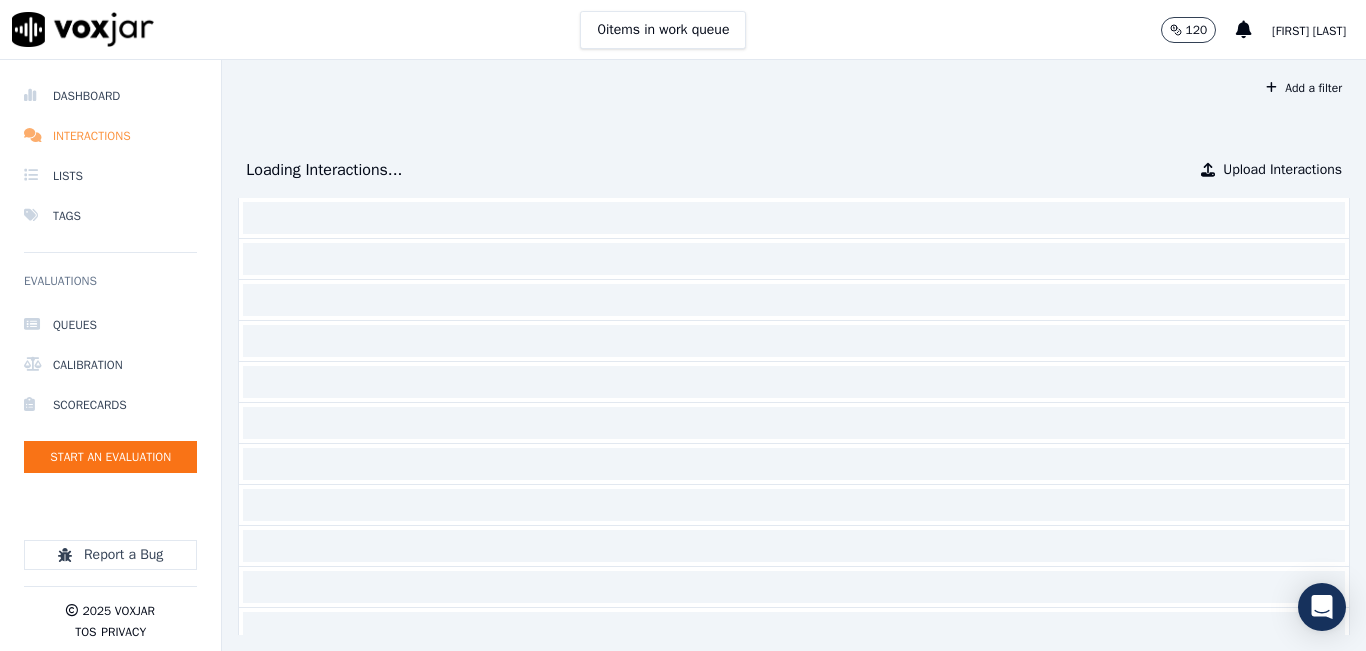 click on "Interactions" at bounding box center [110, 136] 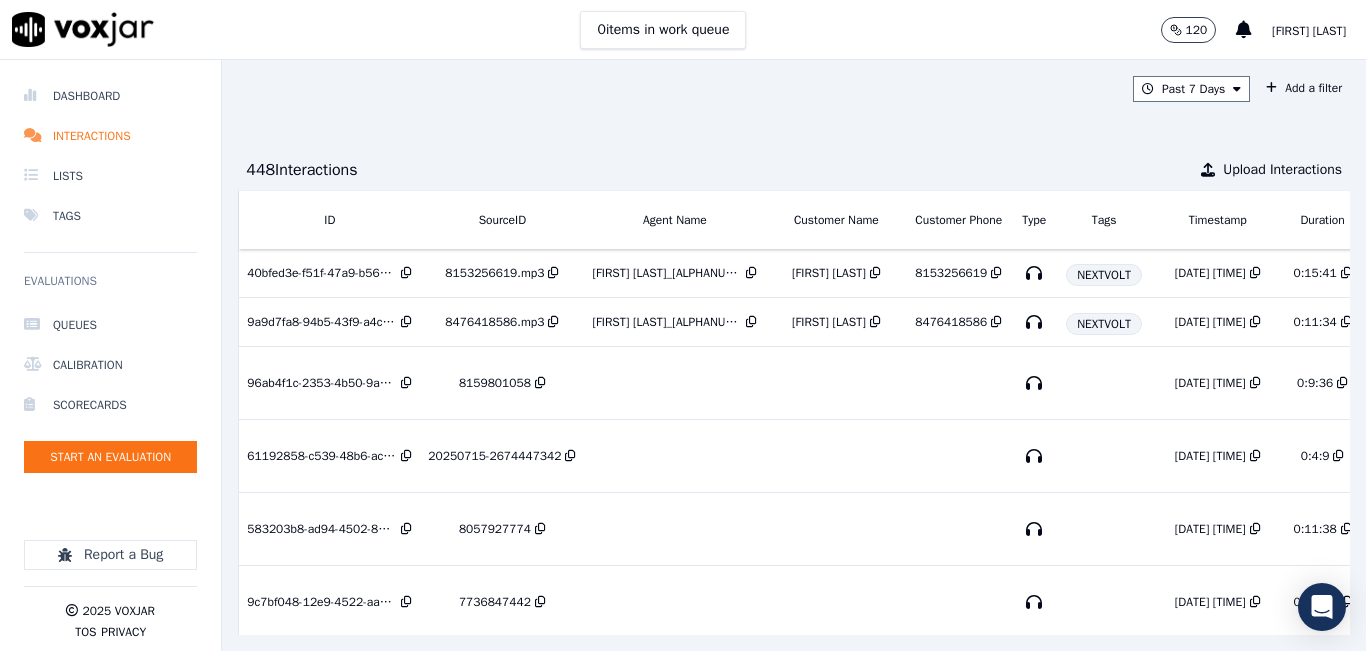 scroll, scrollTop: 0, scrollLeft: 0, axis: both 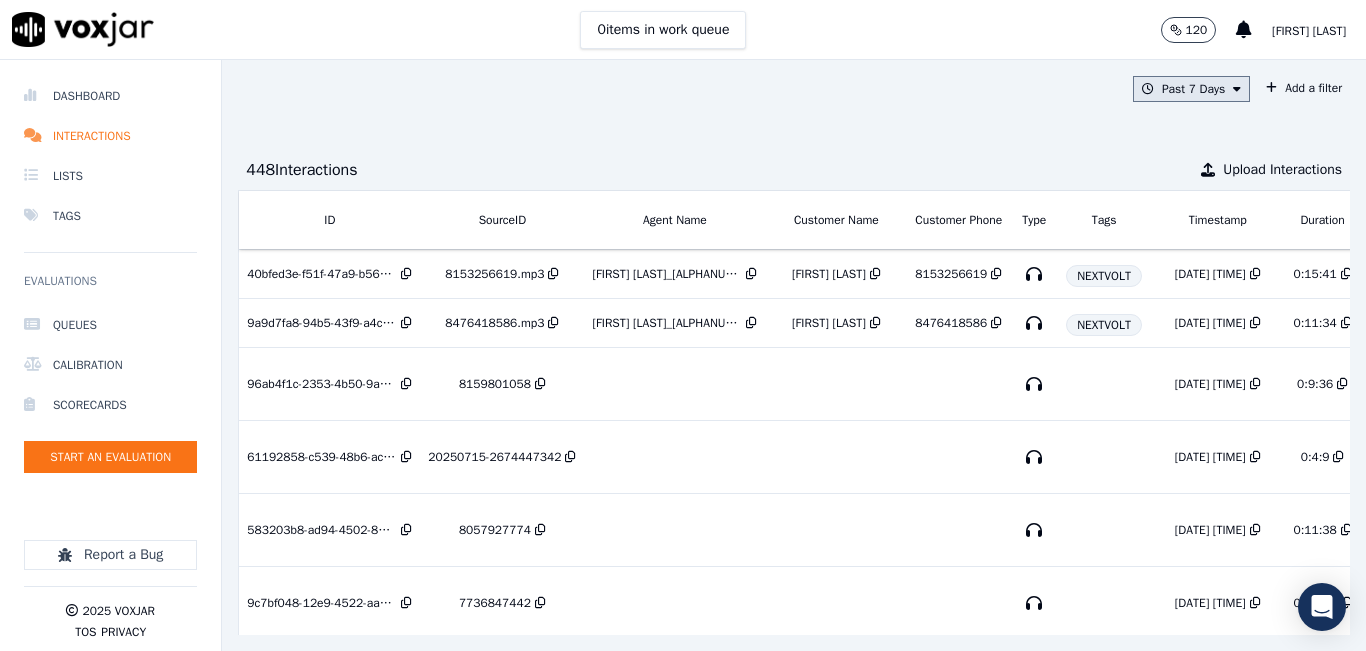 click at bounding box center [1237, 89] 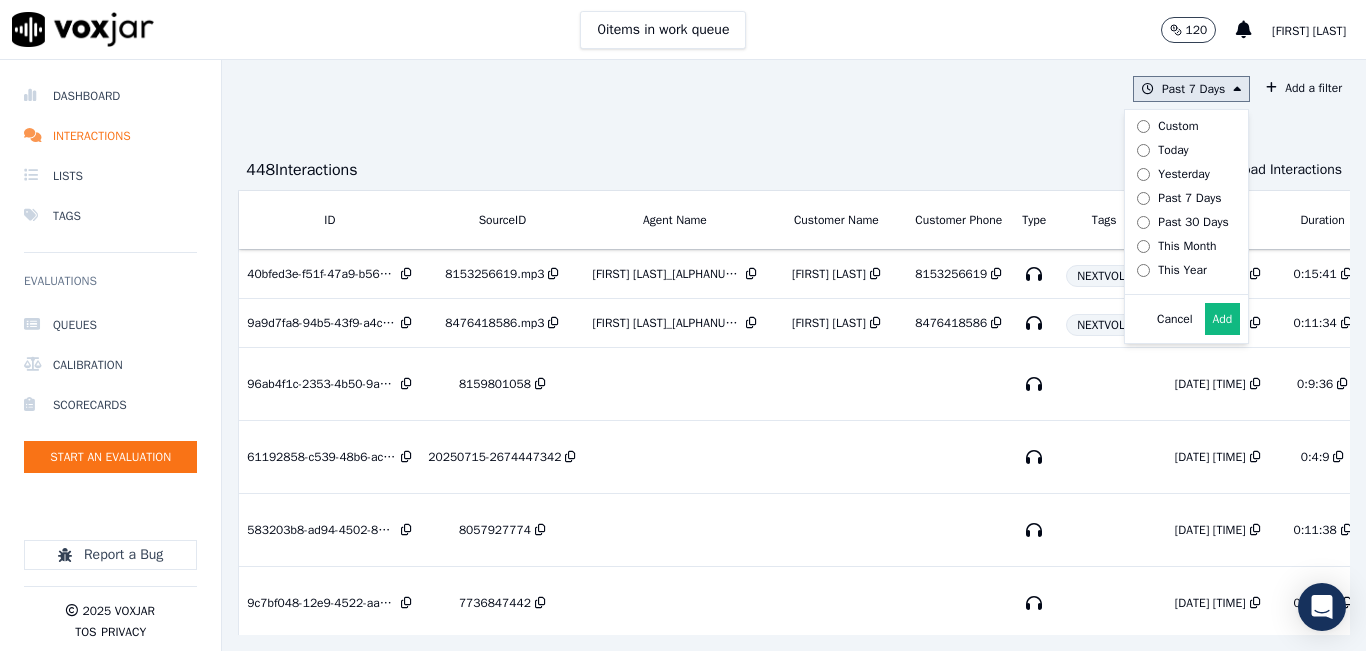 click at bounding box center [1237, 89] 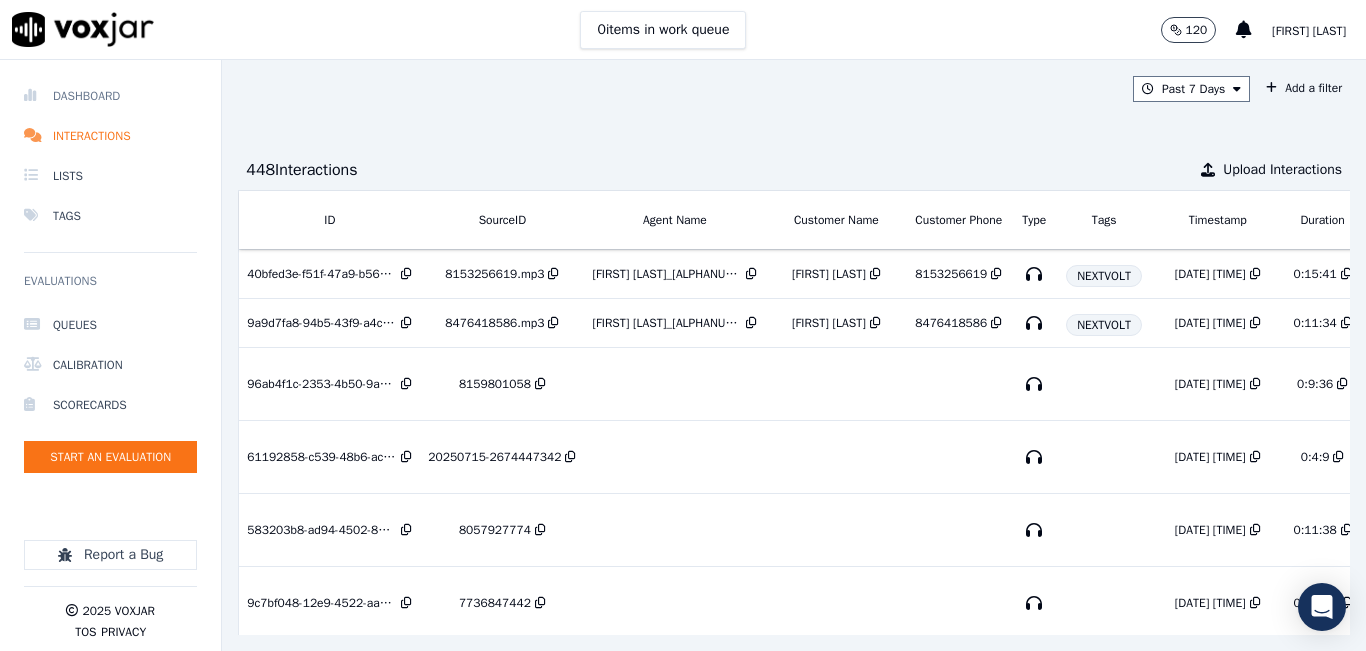 click on "Dashboard" at bounding box center (110, 96) 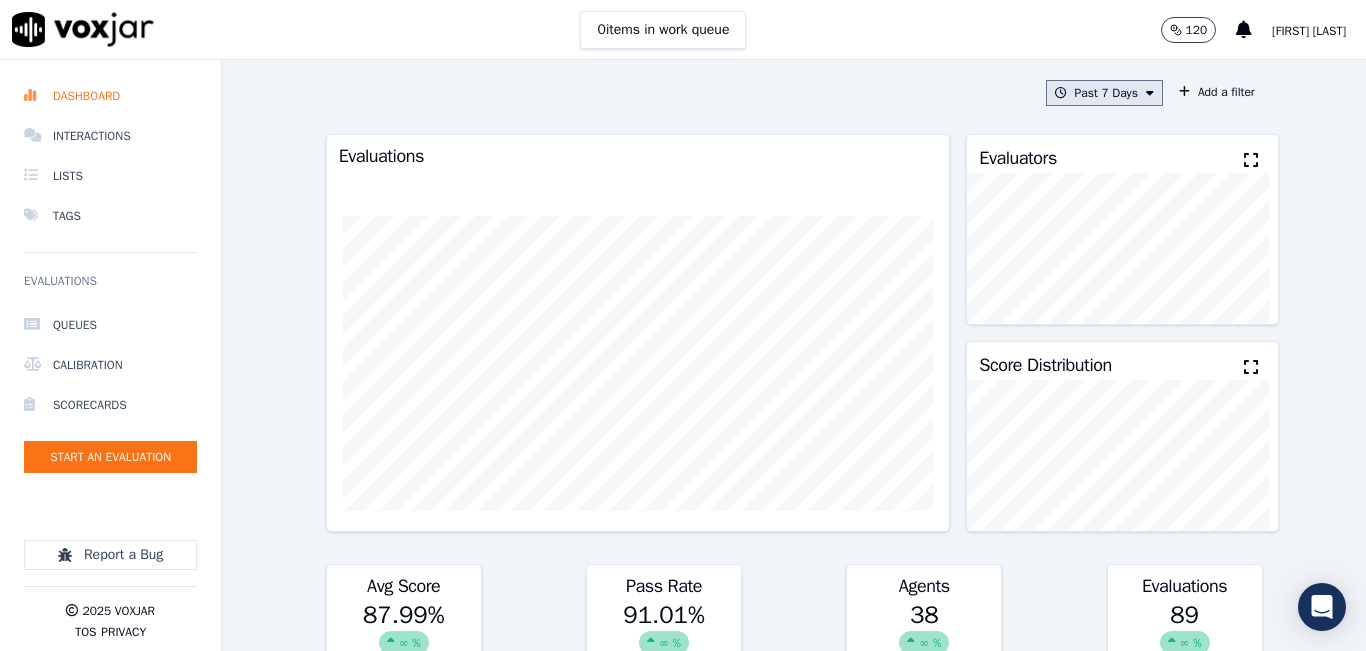 click at bounding box center [1150, 93] 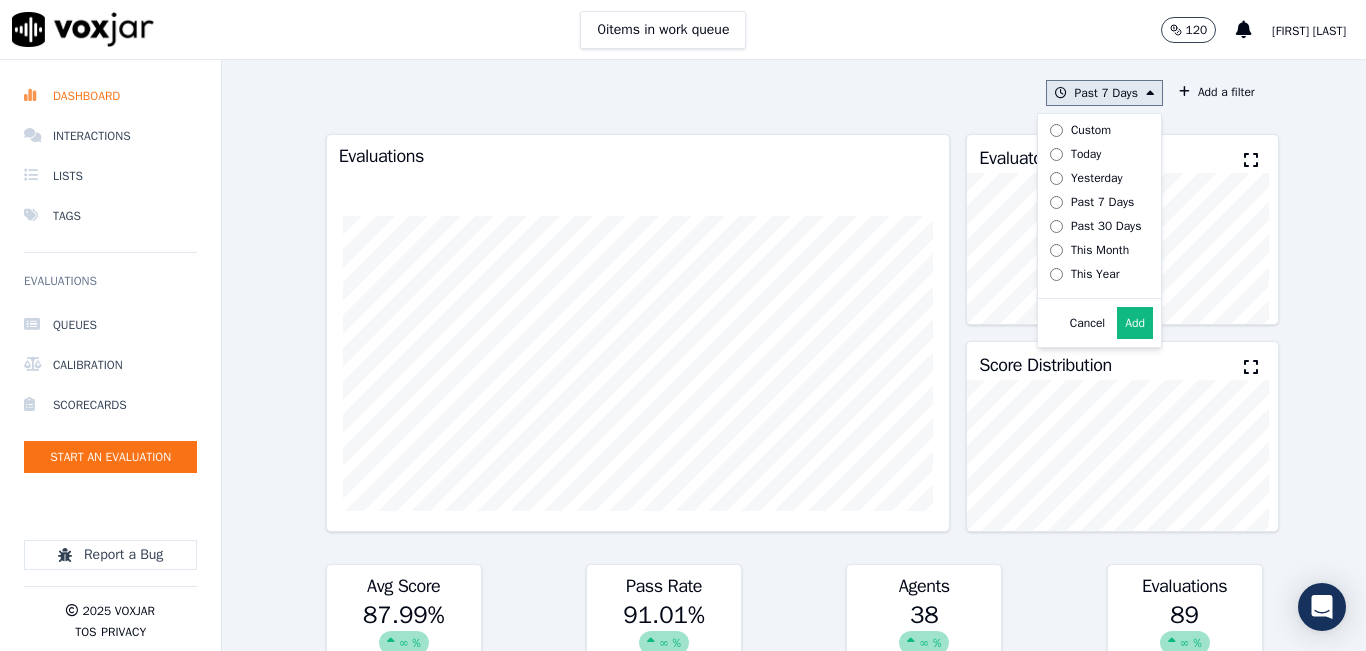 click on "Today" at bounding box center (1092, 154) 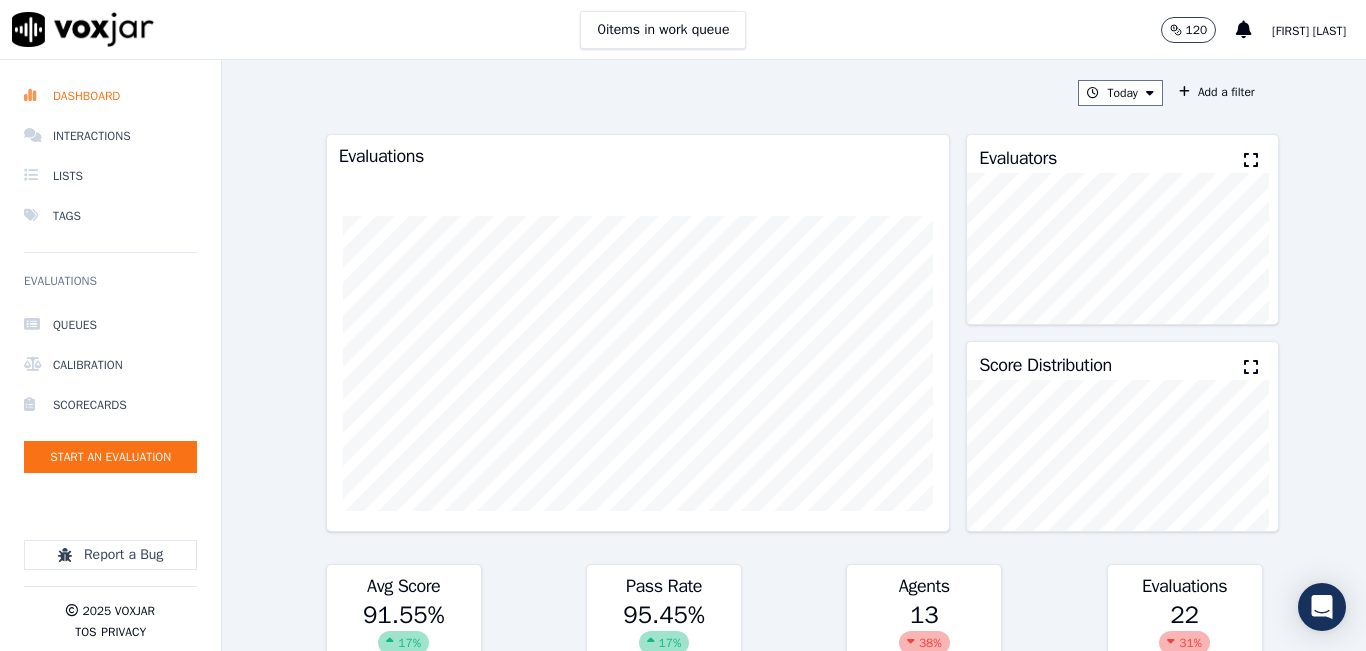 click at bounding box center (1251, 160) 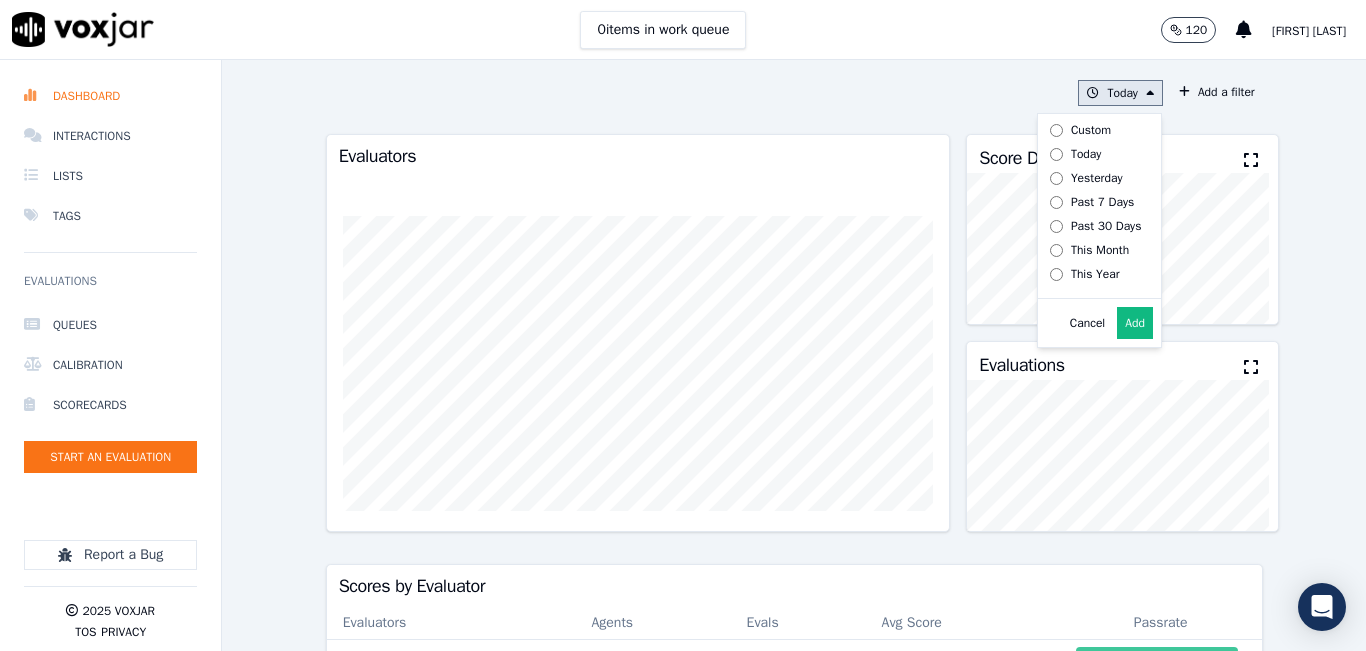 click on "Add" at bounding box center [1135, 323] 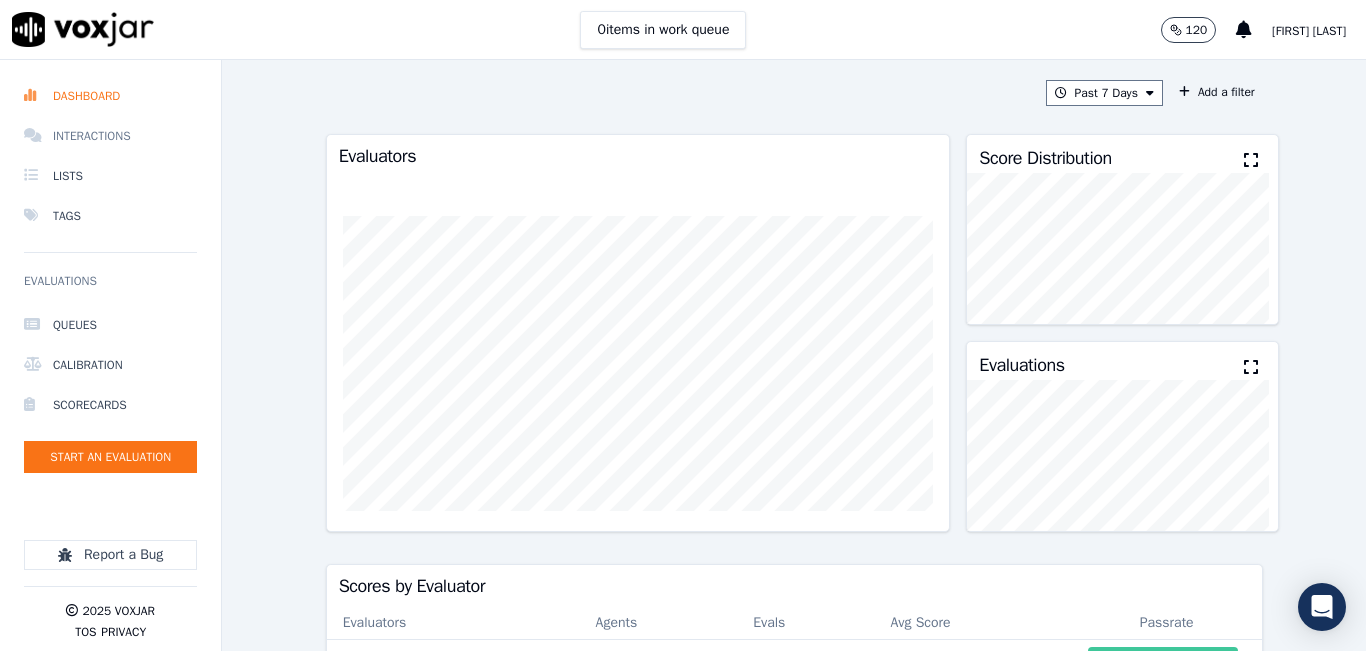 click on "Interactions" at bounding box center [110, 136] 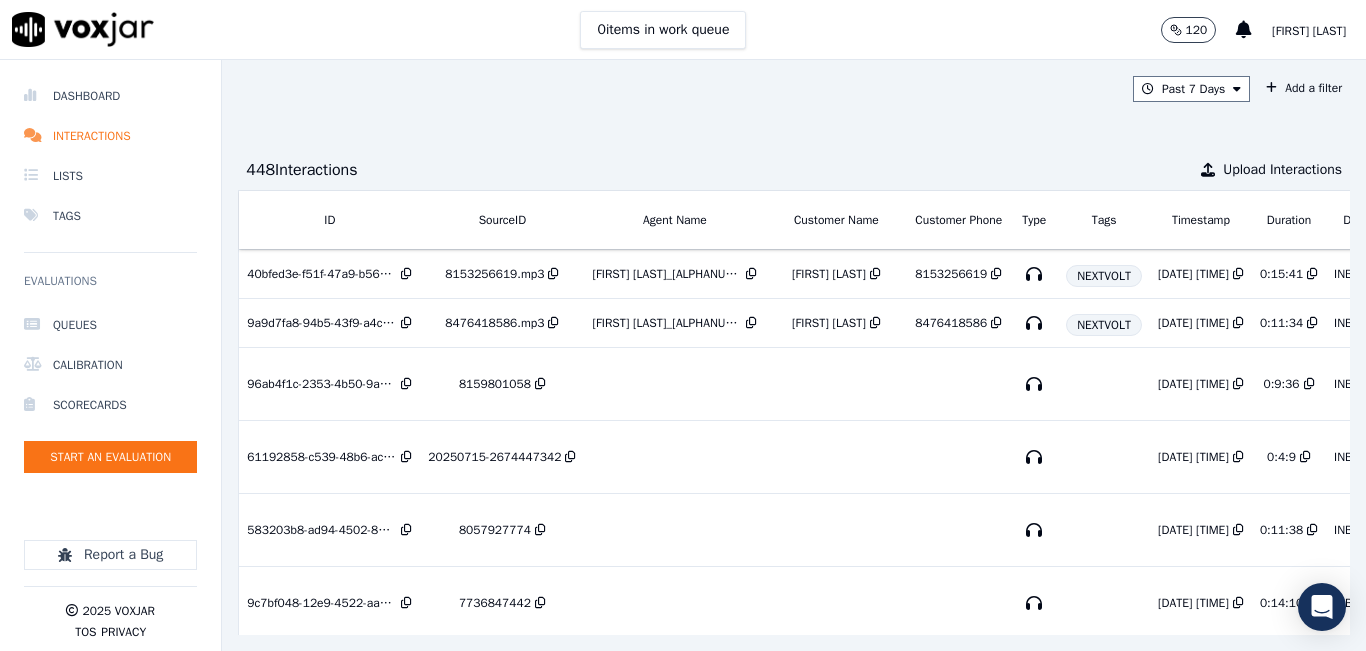 click on "[FIRST] [LAST]" at bounding box center [1309, 31] 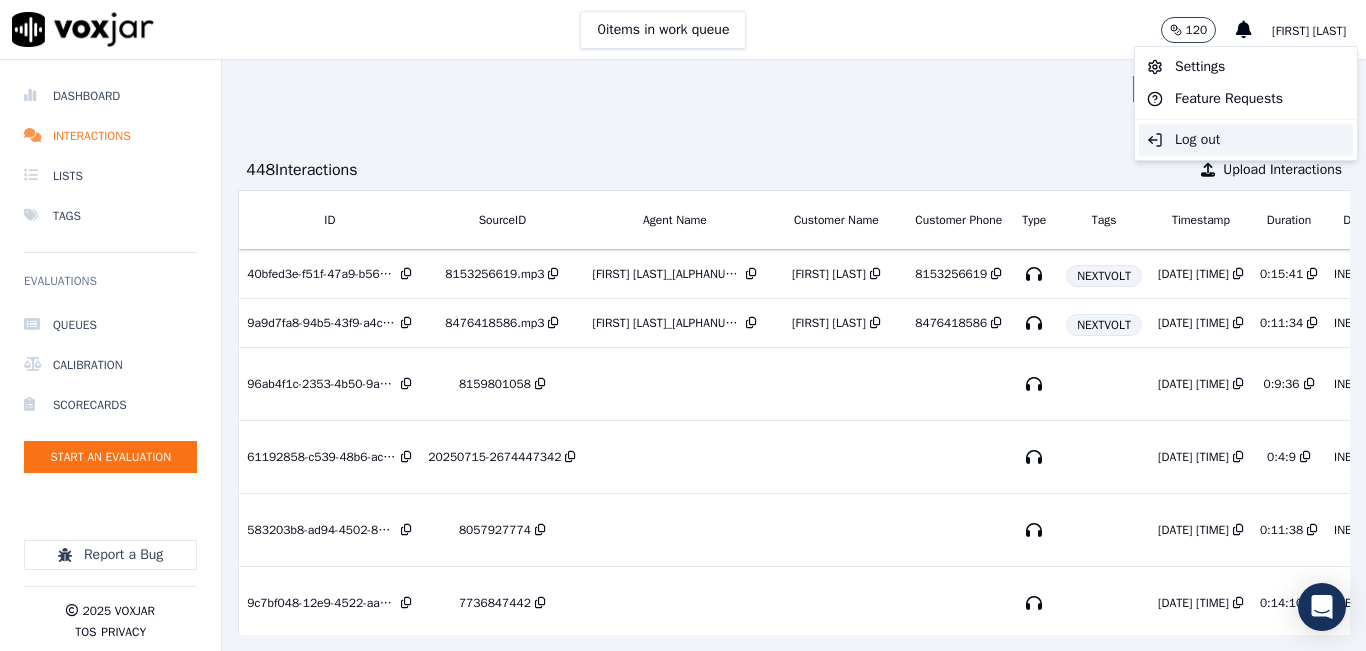 click on "Log out" at bounding box center (1246, 140) 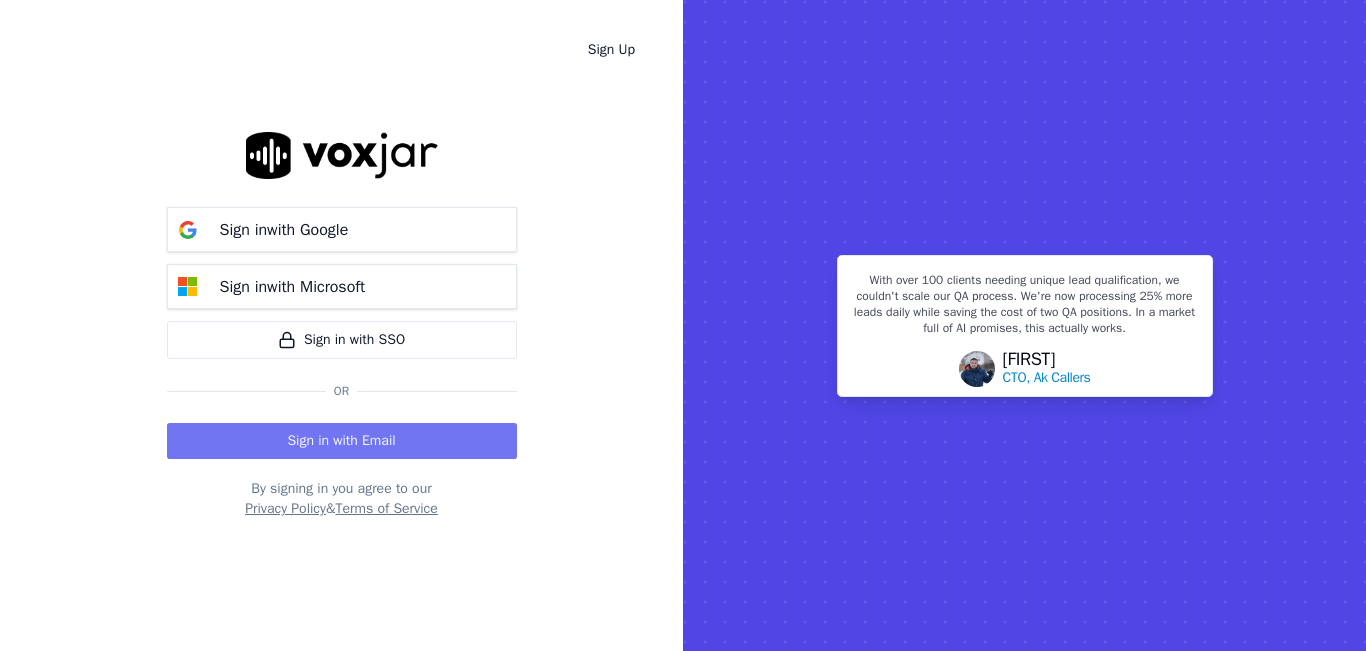 click on "Sign in with Email" at bounding box center [342, 441] 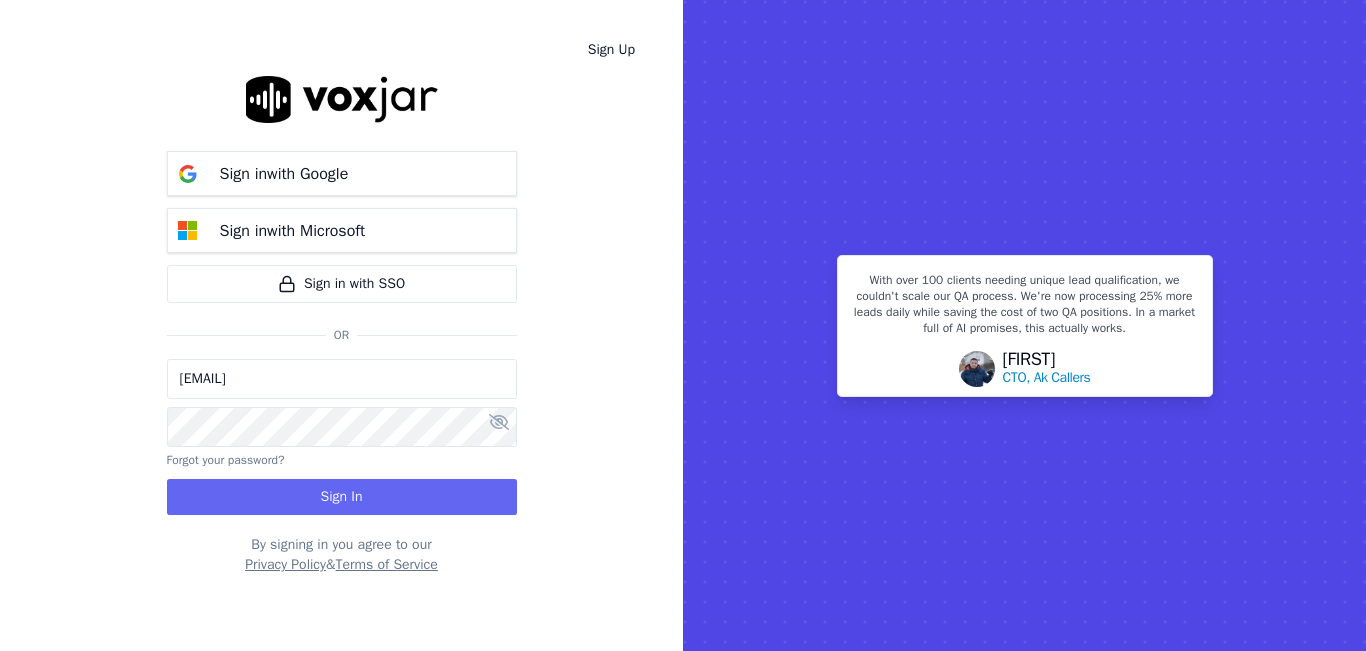 click on "[EMAIL]" at bounding box center (342, 379) 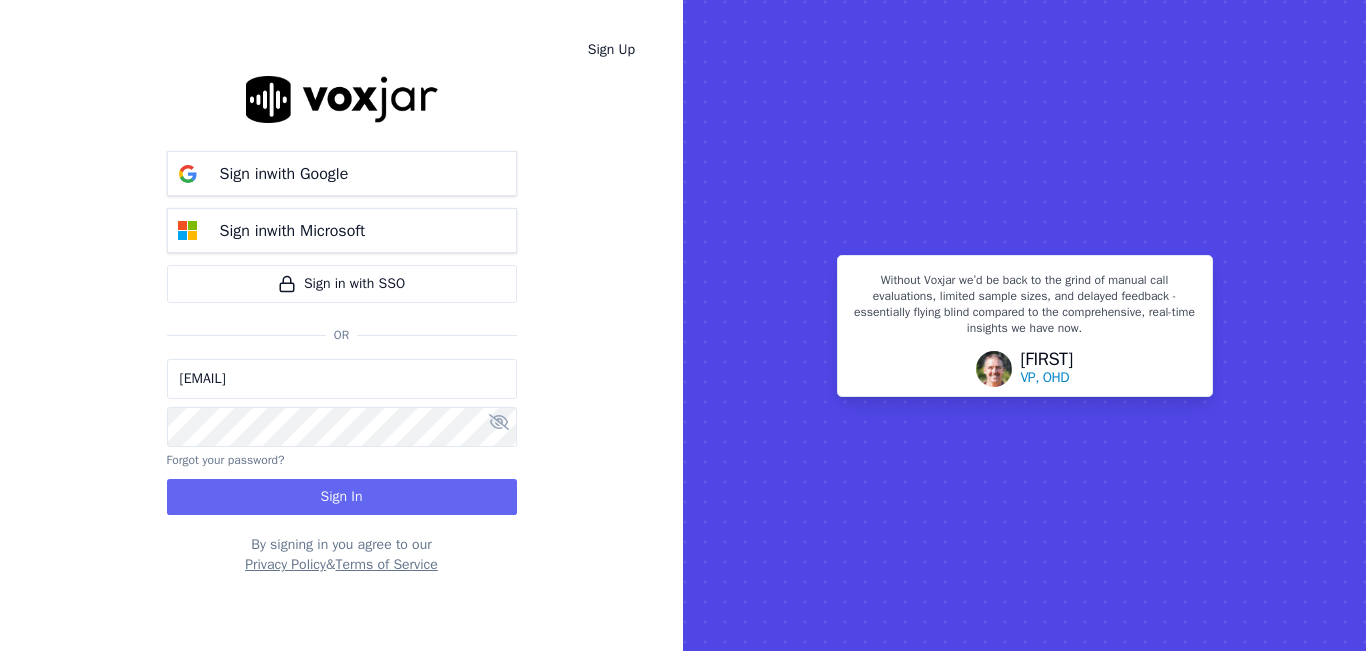 type on "[EMAIL]" 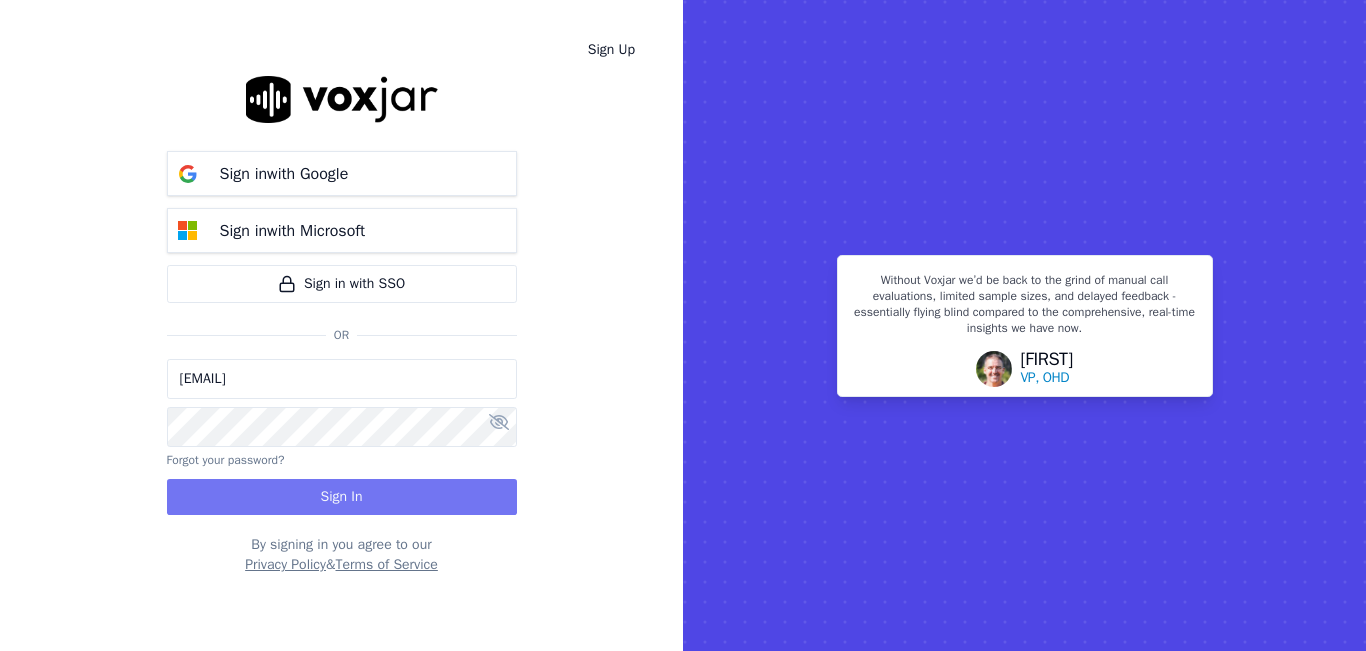 click on "Sign In" at bounding box center (342, 497) 